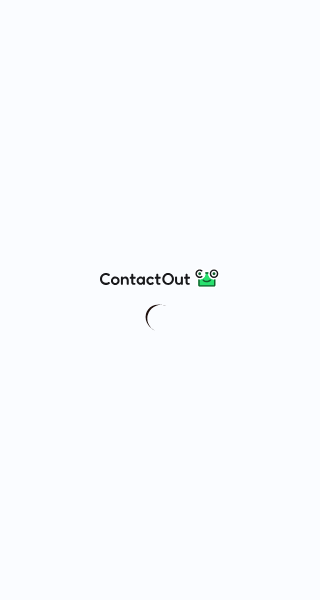 scroll, scrollTop: 0, scrollLeft: 0, axis: both 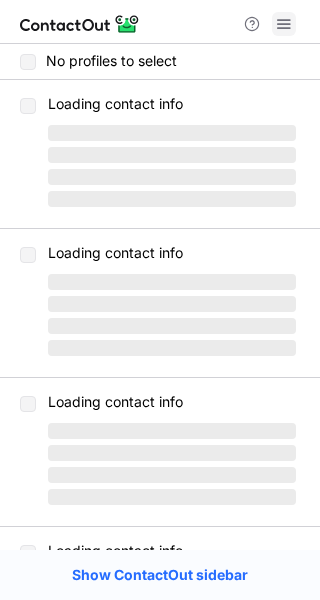 click at bounding box center (284, 24) 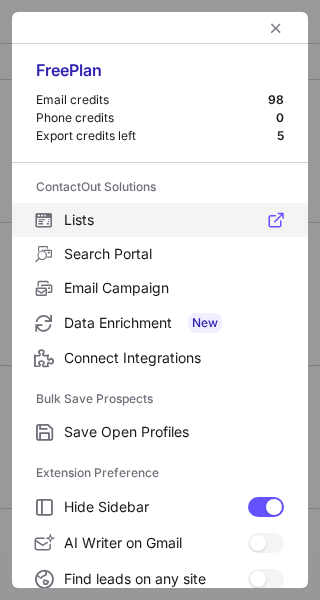 scroll, scrollTop: 233, scrollLeft: 0, axis: vertical 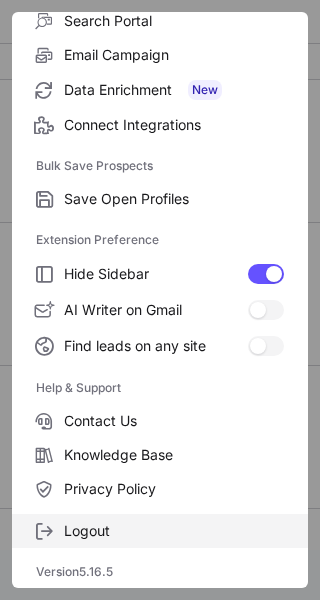 click on "Logout" at bounding box center (174, 531) 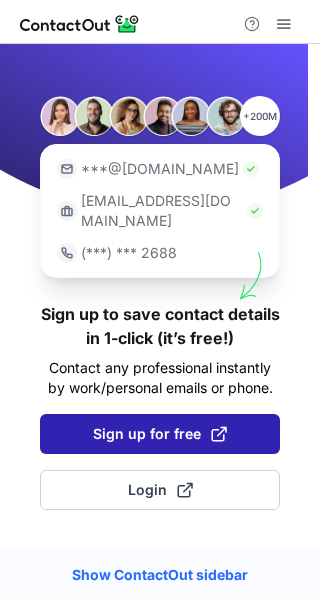 click on "Sign up for free" at bounding box center [160, 434] 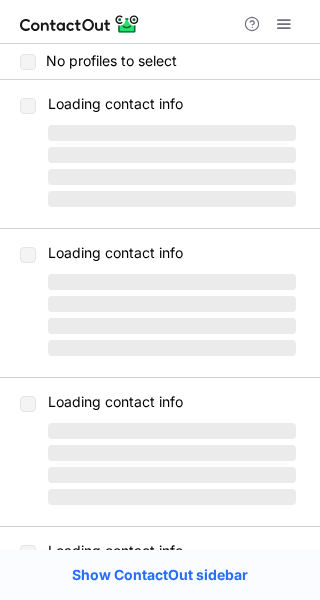 scroll, scrollTop: 0, scrollLeft: 0, axis: both 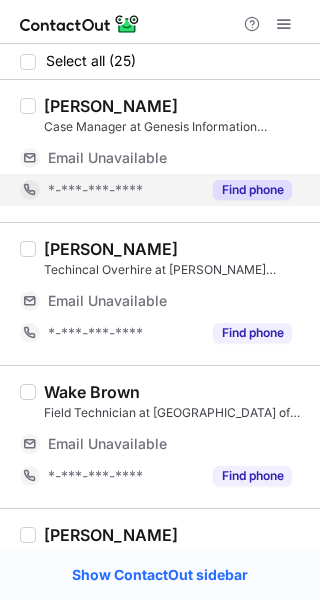 click on "Find phone" at bounding box center [252, 190] 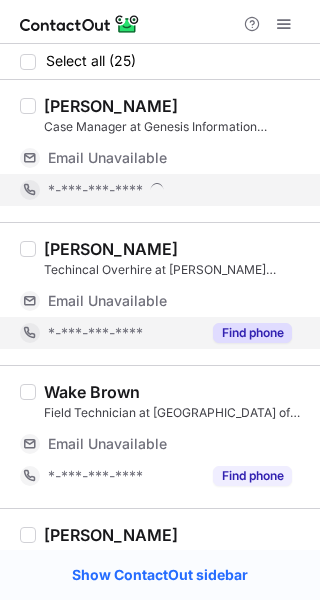 click on "Find phone" at bounding box center (252, 333) 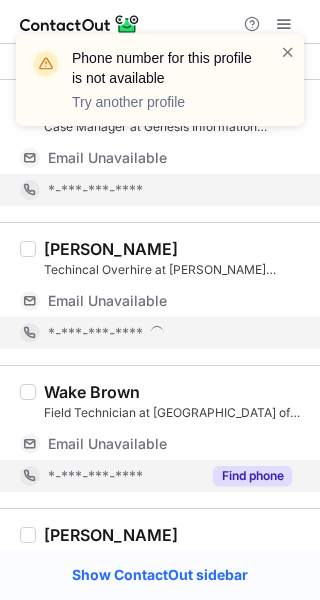 click on "Find phone" at bounding box center (252, 476) 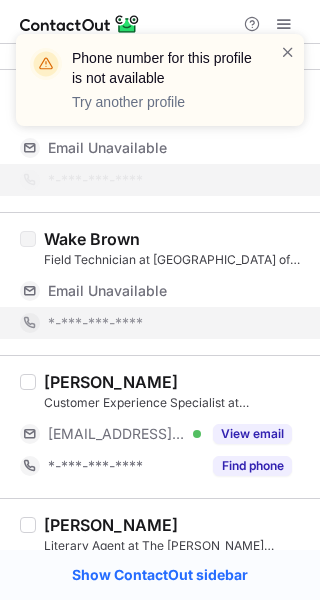 click on "Find phone" at bounding box center (252, 466) 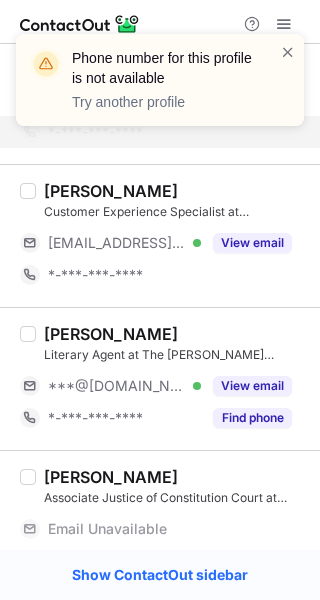 scroll, scrollTop: 423, scrollLeft: 0, axis: vertical 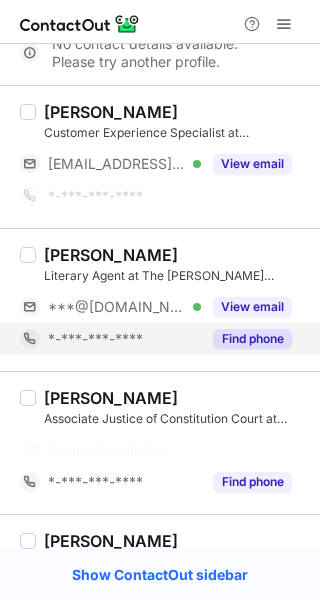 click on "Find phone" at bounding box center (252, 339) 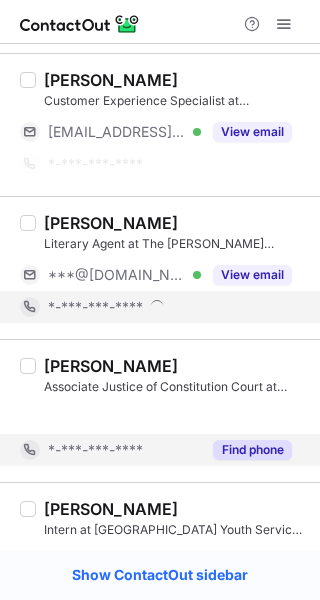 scroll, scrollTop: 359, scrollLeft: 0, axis: vertical 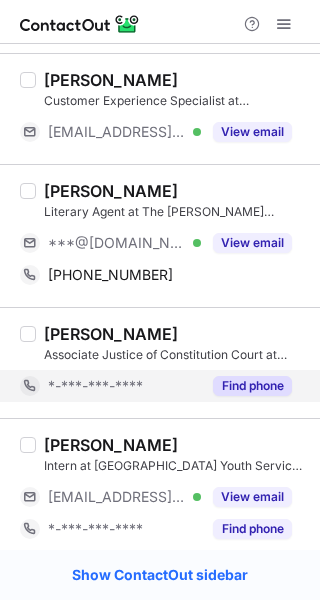 click on "Find phone" at bounding box center [252, 386] 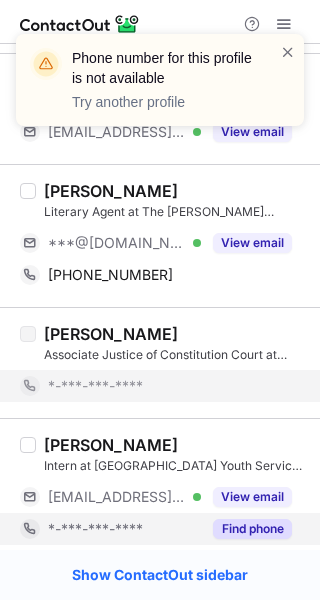 click on "Find phone" at bounding box center (252, 529) 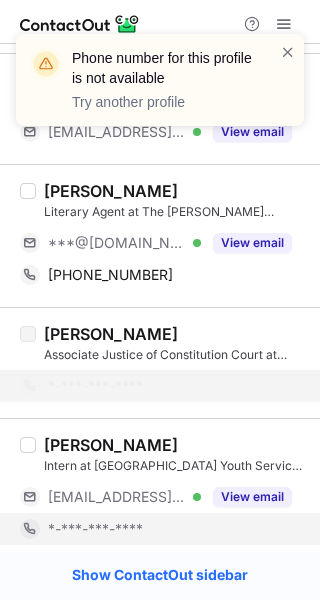 click on "Hope Brown" at bounding box center (111, 191) 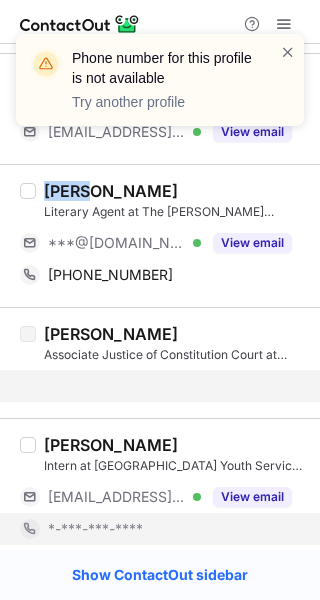 click on "Hope Brown" at bounding box center (111, 191) 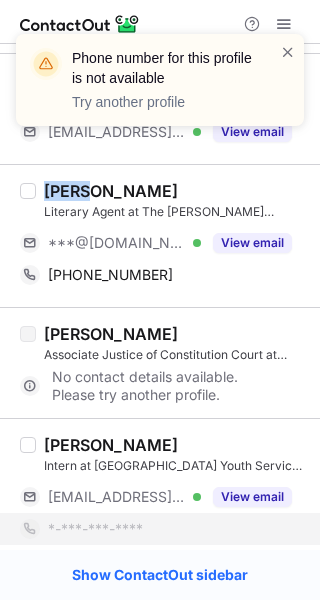 copy on "Hope" 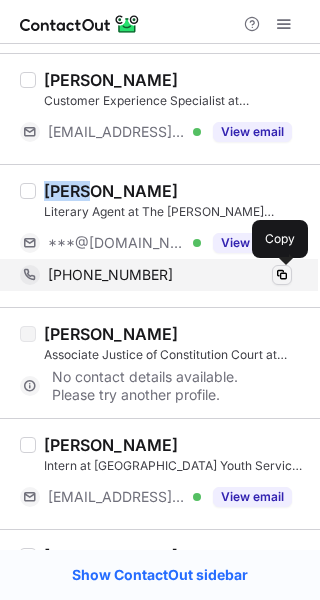 click at bounding box center (282, 275) 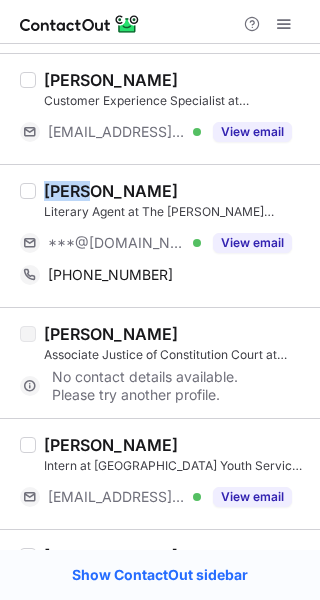 click on "Hope Brown Literary Agent at The Purcell Agency ***@gmail.com Verified View email +14045788208 Copy" at bounding box center (160, 235) 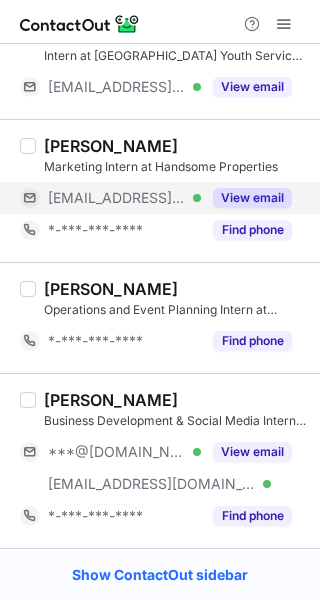scroll, scrollTop: 774, scrollLeft: 0, axis: vertical 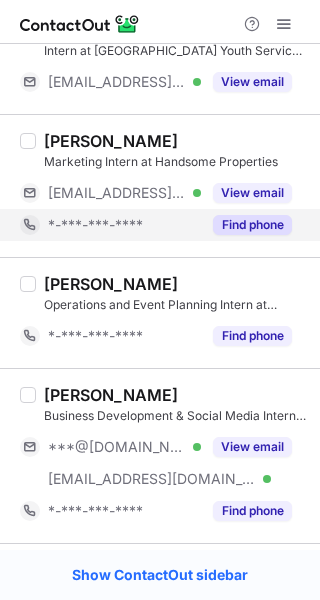 click on "Find phone" at bounding box center (252, 225) 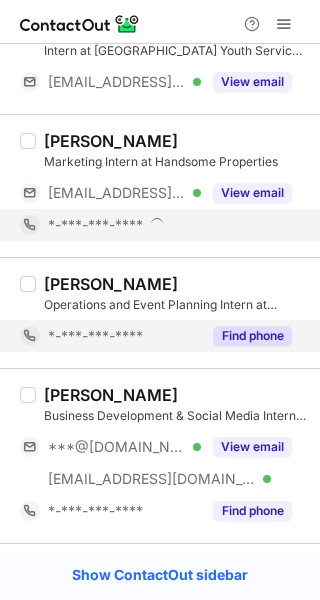 click on "Find phone" at bounding box center [252, 336] 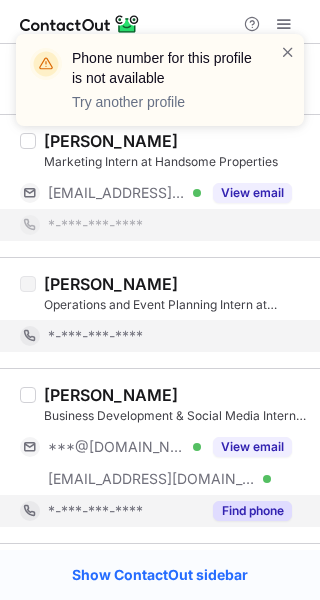 click on "Find phone" at bounding box center [252, 511] 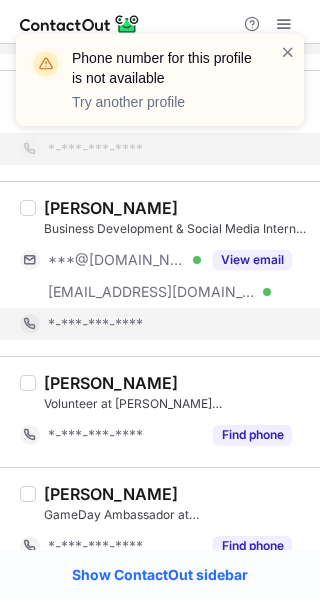 scroll, scrollTop: 971, scrollLeft: 0, axis: vertical 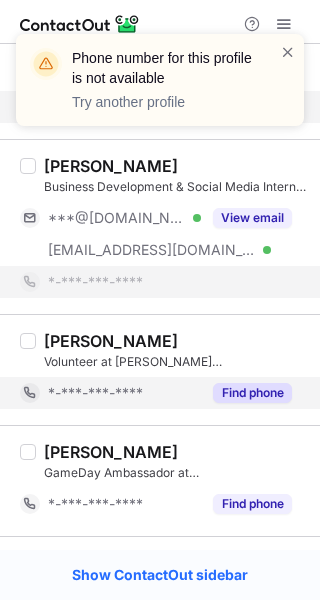 click on "Find phone" at bounding box center (252, 393) 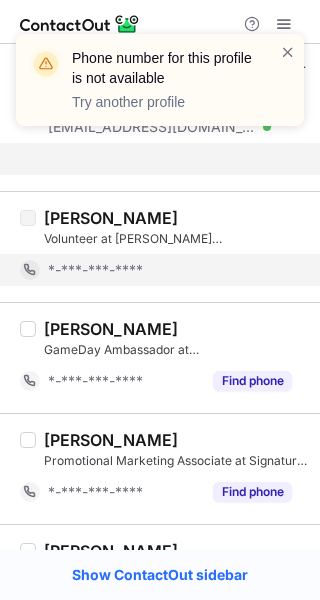 scroll, scrollTop: 1110, scrollLeft: 0, axis: vertical 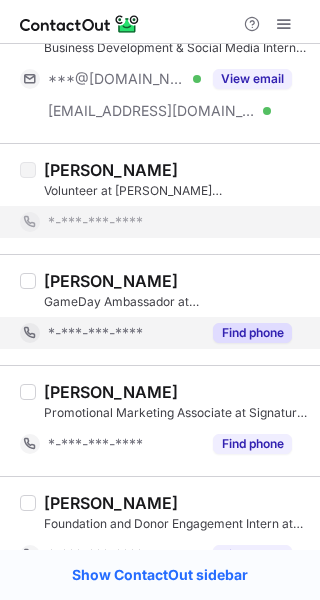 click on "Find phone" at bounding box center [252, 333] 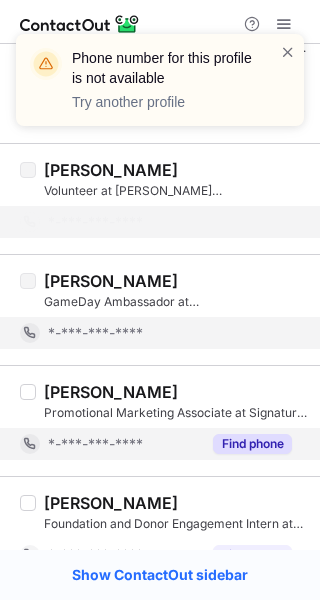 click on "Find phone" at bounding box center [252, 444] 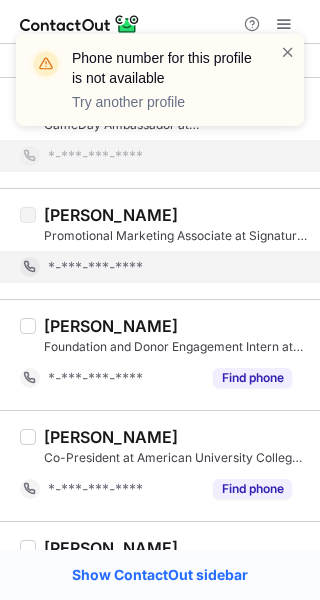 scroll, scrollTop: 1298, scrollLeft: 0, axis: vertical 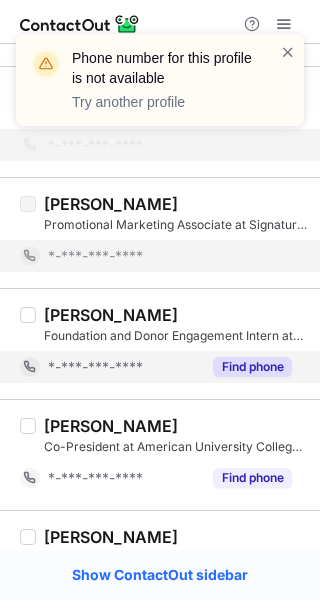 click on "Find phone" at bounding box center [246, 367] 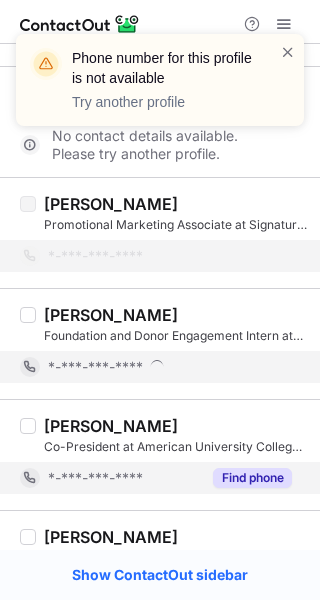 click on "Find phone" at bounding box center [252, 478] 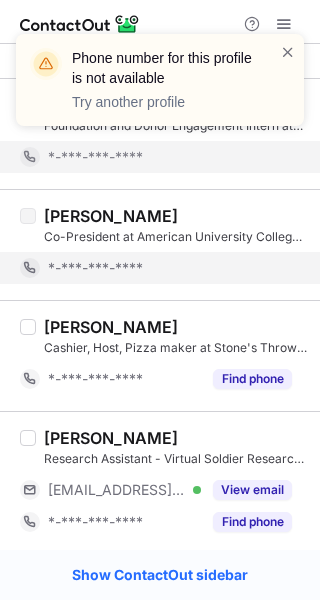 scroll, scrollTop: 1583, scrollLeft: 0, axis: vertical 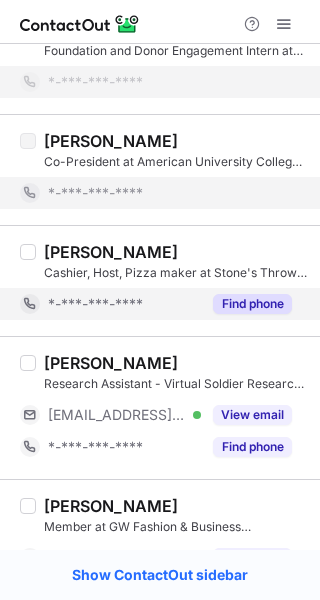 click on "Find phone" at bounding box center (252, 304) 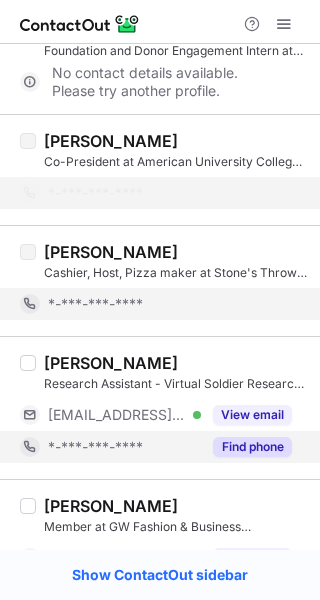 click on "Find phone" at bounding box center [246, 447] 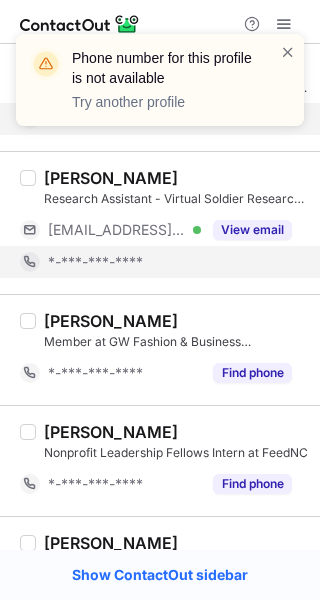 scroll, scrollTop: 1775, scrollLeft: 0, axis: vertical 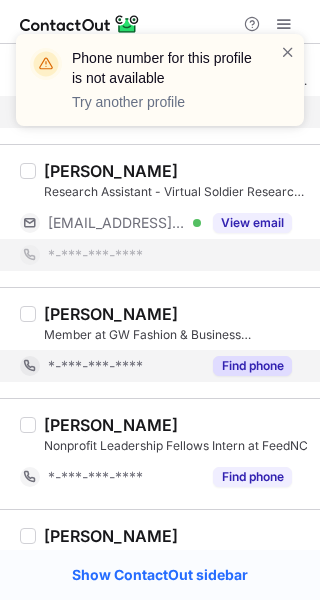 click on "Find phone" at bounding box center (252, 366) 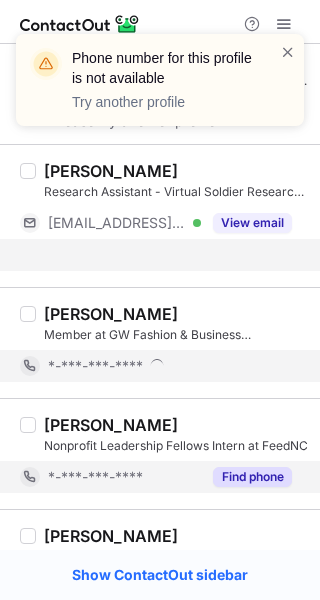 click on "Keanan Brown Psychiatric Technician at Bridge House *-***-***-**** Find phone" at bounding box center [160, 564] 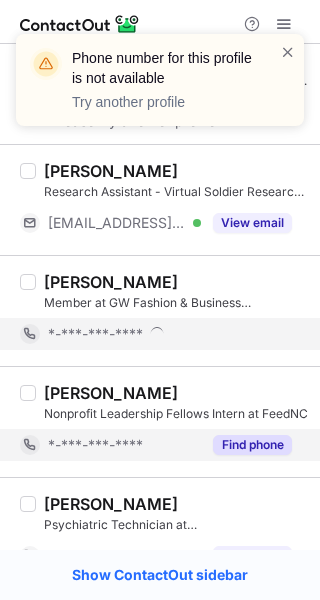 click on "Find phone" at bounding box center [252, 445] 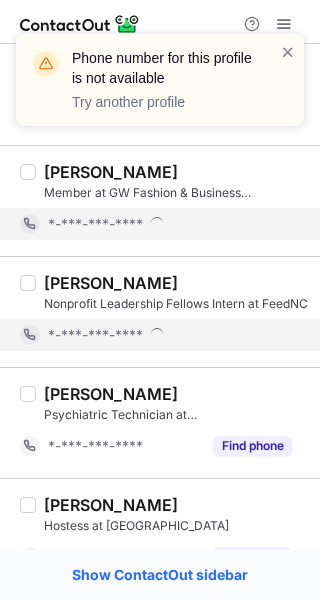 scroll, scrollTop: 1923, scrollLeft: 0, axis: vertical 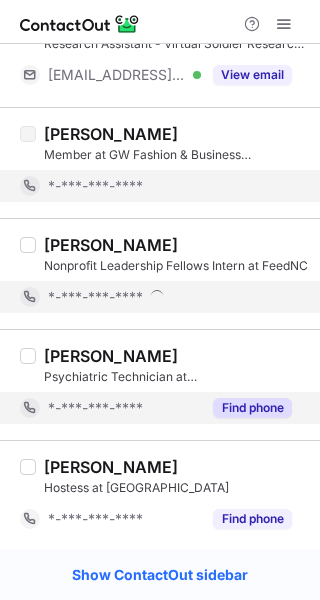click on "Find phone" at bounding box center [252, 408] 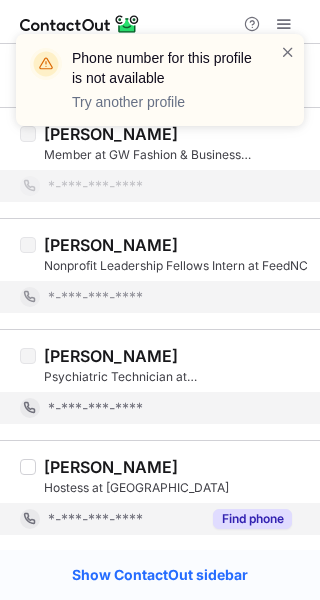 click on "Find phone" at bounding box center (252, 519) 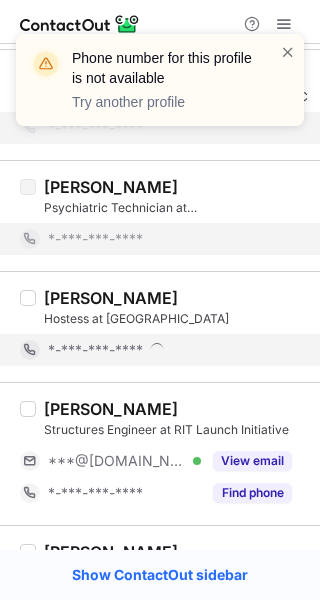 scroll, scrollTop: 2141, scrollLeft: 0, axis: vertical 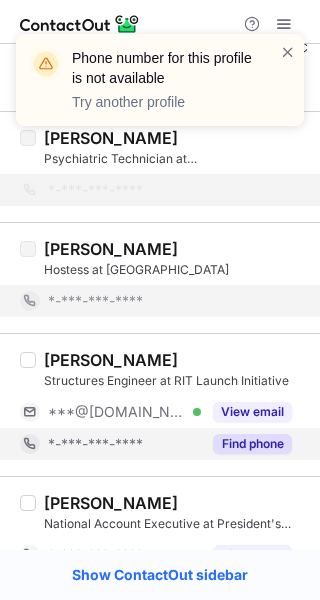click on "Find phone" at bounding box center (252, 444) 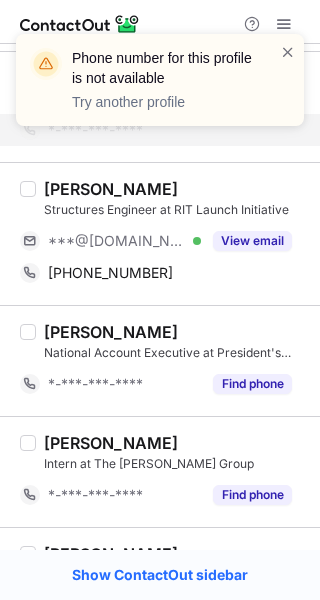 scroll, scrollTop: 2363, scrollLeft: 0, axis: vertical 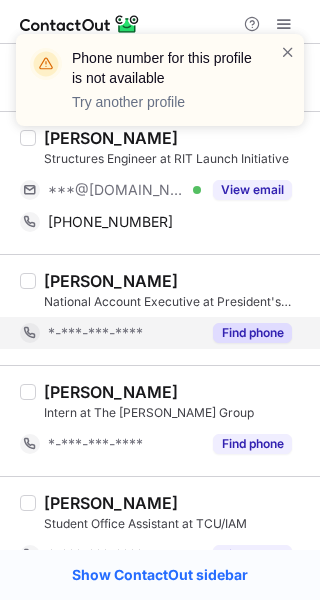 click on "Find phone" at bounding box center (252, 333) 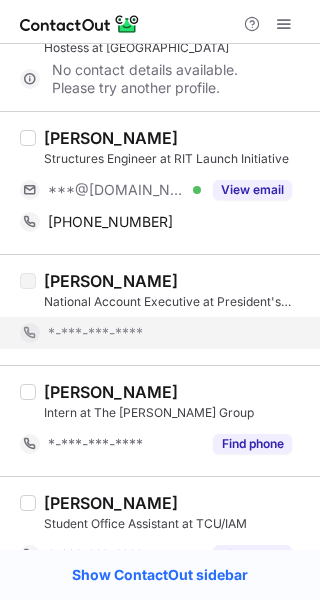 click on "Phone number for this profile is not available Try another profile Select all (25) Mary Esten Brown Case Manager at Genesis Information Services, Inc. No contact details available. Please try another profile. Connor Brown Techincal Overhire at Sharon Lynne Wilson Center for the Arts No contact details available. Please try another profile. Wake Brown Field Technician at Oilfield Labs of America No contact details available. Please try another profile. Sophia Brown Customer Experience Specialist at Cottonwood Residential ***@cottonwoodres.com Verified View email Hope Brown Literary Agent at The Purcell Agency ***@gmail.com Verified View email +14045788208 Copy Jacob Brown Associate Justice of Constitution Court at Associated Students of the University of Oregon No contact details available. Please try another profile. Alexandra Brown Intern at Palm Beach County Youth Services Department ***@pbcgov.org Verified View email William Brown Marketing Intern at Handsome Properties ***@handsomeproperties.com Verified" at bounding box center [160, 300] 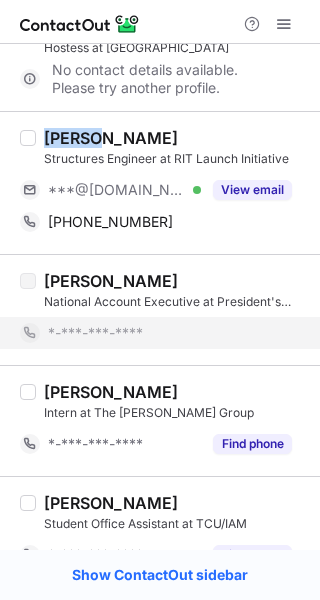 click on "Riley Brown" at bounding box center [111, 138] 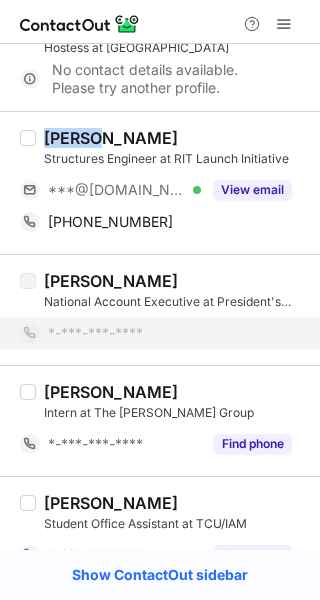 copy on "Riley" 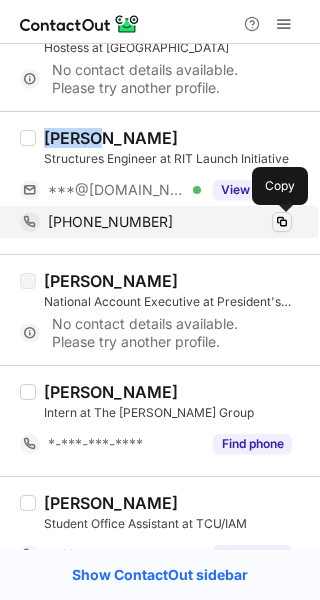 click at bounding box center [282, 222] 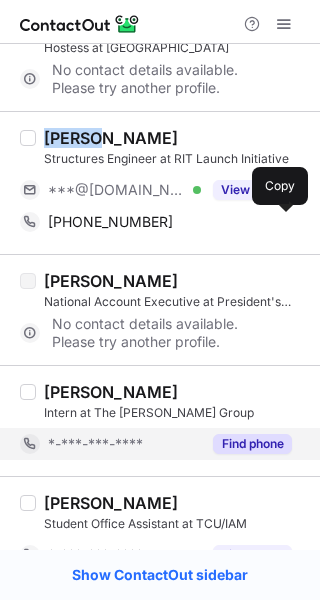 click on "Find phone" at bounding box center (252, 444) 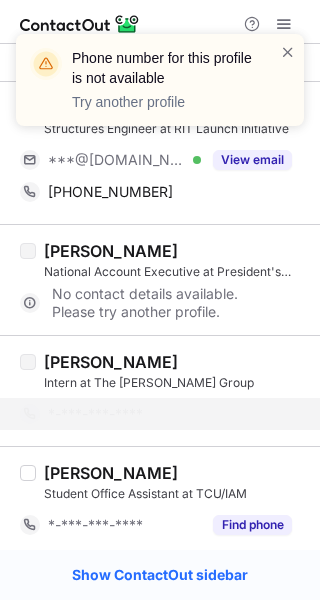 scroll, scrollTop: 2400, scrollLeft: 0, axis: vertical 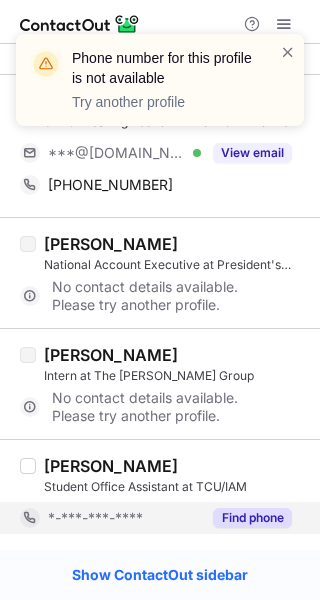 click on "Find phone" at bounding box center (252, 518) 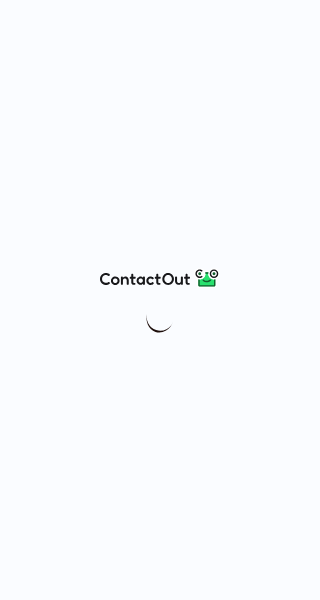 scroll, scrollTop: 0, scrollLeft: 0, axis: both 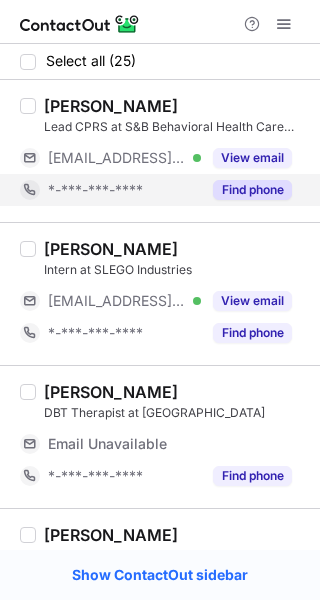 click on "Find phone" at bounding box center (252, 190) 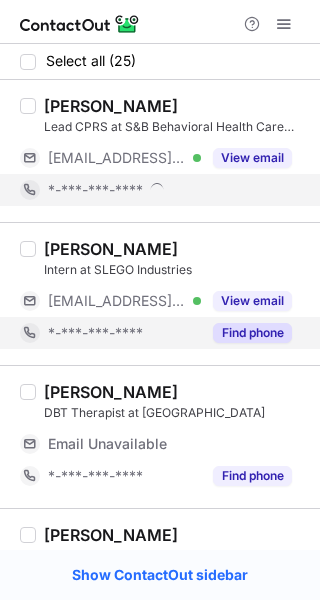 click on "Find phone" at bounding box center [252, 333] 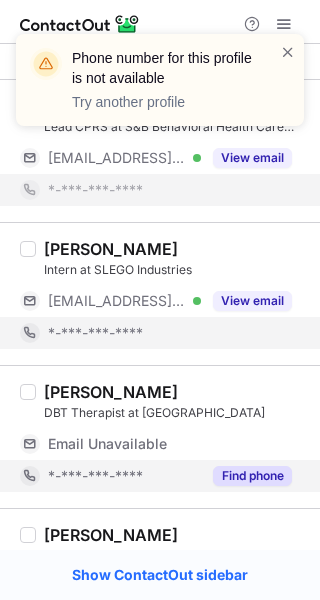 click on "Find phone" at bounding box center (252, 476) 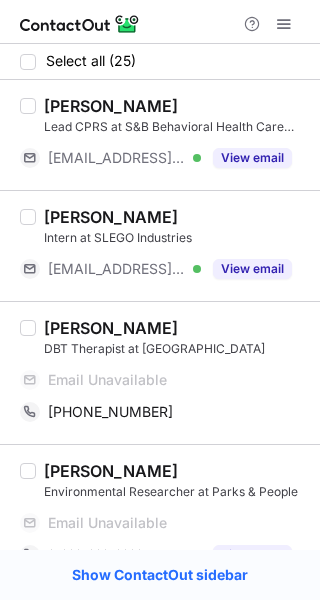 click on "Katherine Brown" at bounding box center [111, 328] 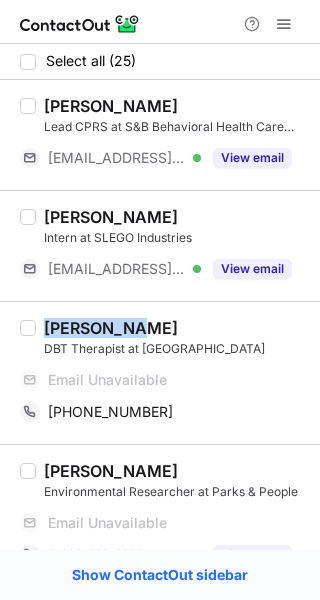click on "Katherine Brown" at bounding box center (111, 328) 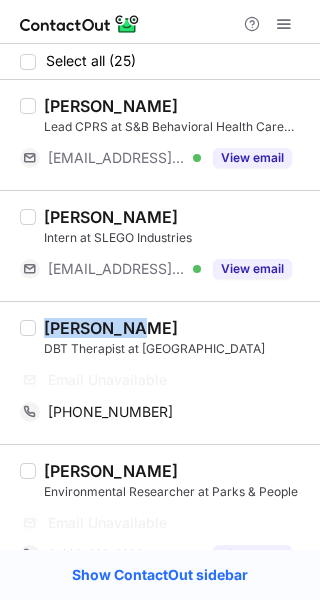 copy on "Katherine" 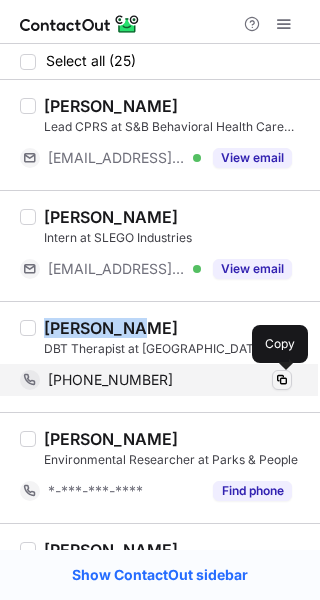 click at bounding box center (282, 380) 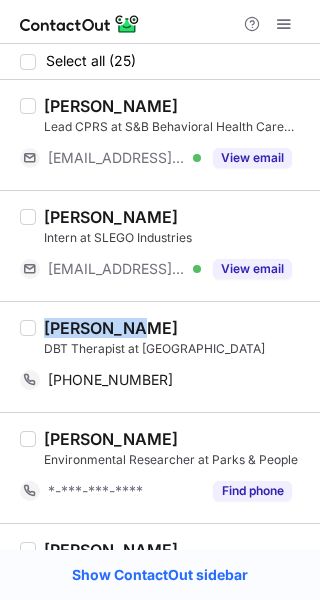 click on "Sophia Brown Environmental Researcher at Parks & People *-***-***-**** Find phone" at bounding box center [160, 467] 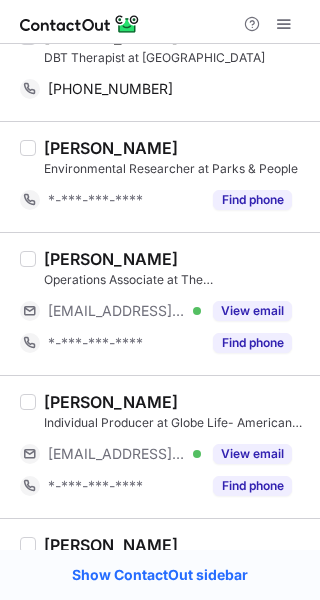 scroll, scrollTop: 292, scrollLeft: 0, axis: vertical 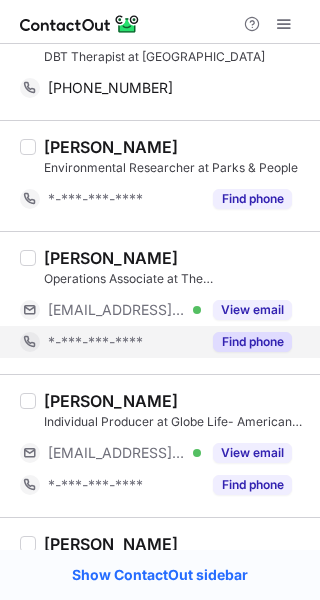 click on "Find phone" at bounding box center (252, 342) 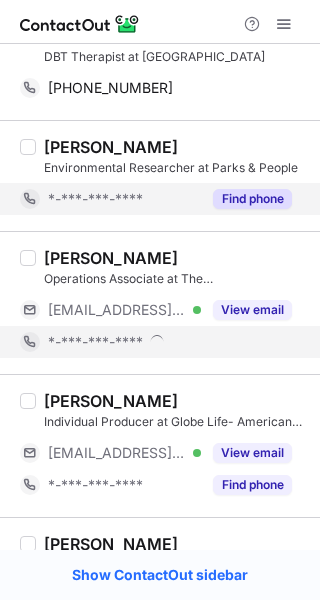 click on "Find phone" at bounding box center [252, 199] 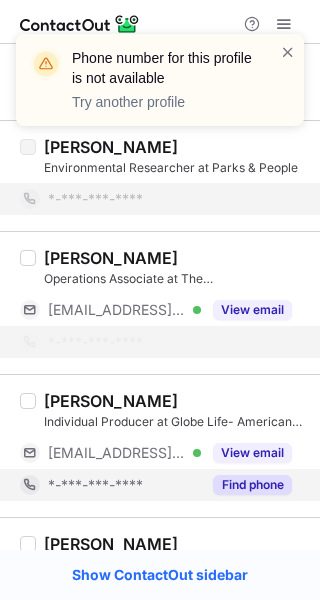 click on "Find phone" at bounding box center (252, 485) 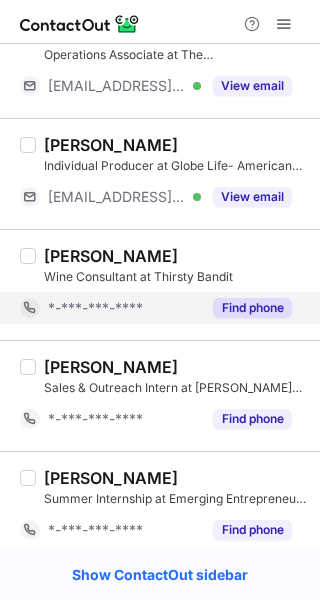 scroll, scrollTop: 526, scrollLeft: 0, axis: vertical 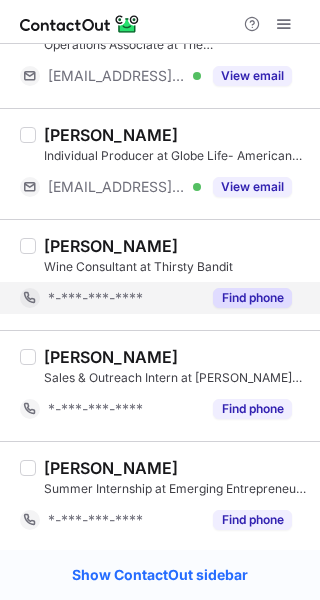 click on "Find phone" at bounding box center [252, 298] 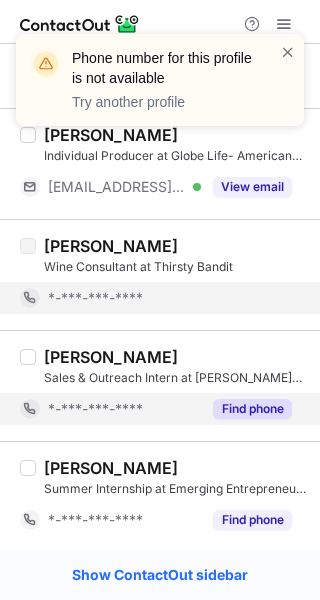 click on "Find phone" at bounding box center (252, 409) 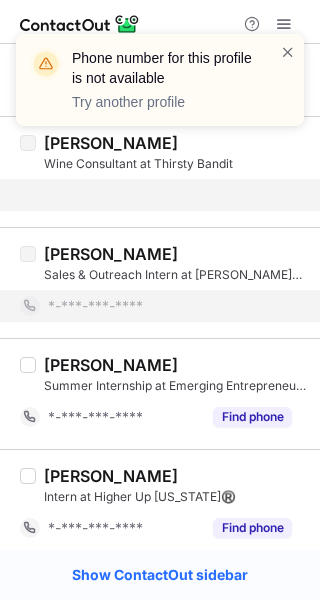 click on "Find phone" at bounding box center (252, 417) 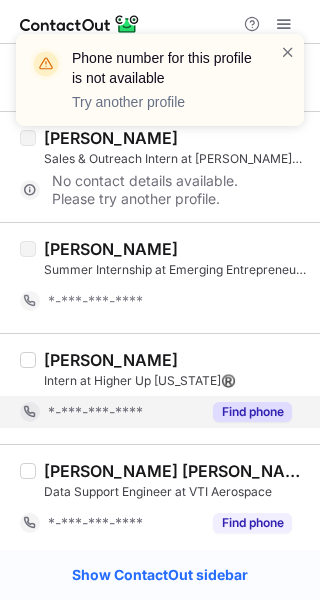 click on "Find phone" at bounding box center (252, 412) 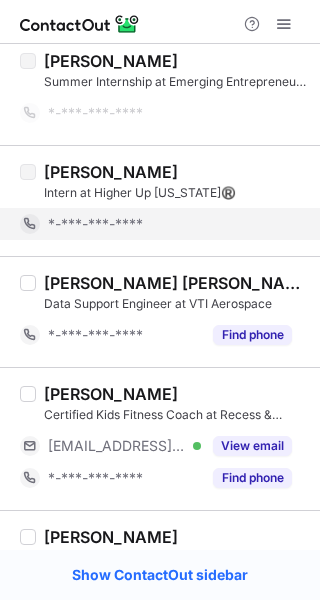 scroll, scrollTop: 947, scrollLeft: 0, axis: vertical 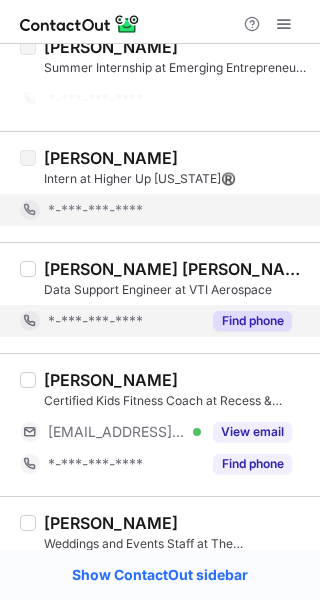 click on "Find phone" at bounding box center [252, 321] 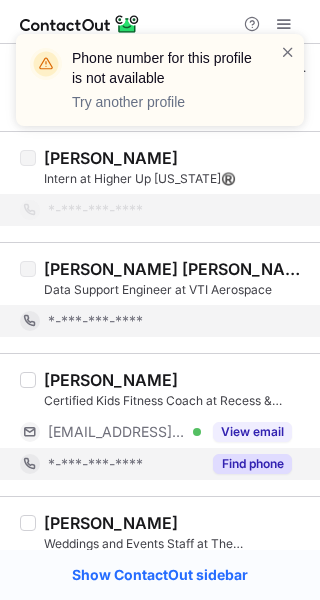 click on "Find phone" at bounding box center (246, 464) 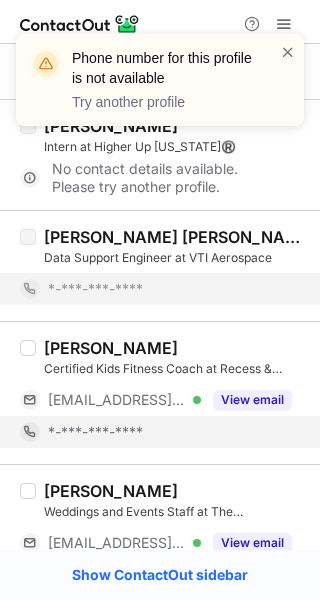 scroll, scrollTop: 1148, scrollLeft: 0, axis: vertical 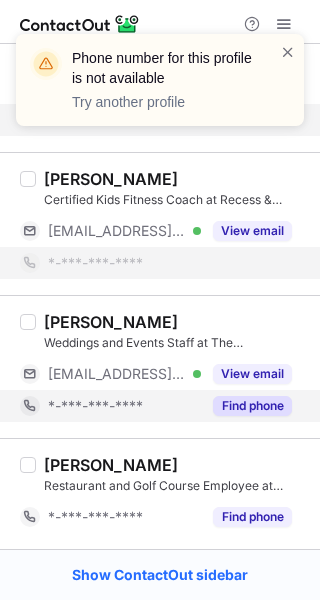 click on "Find phone" at bounding box center (252, 406) 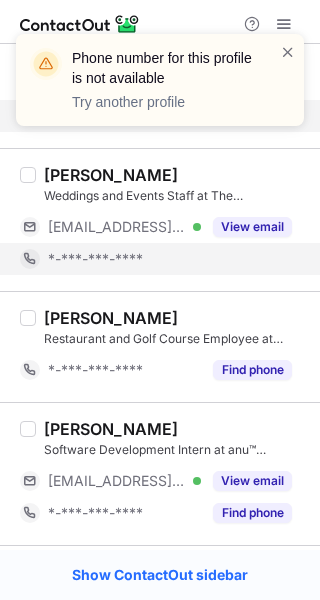 scroll, scrollTop: 1323, scrollLeft: 0, axis: vertical 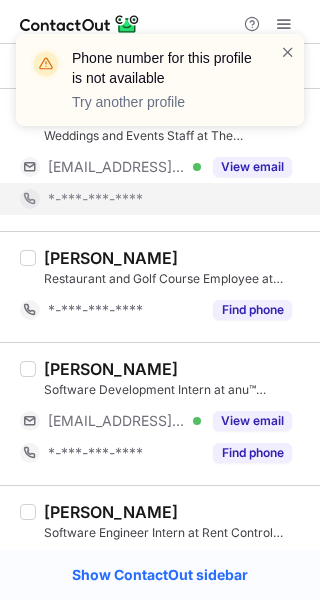 click on "Select all (25) Genise Brown Lead CPRS at S&B Behavioral Health Care LLC ***@snbllc.org Verified View email Josiah Brown Intern at SLEGO Industries ***@slegoindustries.com Verified View email Katherine Brown DBT Therapist at DBT Center of San Diego +14104435842 Copy Sophia Brown Environmental Researcher at Parks & People No contact details available. Please try another profile. Duncan Brown Operations Associate at The Lodge Bronze Buffalo Ranch ***@tetonspringslodge.com Verified View email Matthew Brown Individual Producer at Globe Life- American Income Life division- The Weatherspoon Agency- TS ***@twacareer.com Verified View email Rachel Brown Wine Consultant at Thirsty Bandit No contact details available. Please try another profile. Darnell Brown Sales & Outreach Intern at Blackwood Impact Group No contact details available. Please try another profile. Akeil Brown Summer Internship at Emerging Entrepreneurs Academy No contact details available. Please try another profile. Jade Brown John Mark Brown" at bounding box center (160, 254) 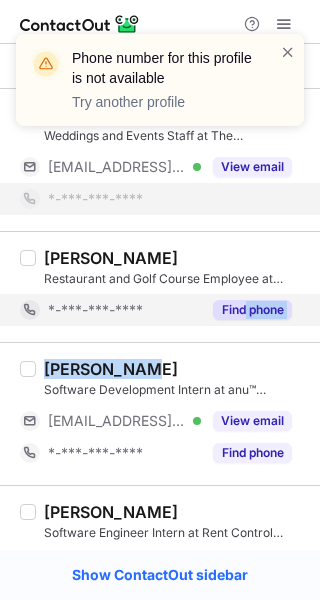 click on "Find phone" at bounding box center [252, 310] 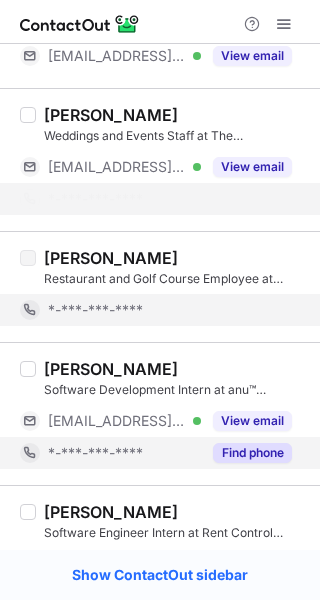 click on "Aiden Brown Software Development Intern at anu™ (previously gropod) ***@growanu.com Verified View email *-***-***-**** Find phone" at bounding box center [160, 413] 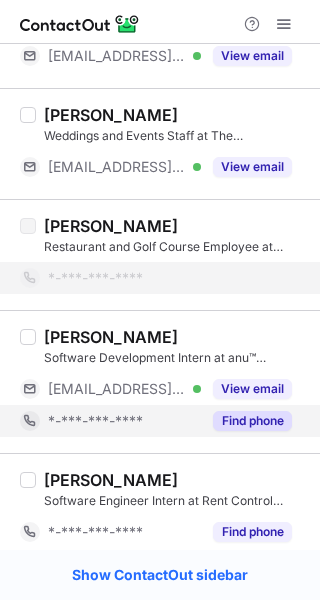 click on "Find phone" at bounding box center [252, 421] 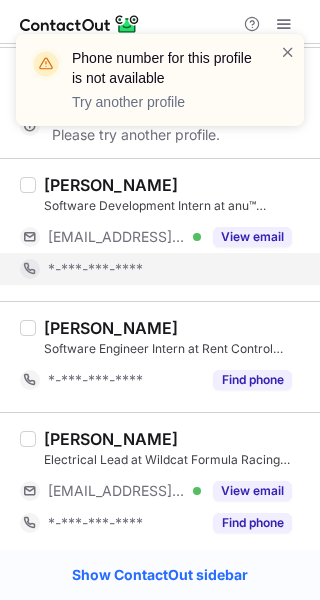 scroll, scrollTop: 1477, scrollLeft: 0, axis: vertical 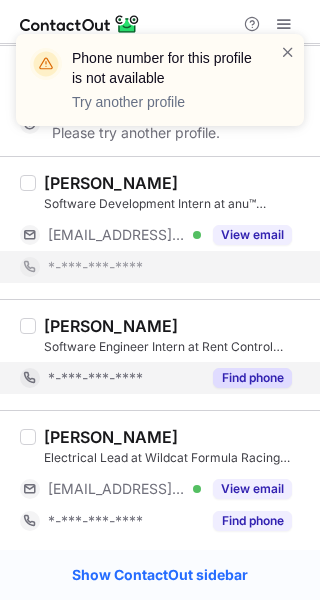 click on "Find phone" at bounding box center [252, 378] 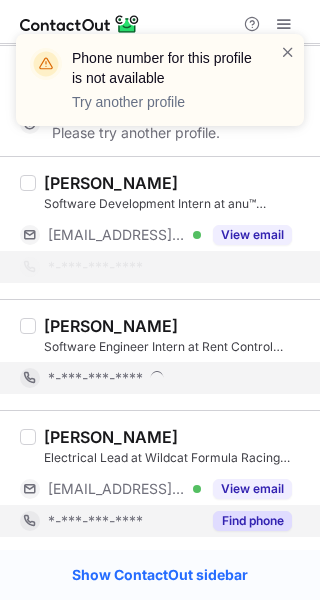 click on "Find phone" at bounding box center [252, 521] 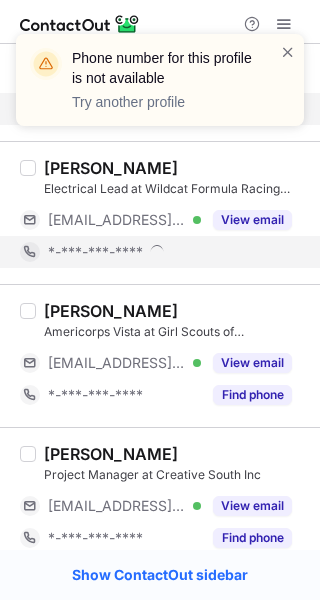 scroll, scrollTop: 1750, scrollLeft: 0, axis: vertical 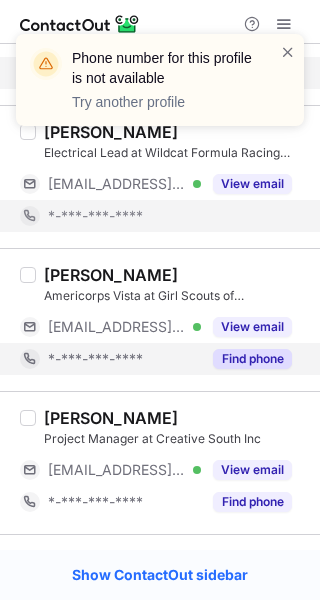 click on "Find phone" at bounding box center [252, 359] 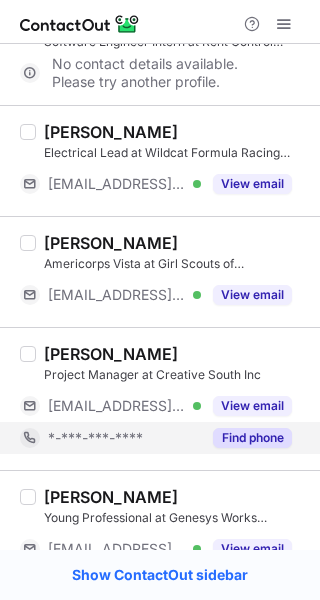 click on "Nathaniel Brown Project Manager at Creative South Inc ***@creativesouthpackaging.com Verified View email *-***-***-**** Find phone" at bounding box center [160, 398] 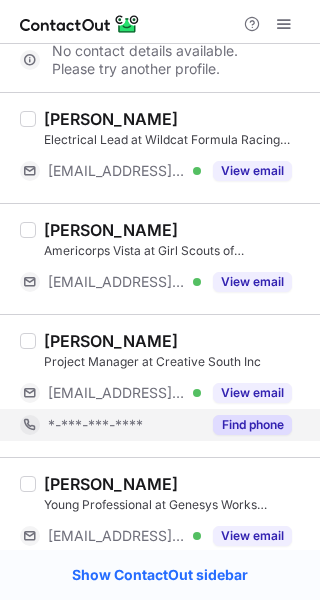 click on "Find phone" at bounding box center [252, 425] 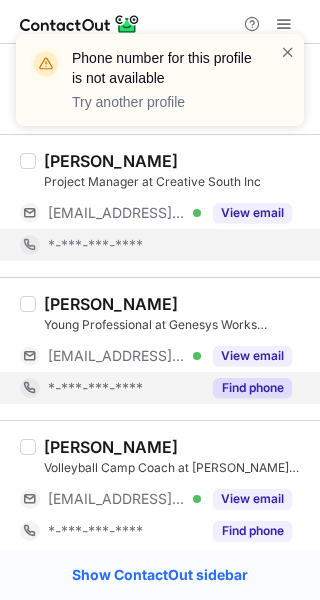 click on "Find phone" at bounding box center [252, 388] 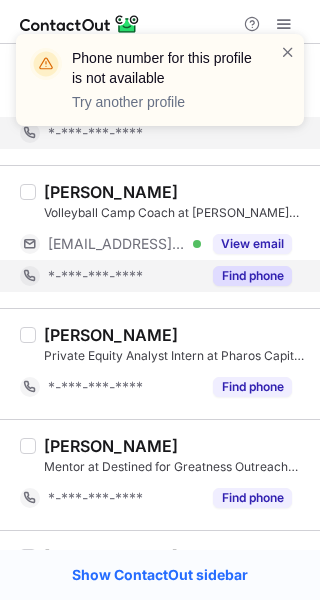 click on "Find phone" at bounding box center [252, 276] 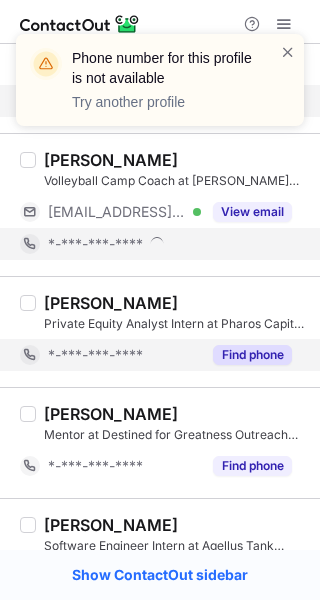 scroll, scrollTop: 2166, scrollLeft: 0, axis: vertical 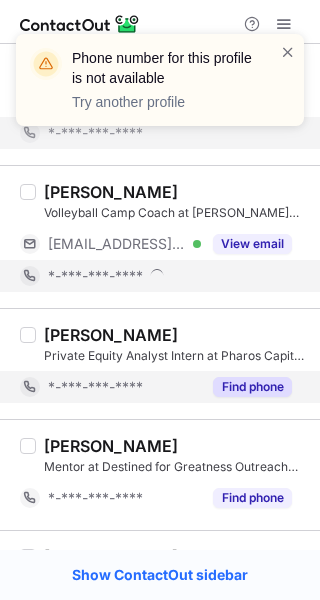 click on "Find phone" at bounding box center (252, 387) 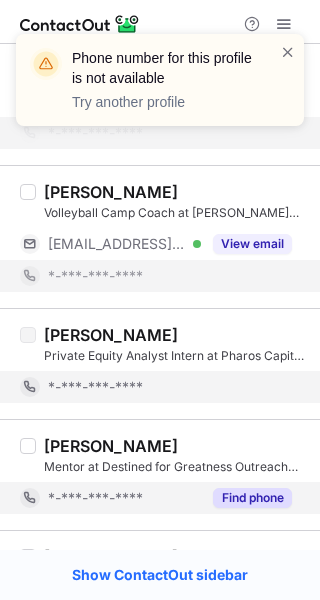 click on "Find phone" at bounding box center (246, 498) 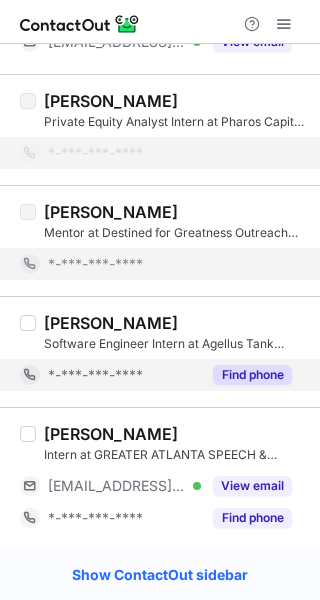 scroll, scrollTop: 2336, scrollLeft: 0, axis: vertical 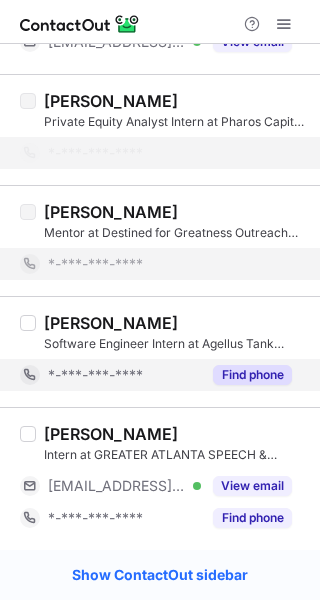 click on "Find phone" at bounding box center (252, 375) 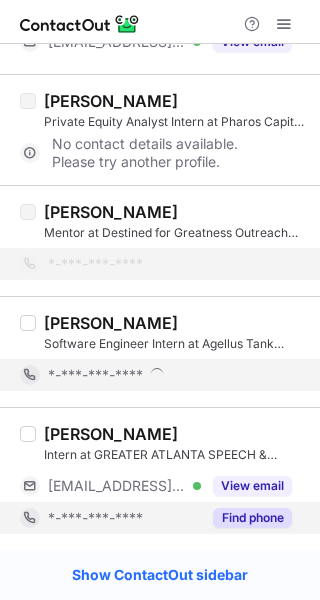 click on "Find phone" at bounding box center [252, 518] 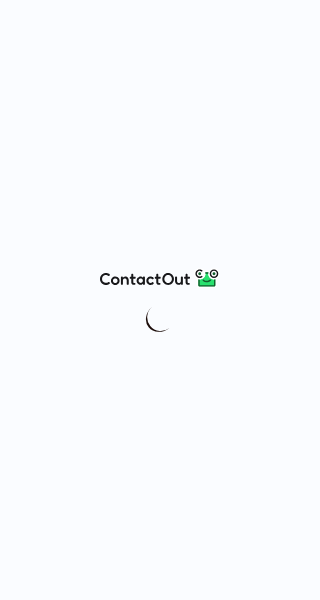 scroll, scrollTop: 0, scrollLeft: 0, axis: both 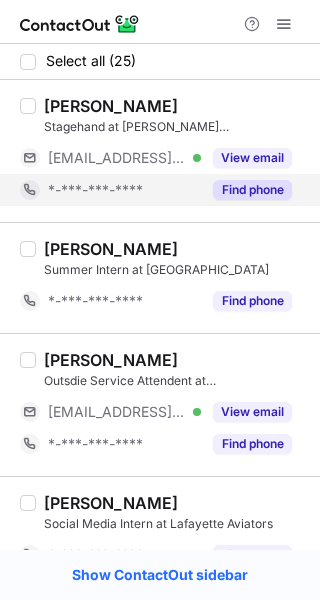 click on "Find phone" at bounding box center (246, 190) 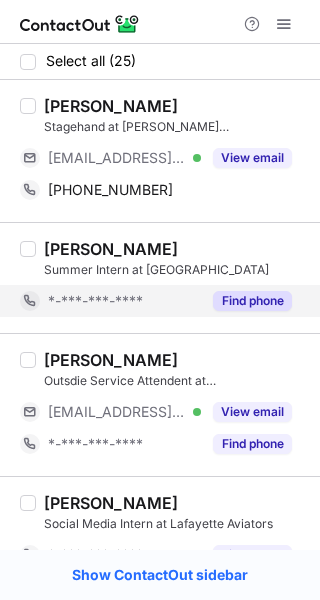 click on "Find phone" at bounding box center (252, 301) 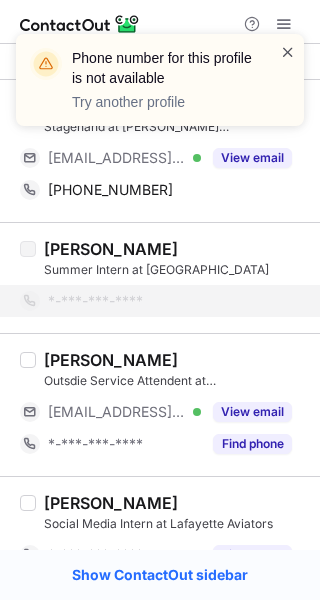 click at bounding box center [288, 52] 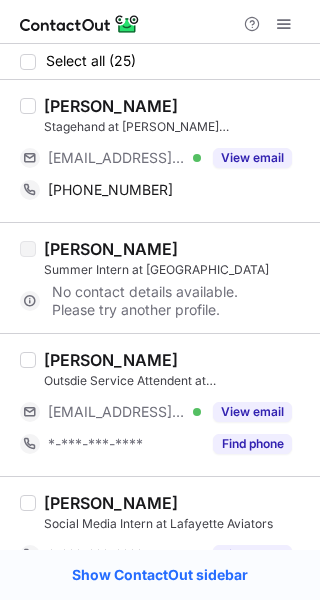 click on "[PERSON_NAME]" at bounding box center (111, 106) 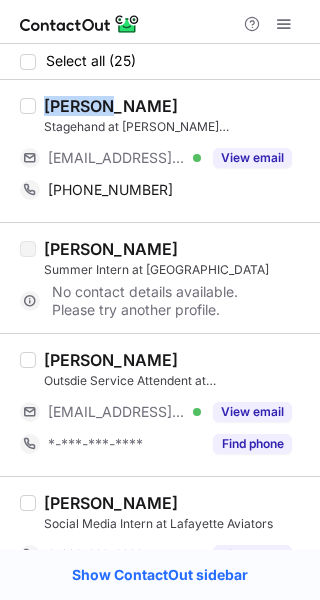 click on "[PERSON_NAME]" at bounding box center (111, 106) 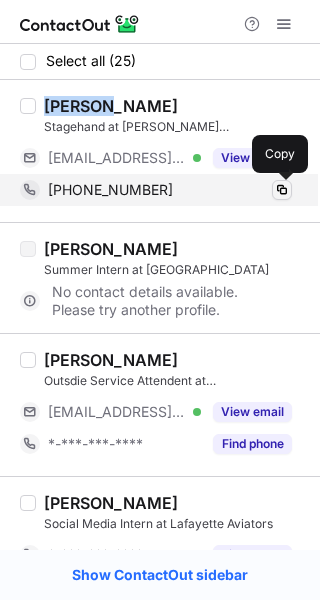 click at bounding box center (282, 190) 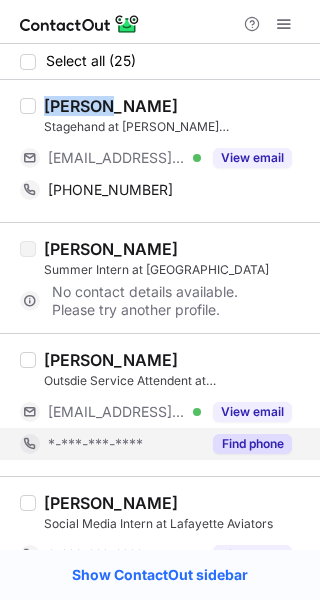 click on "Find phone" at bounding box center [252, 444] 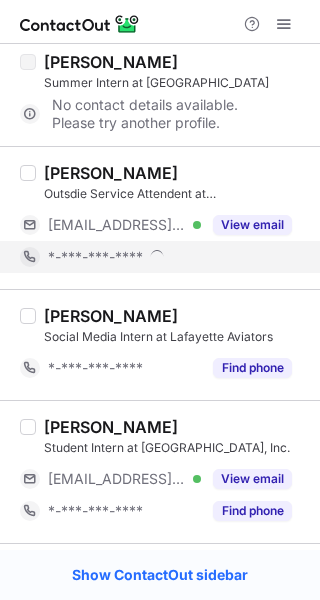 scroll, scrollTop: 189, scrollLeft: 0, axis: vertical 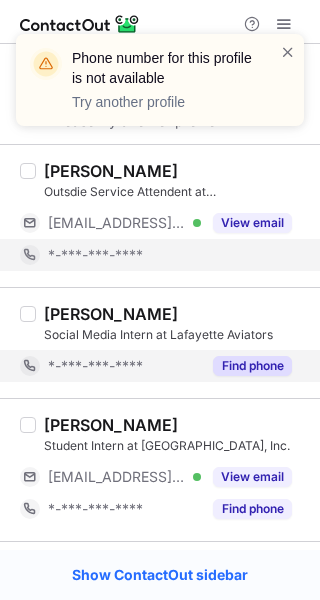 click on "Find phone" at bounding box center (252, 366) 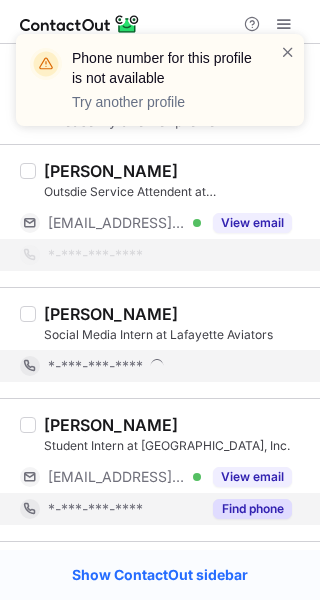 click on "Find phone" at bounding box center (252, 509) 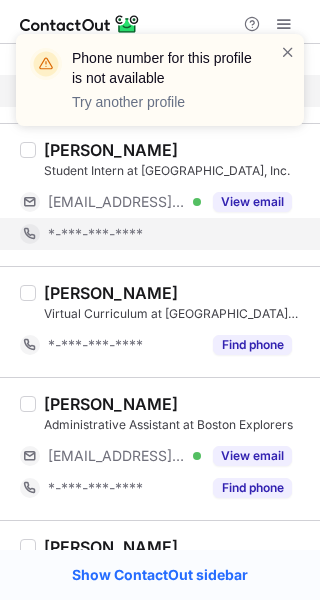 scroll, scrollTop: 434, scrollLeft: 0, axis: vertical 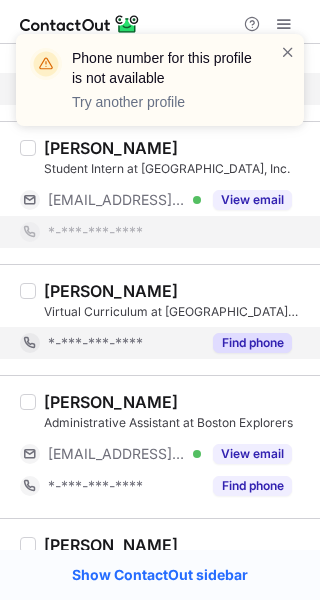 click on "Find phone" at bounding box center (252, 343) 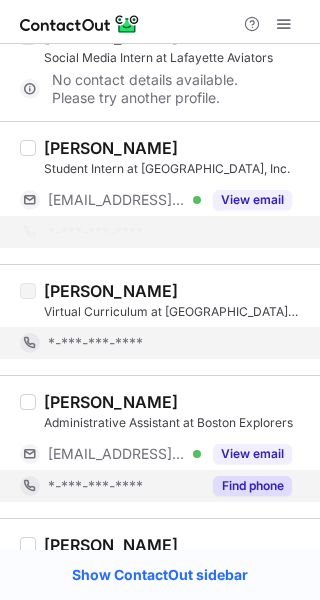 click on "Find phone" at bounding box center (252, 486) 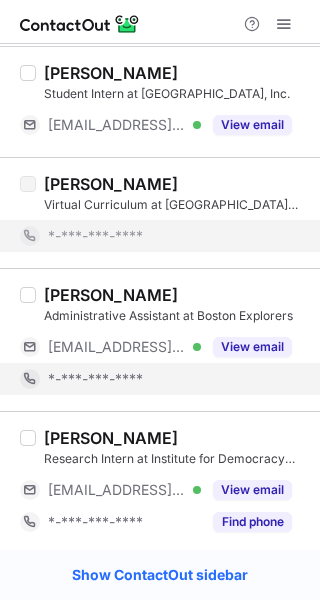 scroll, scrollTop: 680, scrollLeft: 0, axis: vertical 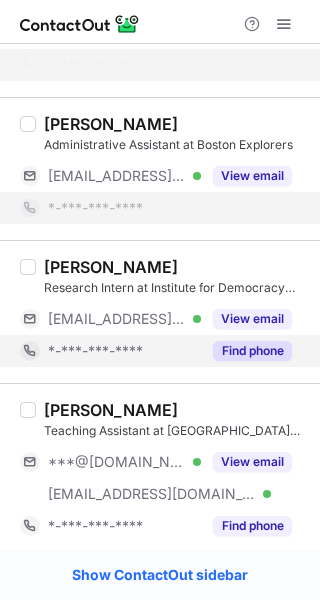 click on "Find phone" at bounding box center (252, 351) 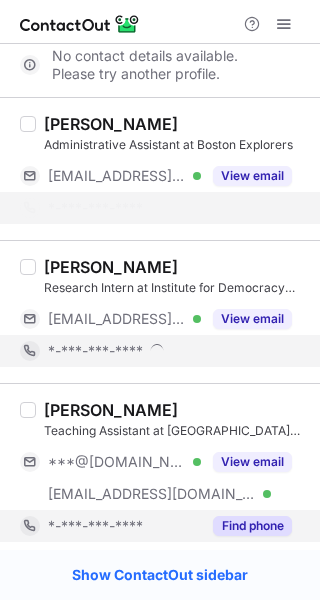 click on "Find phone" at bounding box center (246, 526) 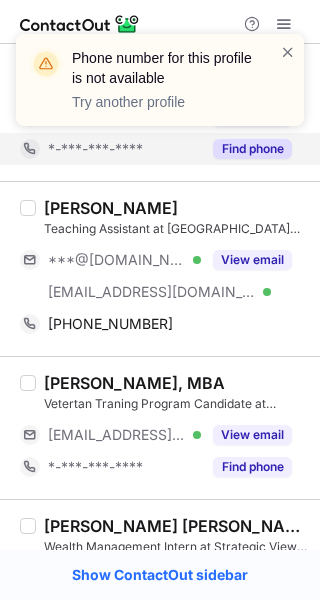 scroll, scrollTop: 814, scrollLeft: 0, axis: vertical 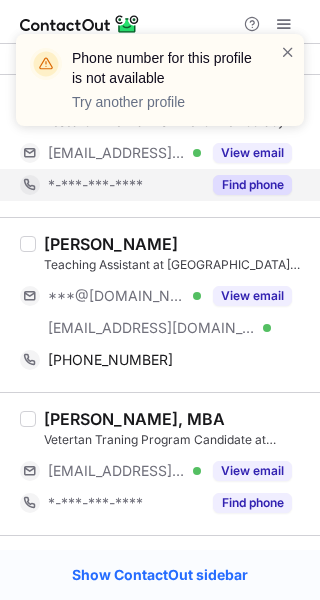 click on "Alan Brown" at bounding box center (111, 244) 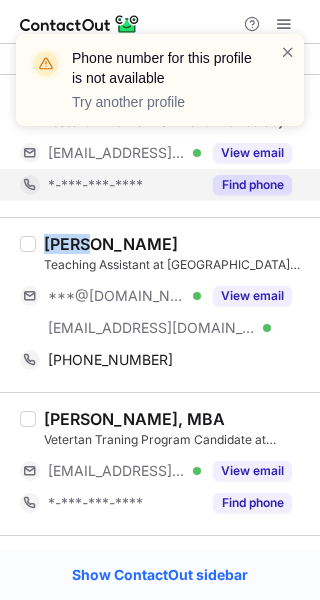 click on "Alan Brown" at bounding box center [111, 244] 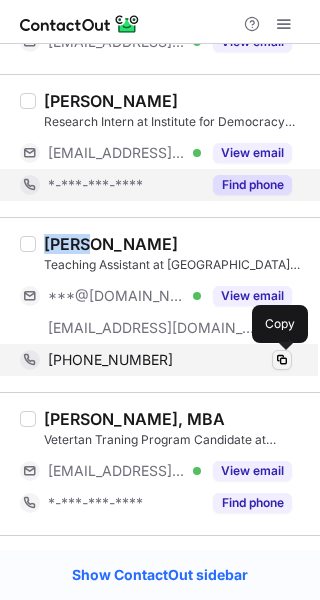 click at bounding box center (282, 360) 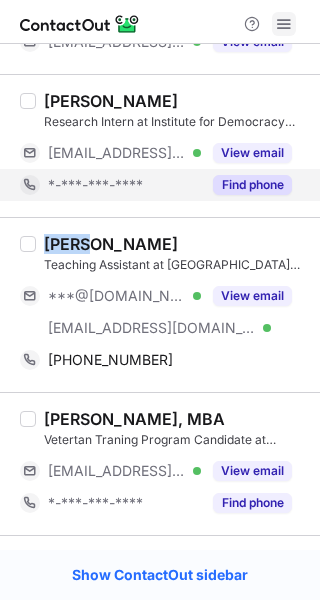 click at bounding box center (284, 24) 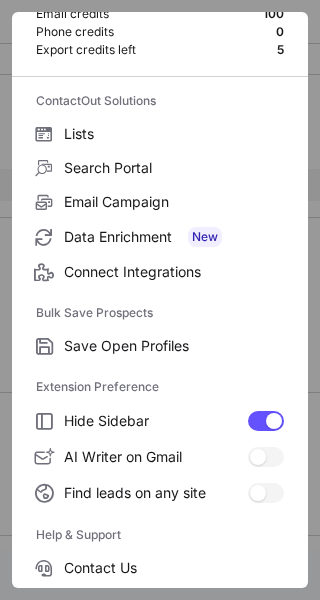 scroll, scrollTop: 233, scrollLeft: 0, axis: vertical 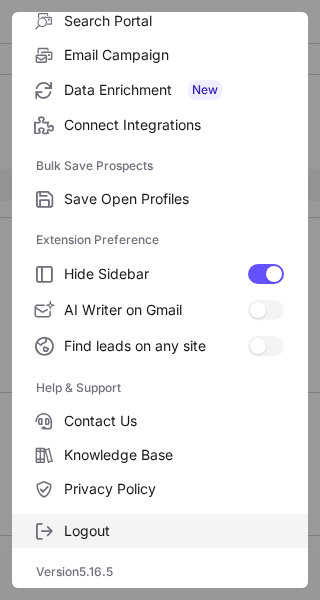 click on "Logout" at bounding box center [174, 531] 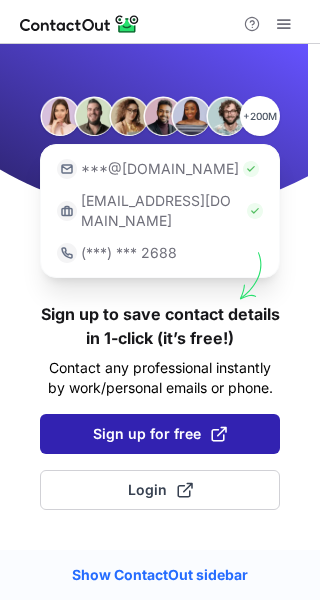 click on "Sign up for free" at bounding box center [160, 434] 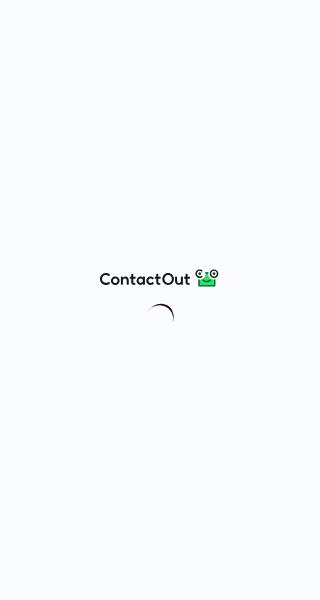 scroll, scrollTop: 0, scrollLeft: 0, axis: both 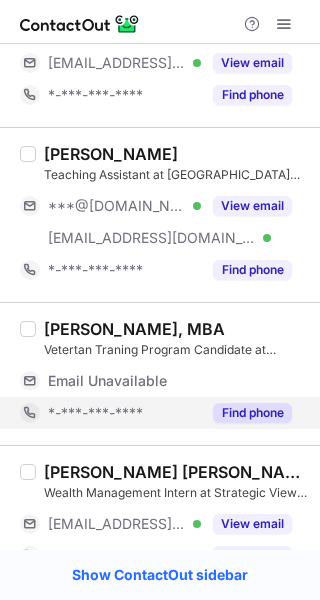 click on "Find phone" at bounding box center [252, 413] 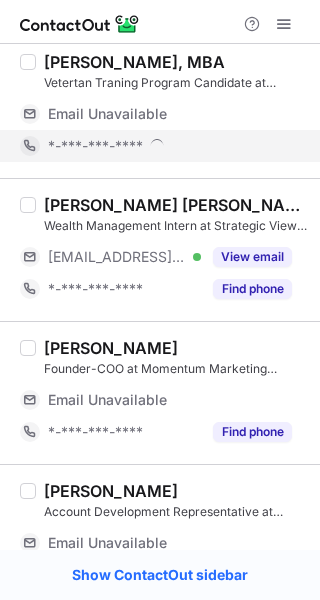 scroll, scrollTop: 1383, scrollLeft: 0, axis: vertical 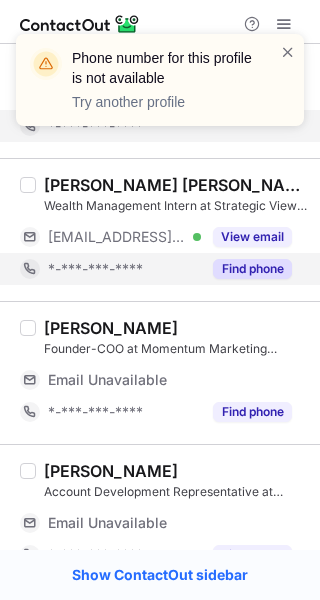 click on "Find phone" at bounding box center (252, 269) 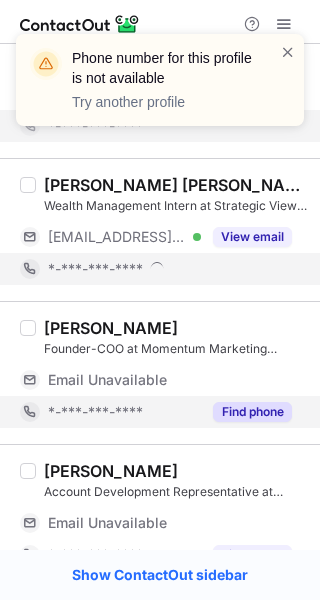 click on "Find phone" at bounding box center (252, 412) 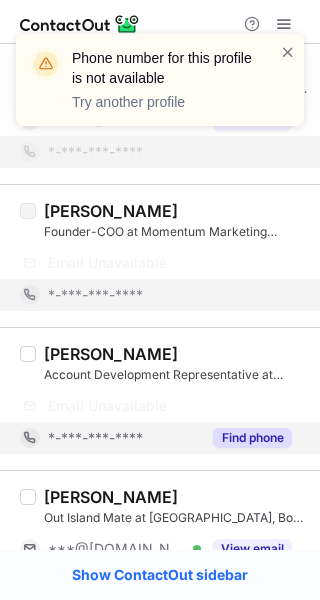 click on "Find phone" at bounding box center [252, 438] 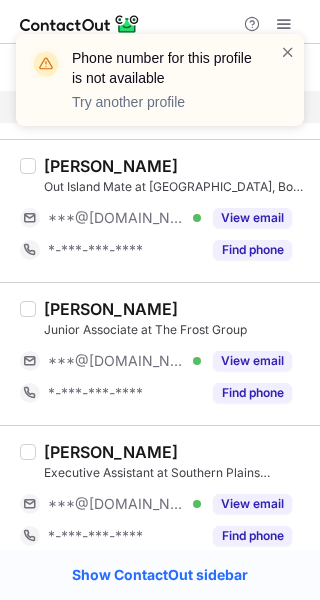 scroll, scrollTop: 1519, scrollLeft: 0, axis: vertical 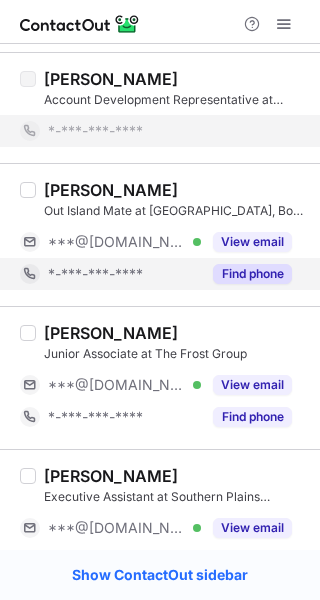 click on "Find phone" at bounding box center [252, 274] 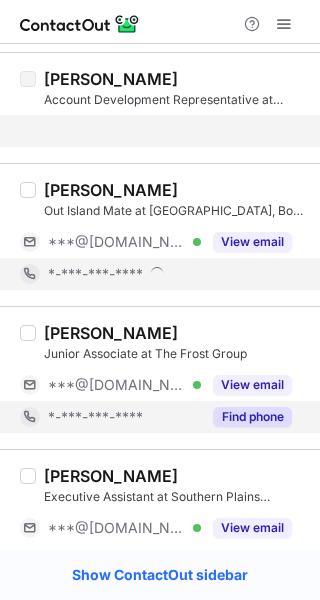 click on "Find phone" at bounding box center [252, 417] 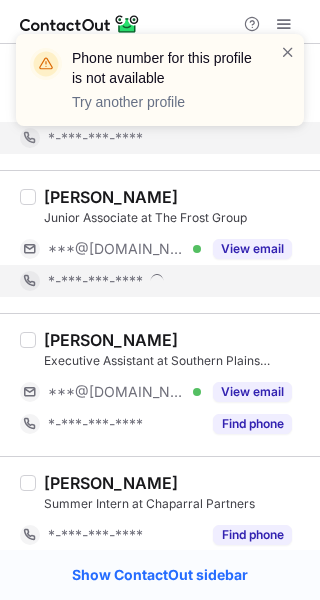 scroll, scrollTop: 1679, scrollLeft: 0, axis: vertical 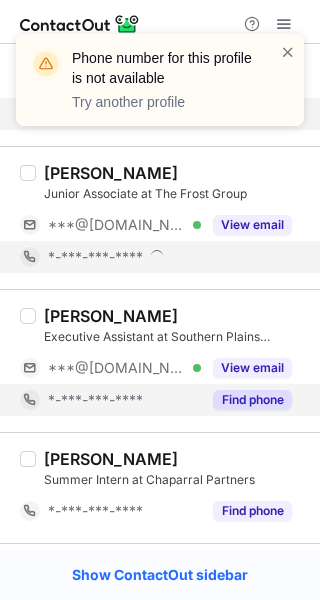 click on "Find phone" at bounding box center (252, 400) 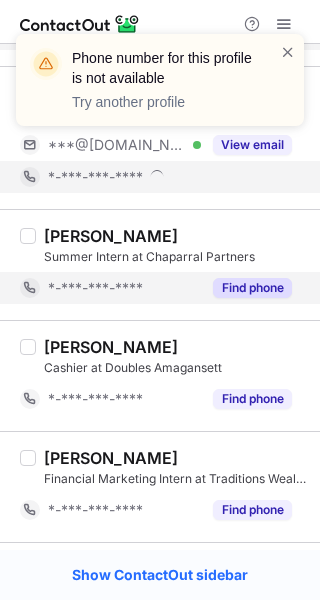 scroll, scrollTop: 1838, scrollLeft: 0, axis: vertical 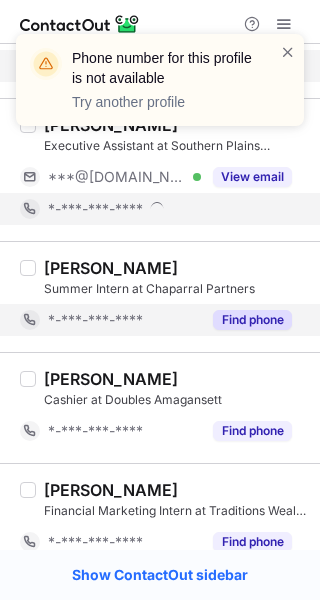 click on "Find phone" at bounding box center [252, 320] 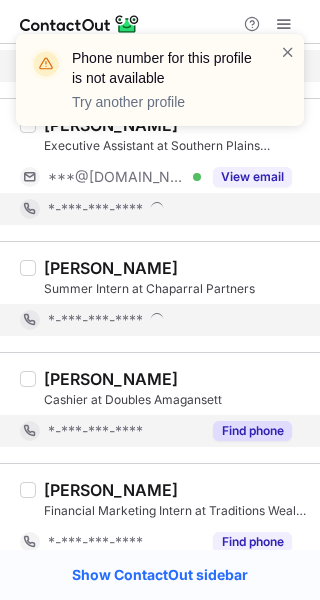 click on "Find phone" at bounding box center (252, 431) 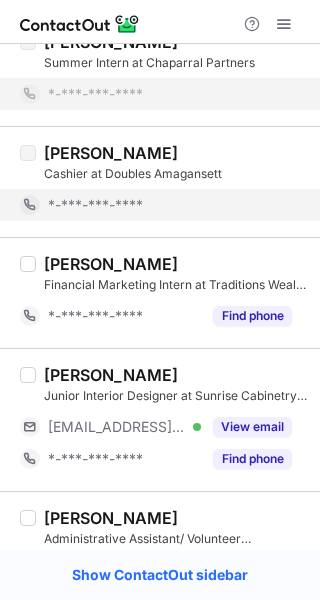 scroll, scrollTop: 2060, scrollLeft: 0, axis: vertical 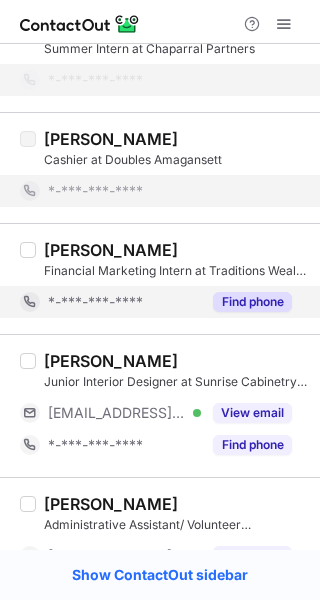 click on "Find phone" at bounding box center (252, 302) 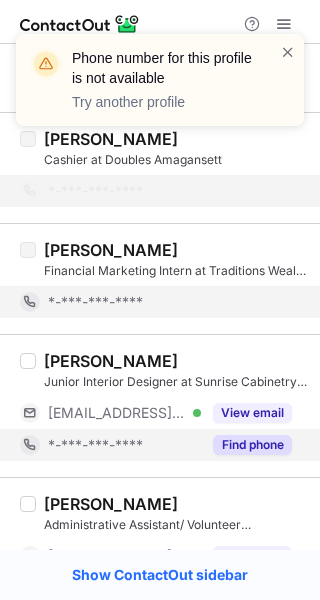 click on "Find phone" at bounding box center [252, 445] 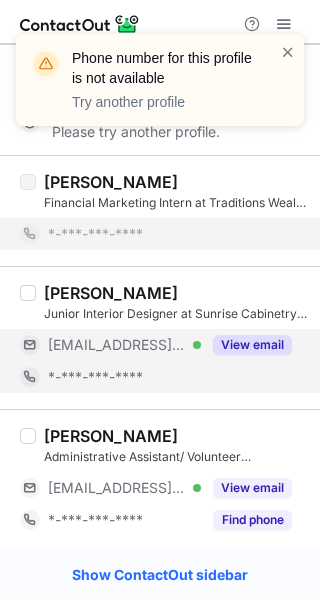 scroll, scrollTop: 2130, scrollLeft: 0, axis: vertical 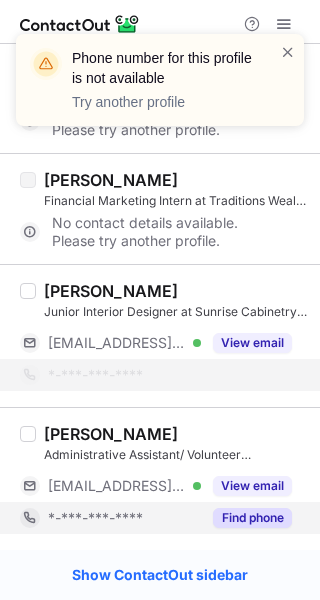 click on "Find phone" at bounding box center [252, 518] 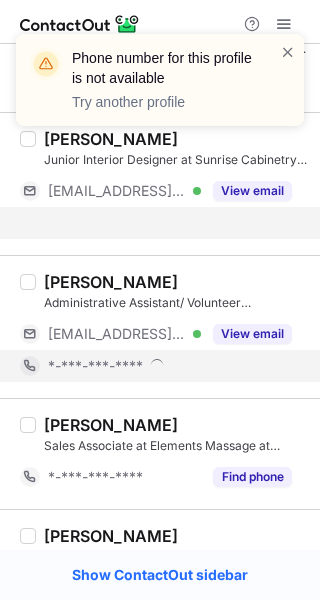 scroll, scrollTop: 2318, scrollLeft: 0, axis: vertical 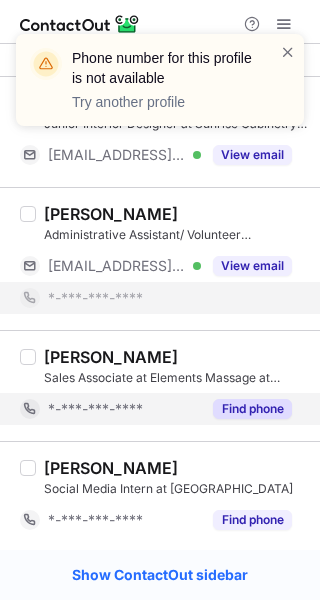 click on "Find phone" at bounding box center (252, 409) 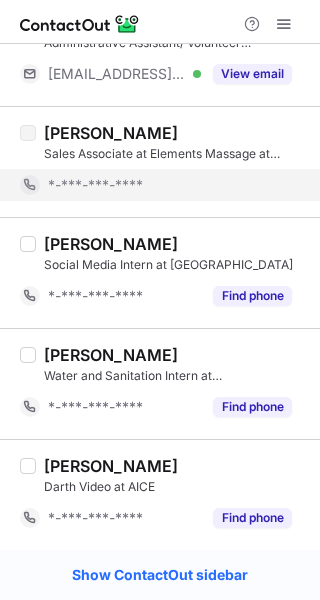 scroll, scrollTop: 2510, scrollLeft: 0, axis: vertical 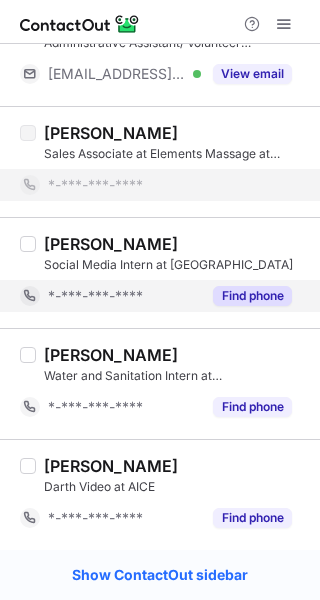 click on "Find phone" at bounding box center [252, 296] 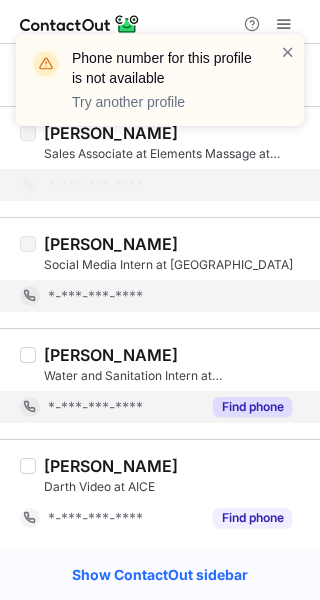 click on "Find phone" at bounding box center (252, 407) 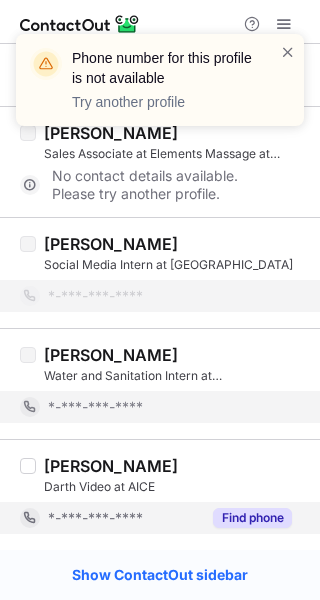 click on "Find phone" at bounding box center (252, 518) 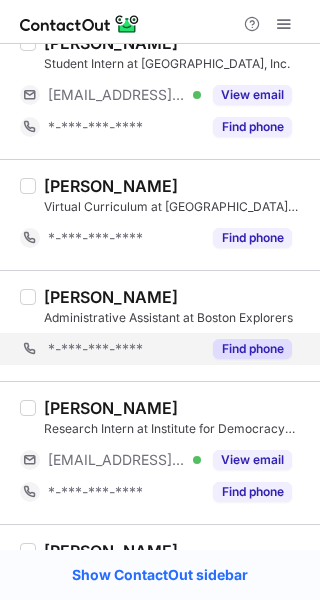 scroll, scrollTop: 538, scrollLeft: 0, axis: vertical 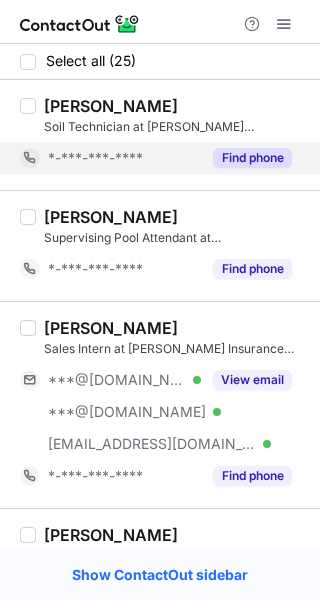 click on "Find phone" at bounding box center (252, 158) 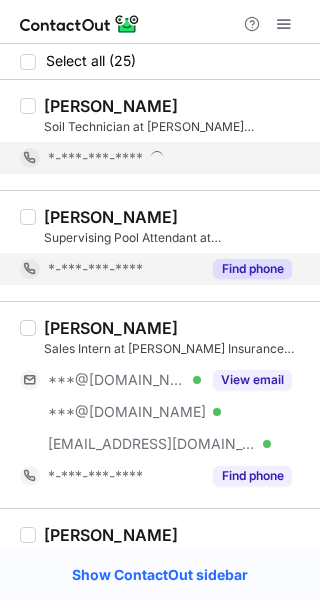 click on "Find phone" at bounding box center [252, 269] 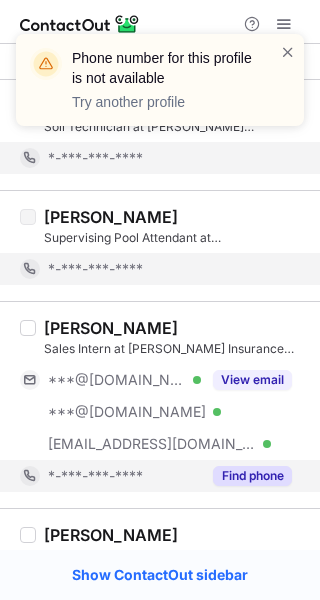 click on "Find phone" at bounding box center [252, 476] 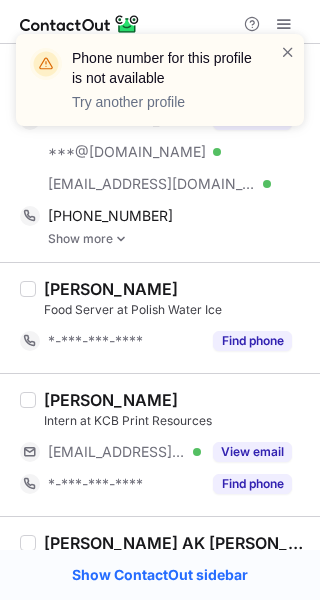 scroll, scrollTop: 268, scrollLeft: 0, axis: vertical 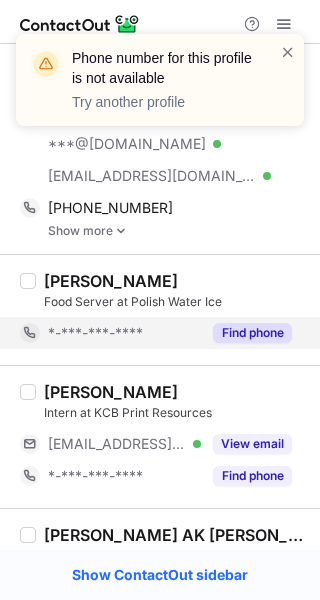 drag, startPoint x: 246, startPoint y: 330, endPoint x: 242, endPoint y: 387, distance: 57.14018 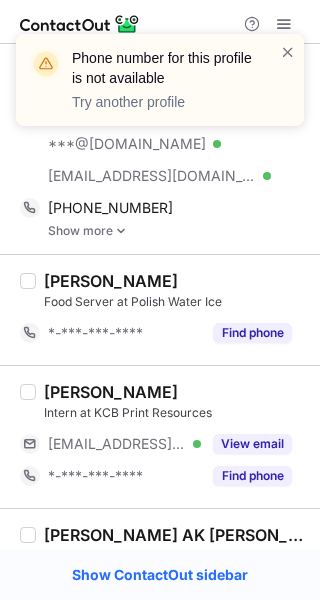 click on "Find phone" at bounding box center [252, 333] 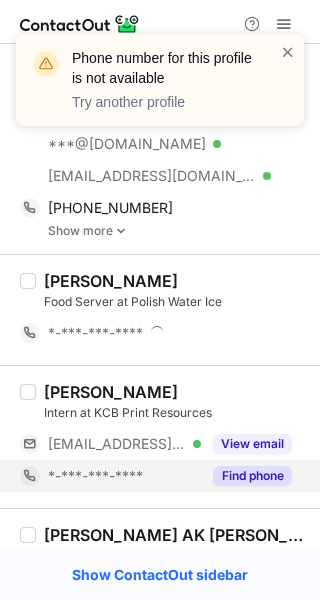 click on "Find phone" at bounding box center (252, 476) 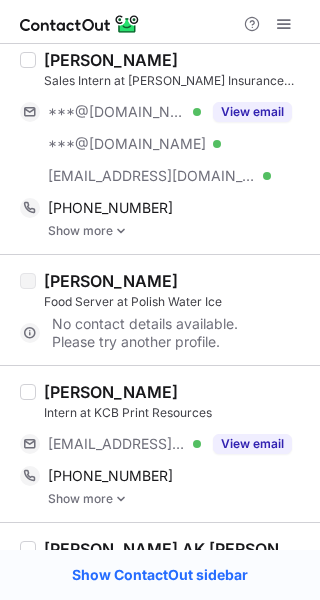 click on "[PERSON_NAME]" at bounding box center (111, 60) 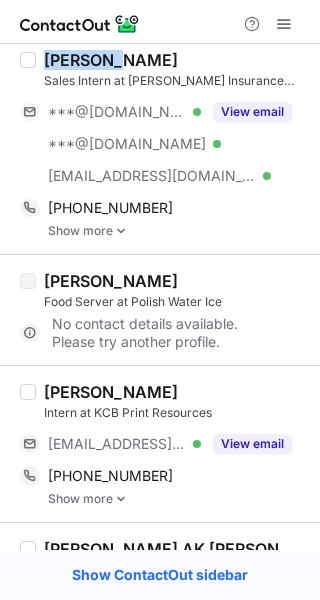 click on "[PERSON_NAME]" at bounding box center (111, 60) 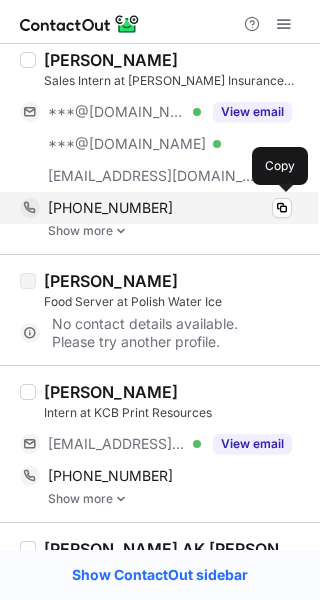 click on "+12818022175" at bounding box center (170, 208) 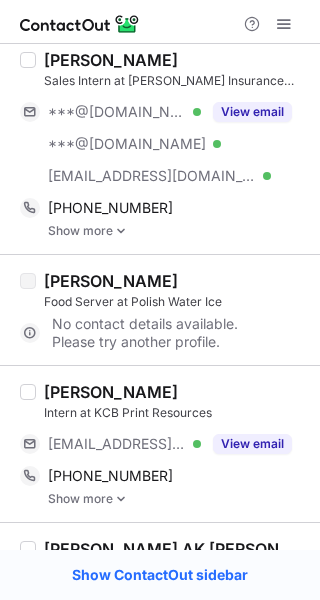 click on "[PERSON_NAME]" at bounding box center [111, 392] 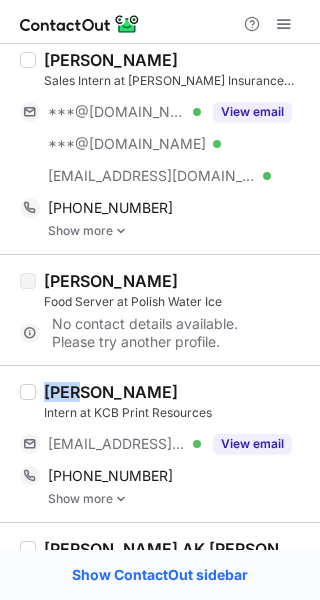 click on "[PERSON_NAME]" at bounding box center [111, 392] 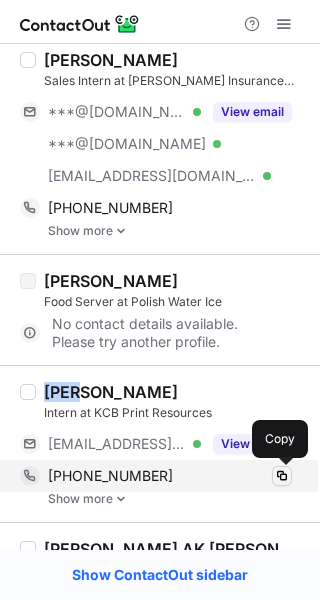click at bounding box center (282, 476) 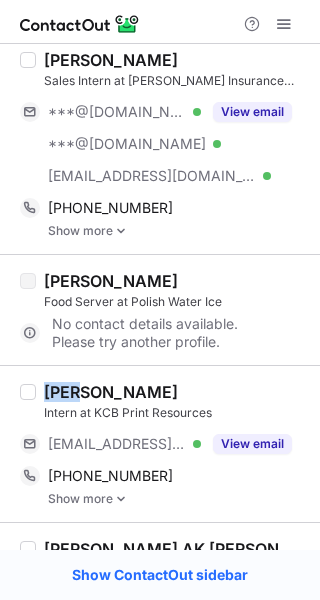 click on "Dan Brown Intern at KCB Print Resources ***@coastalic.com Verified View email +16105682619 Copied! Show more" at bounding box center (160, 443) 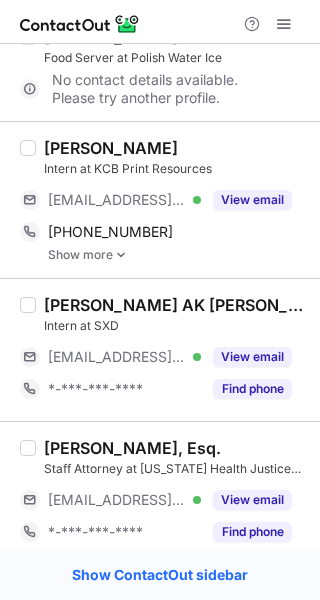 scroll, scrollTop: 590, scrollLeft: 0, axis: vertical 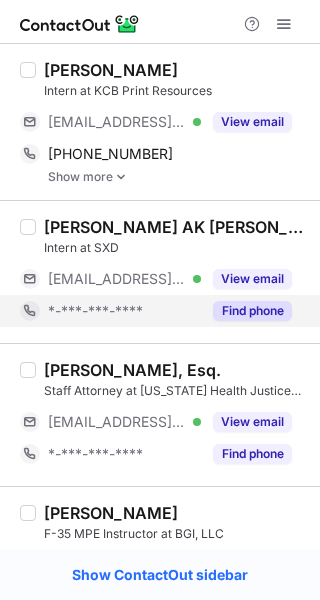click on "Find phone" at bounding box center [246, 311] 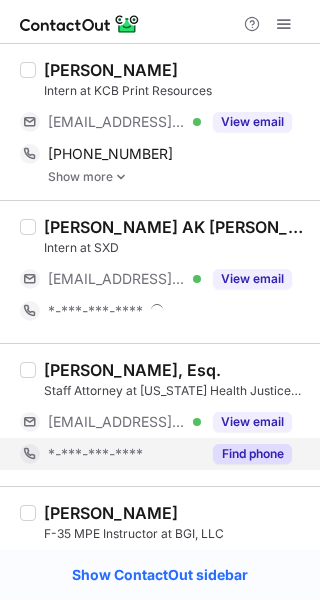 click on "Find phone" at bounding box center [252, 454] 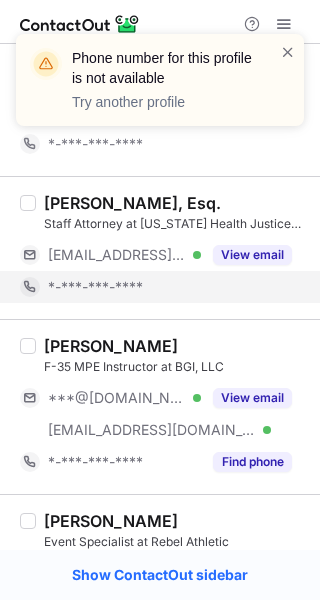 scroll, scrollTop: 766, scrollLeft: 0, axis: vertical 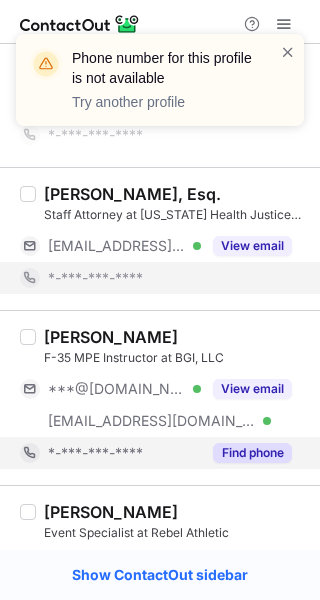 click on "Find phone" at bounding box center (252, 453) 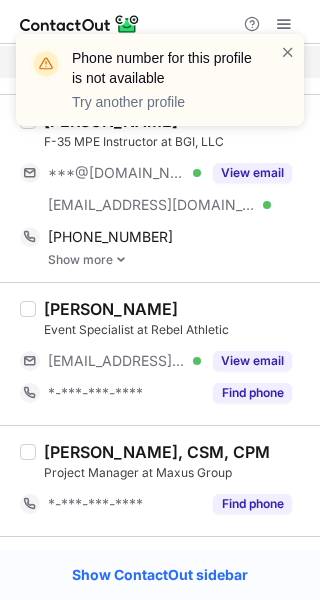 scroll, scrollTop: 918, scrollLeft: 0, axis: vertical 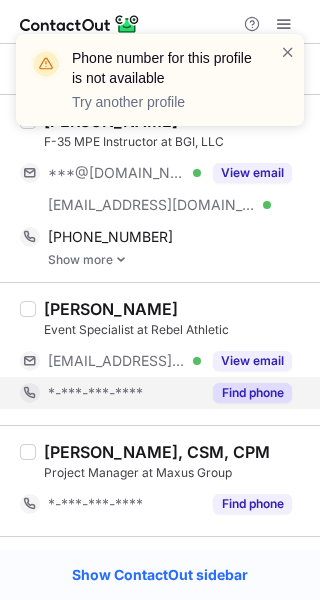 click on "Find phone" at bounding box center (252, 393) 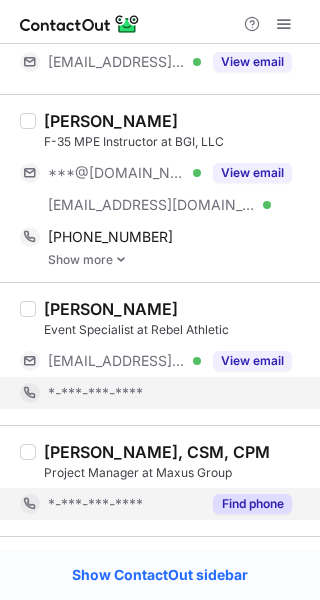 click on "Find phone" at bounding box center (252, 504) 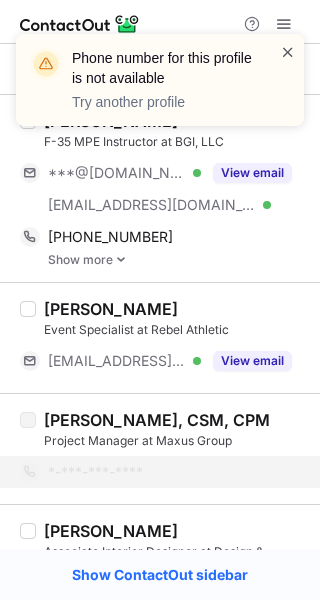 click at bounding box center (288, 52) 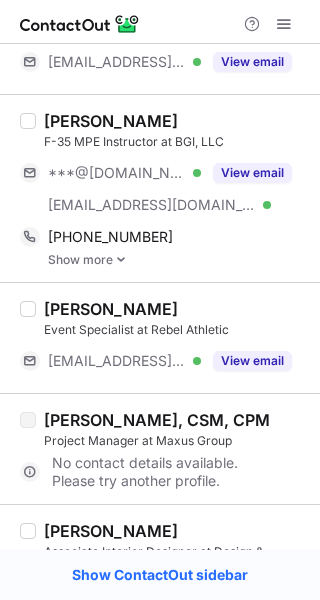 click on "[PERSON_NAME]" at bounding box center [111, 121] 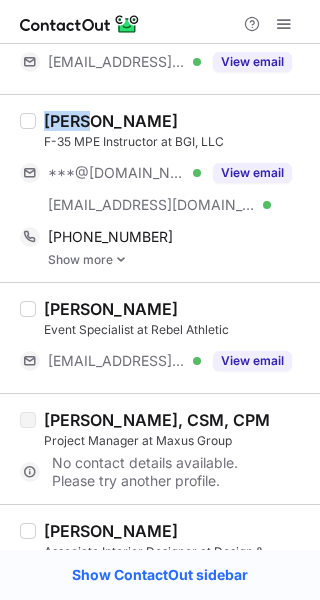 click on "[PERSON_NAME]" at bounding box center (111, 121) 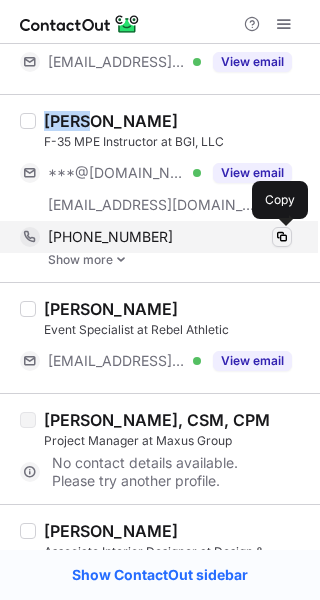 click at bounding box center [282, 237] 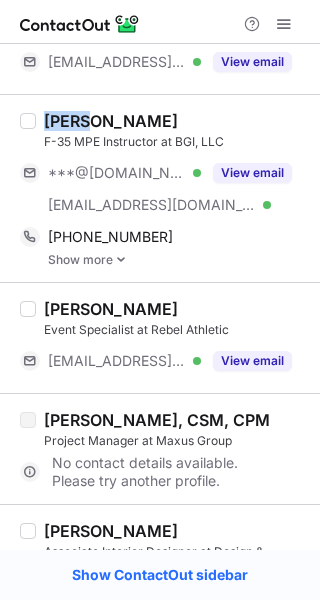 click on "Phil Brown F-35 MPE Instructor at BGI, LLC ***@gmail.com Verified ***@bgi-llc.com Verified View email +12568740072 Copy Show more" at bounding box center [160, 188] 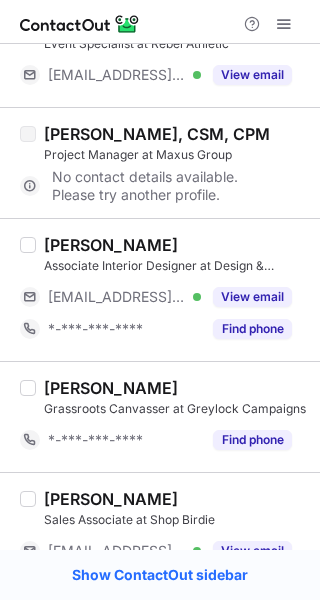 scroll, scrollTop: 1232, scrollLeft: 0, axis: vertical 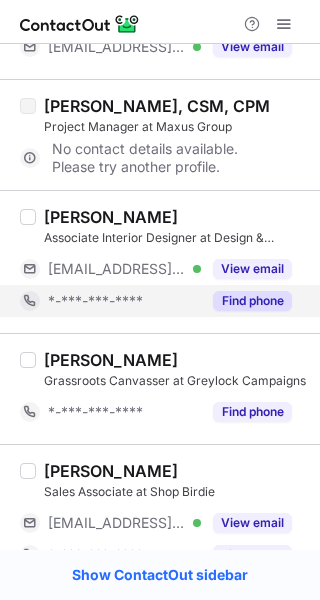 click on "Find phone" at bounding box center [252, 301] 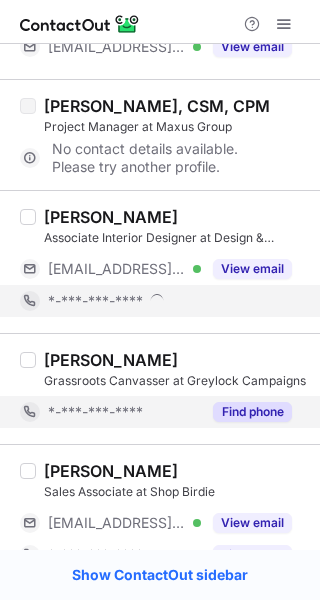 click on "Find phone" at bounding box center [252, 412] 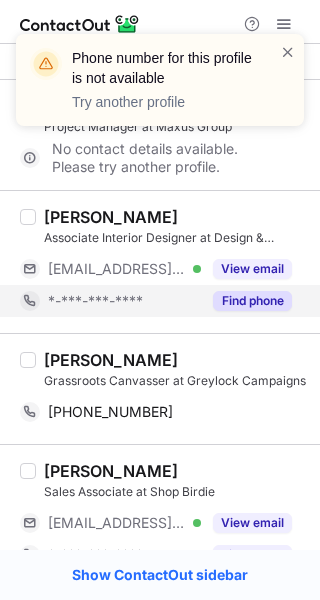click on "Grace Brown Grassroots Canvasser at Greylock Campaigns +12127942435 Copy" at bounding box center (160, 388) 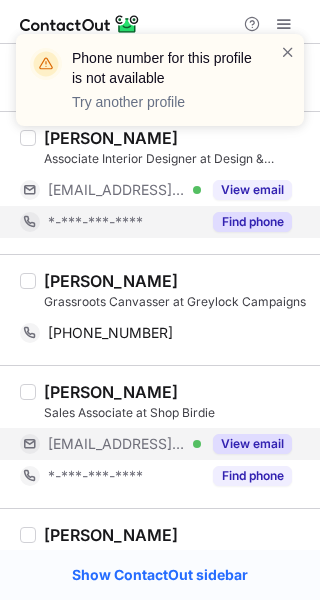 scroll, scrollTop: 1313, scrollLeft: 0, axis: vertical 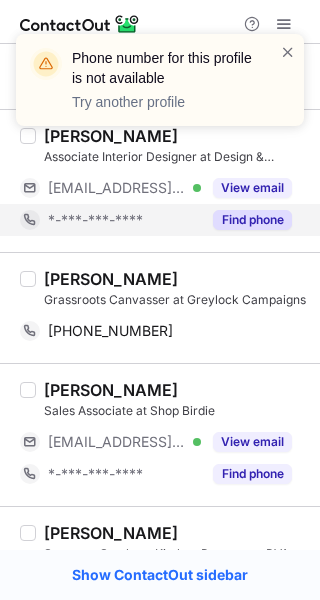 click on "Grace Brown" at bounding box center (111, 279) 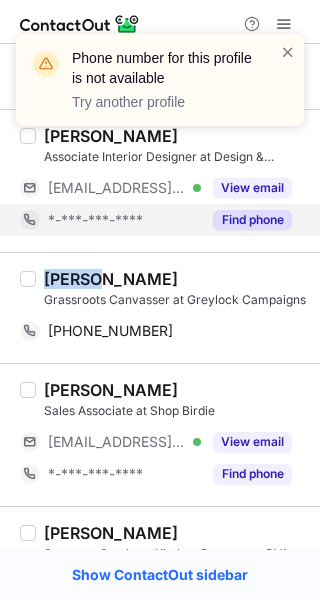 click on "Grace Brown" at bounding box center (111, 279) 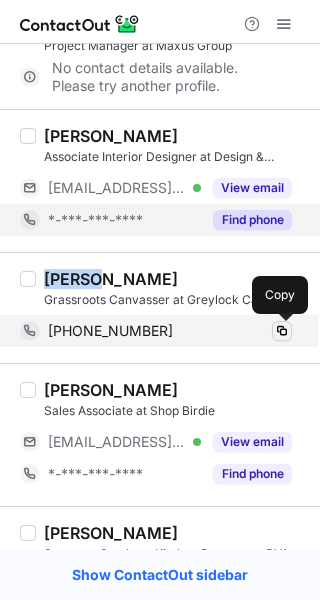 click at bounding box center [282, 331] 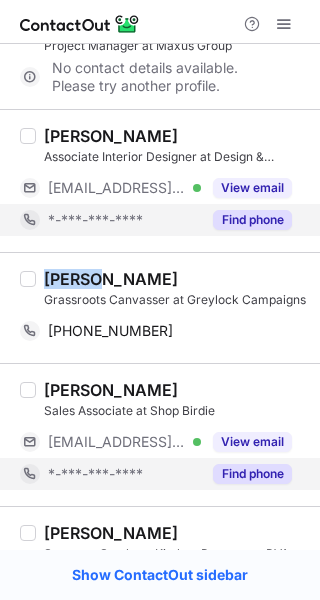 click on "Find phone" at bounding box center [252, 474] 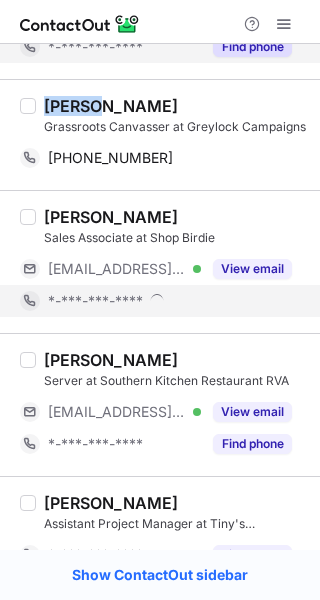 scroll, scrollTop: 1487, scrollLeft: 0, axis: vertical 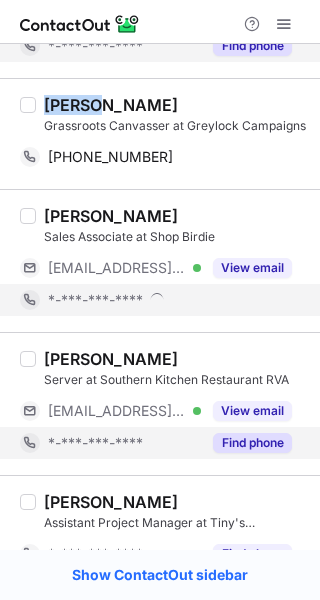 click on "Find phone" at bounding box center (252, 443) 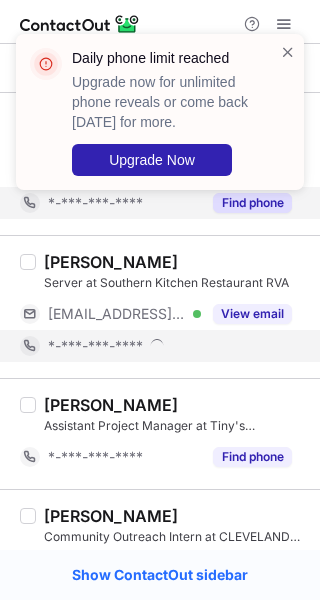 scroll, scrollTop: 1585, scrollLeft: 0, axis: vertical 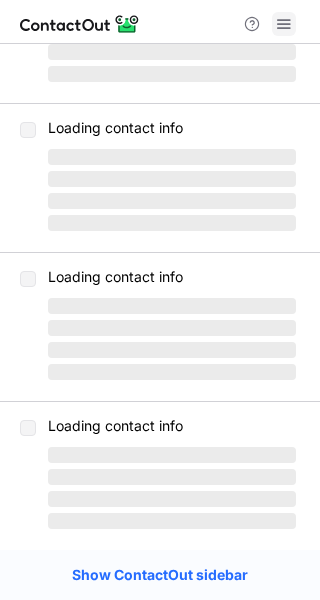 click at bounding box center [284, 24] 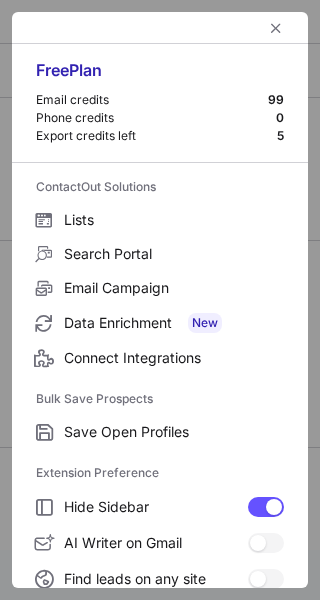 scroll, scrollTop: 307, scrollLeft: 0, axis: vertical 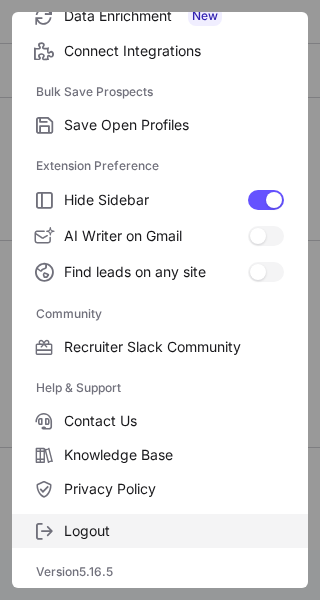 click on "Logout" at bounding box center (160, 531) 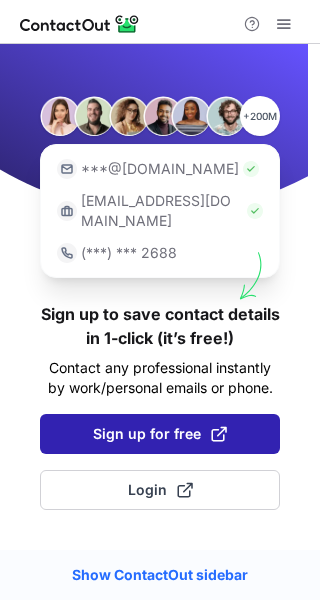 click on "Sign up for free" at bounding box center [160, 434] 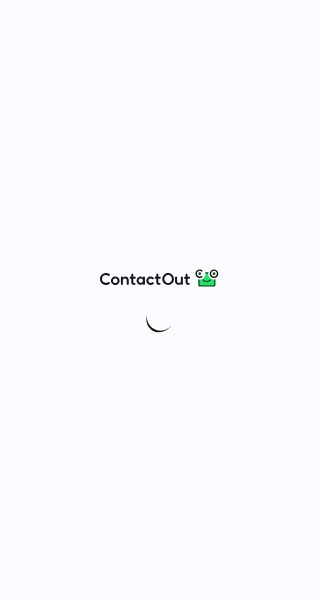 scroll, scrollTop: 0, scrollLeft: 0, axis: both 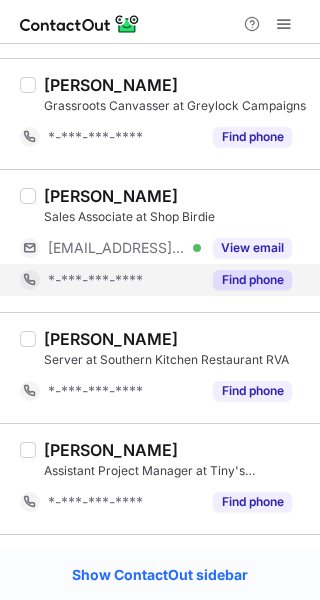 click on "Find phone" at bounding box center [252, 280] 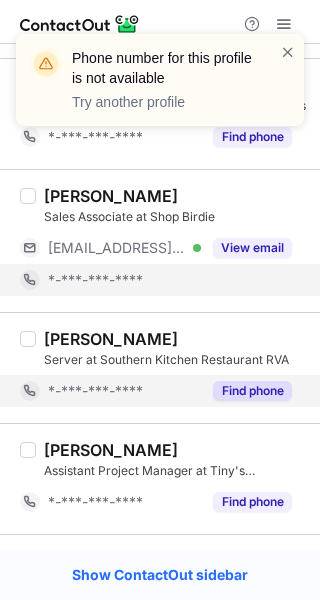 click on "Find phone" at bounding box center (252, 391) 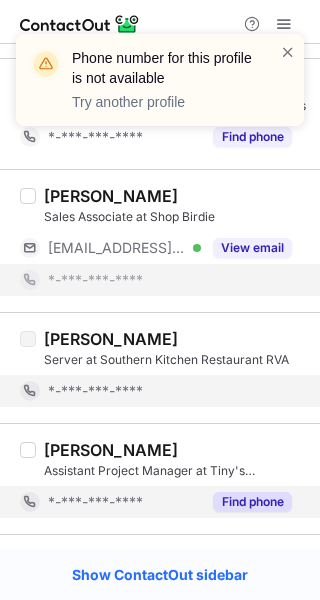 click on "Find phone" at bounding box center (252, 502) 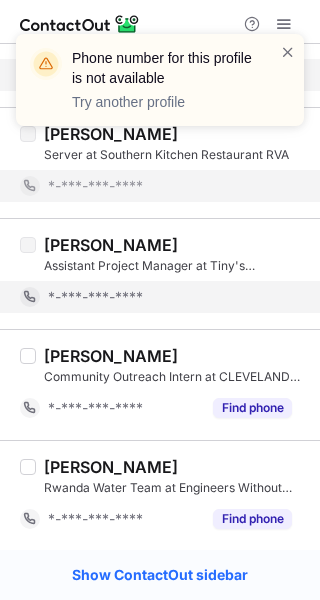 scroll, scrollTop: 1704, scrollLeft: 0, axis: vertical 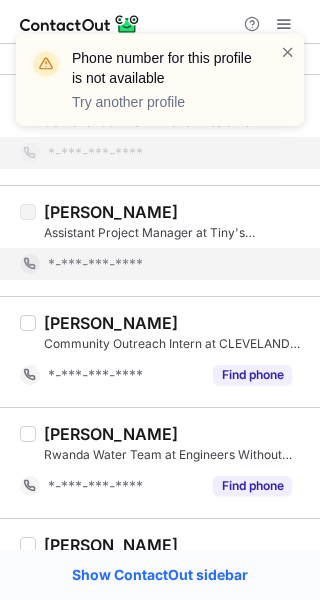 click on "Nia Brown Community Outreach Intern at CLEVELAND KIDS' BOOK BANK *-***-***-**** Find phone" at bounding box center (160, 351) 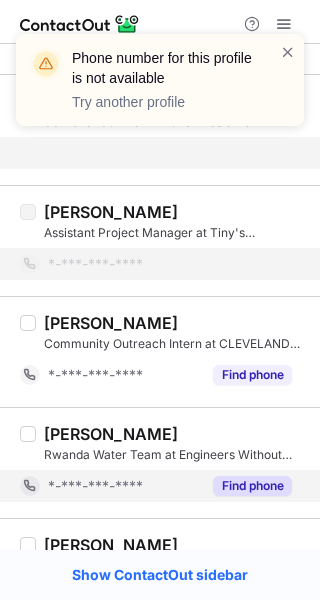 click on "Find phone" at bounding box center (252, 486) 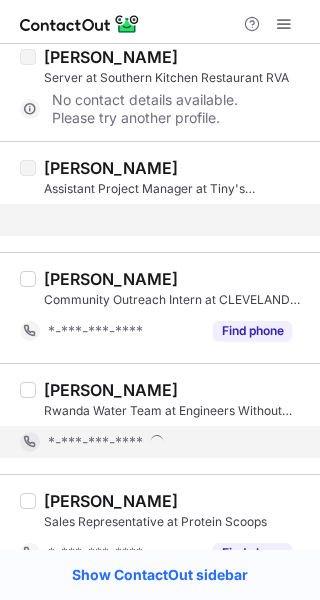 scroll, scrollTop: 1793, scrollLeft: 0, axis: vertical 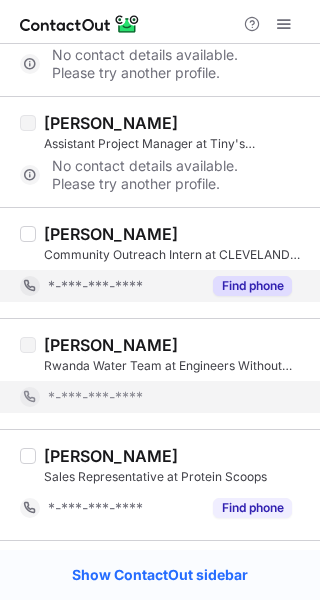 click on "Find phone" at bounding box center [246, 286] 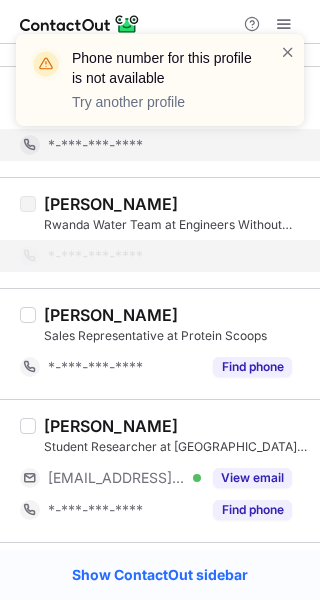 scroll, scrollTop: 1935, scrollLeft: 0, axis: vertical 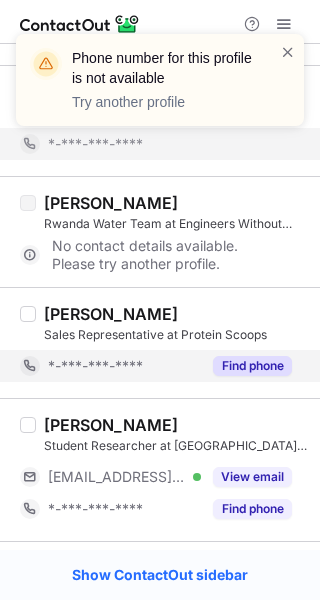 click on "Find phone" at bounding box center (252, 366) 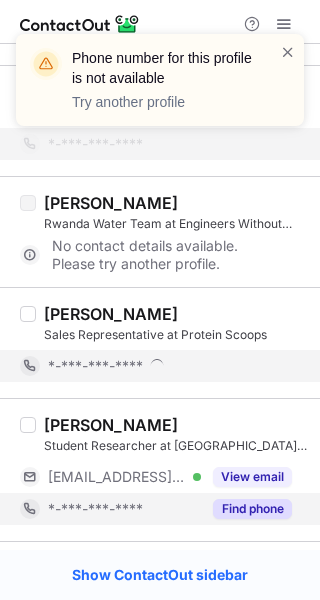 click on "Find phone" at bounding box center (252, 509) 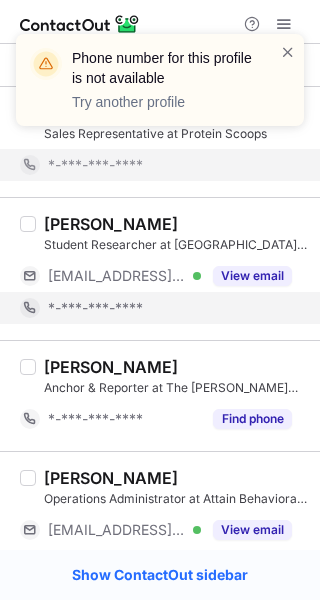 scroll, scrollTop: 2160, scrollLeft: 0, axis: vertical 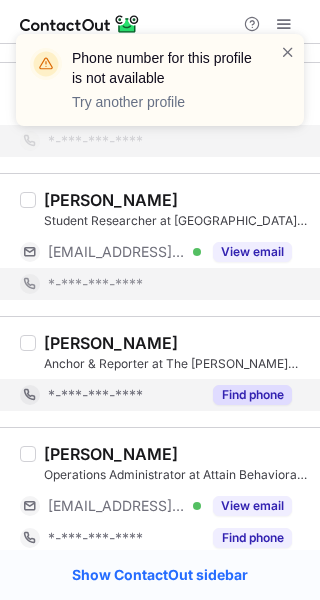 click on "Find phone" at bounding box center (252, 395) 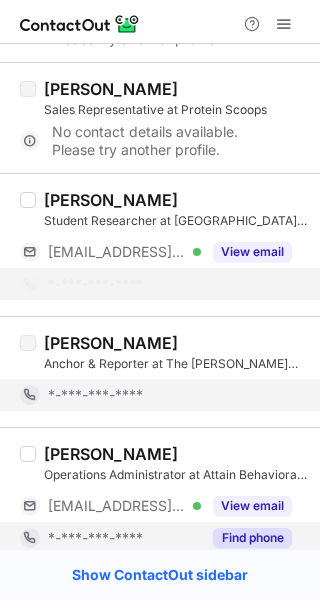 click on "Find phone" at bounding box center [252, 538] 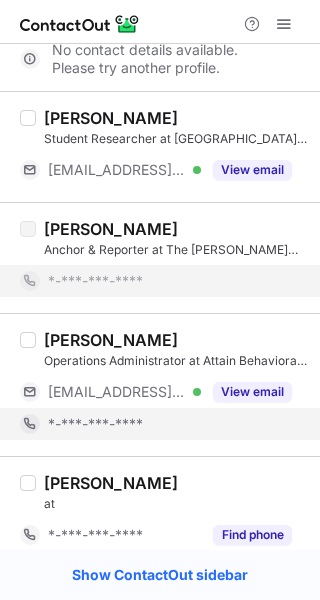 scroll, scrollTop: 2401, scrollLeft: 0, axis: vertical 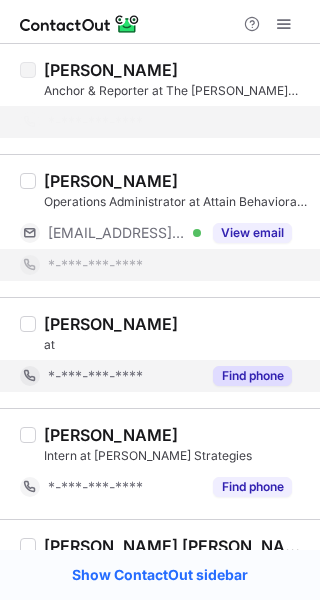 click on "Find phone" at bounding box center (252, 376) 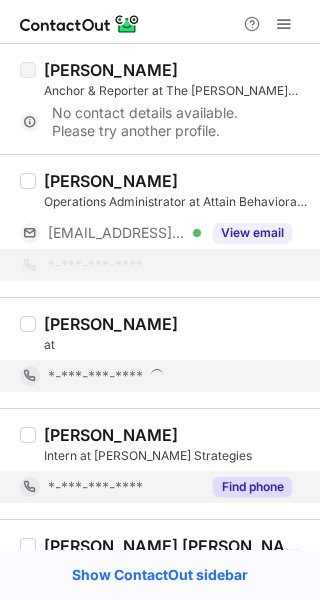 click on "Find phone" at bounding box center (252, 487) 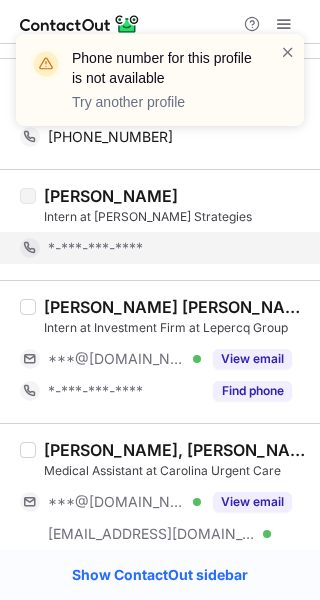 scroll, scrollTop: 2652, scrollLeft: 0, axis: vertical 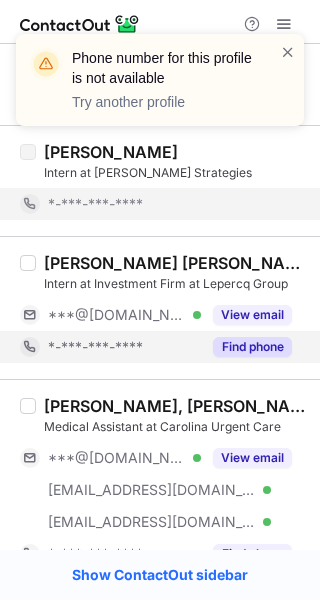 click on "Find phone" at bounding box center [252, 347] 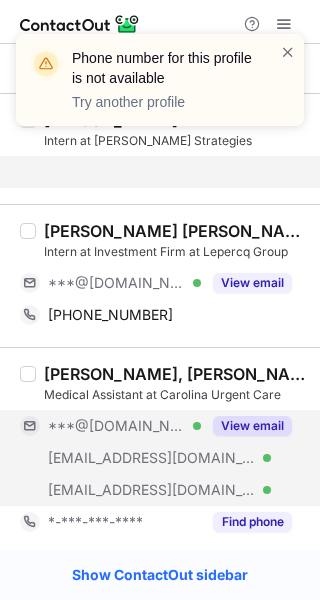 scroll, scrollTop: 2688, scrollLeft: 0, axis: vertical 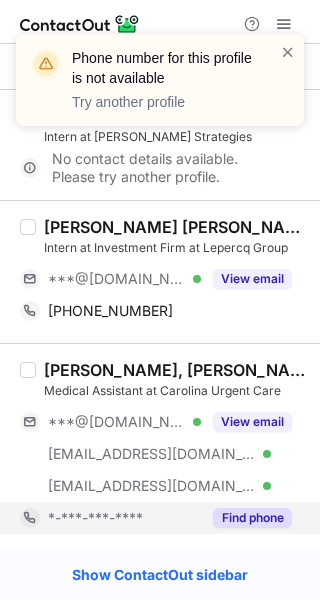 click on "Find phone" at bounding box center (252, 518) 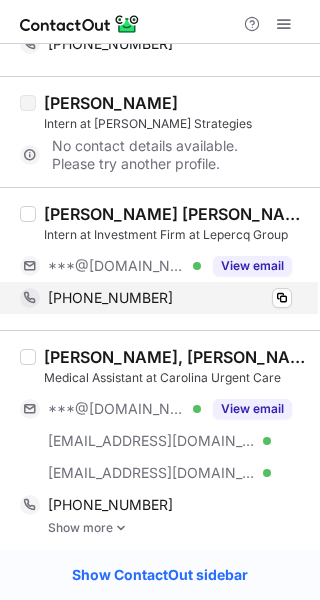 scroll, scrollTop: 2702, scrollLeft: 0, axis: vertical 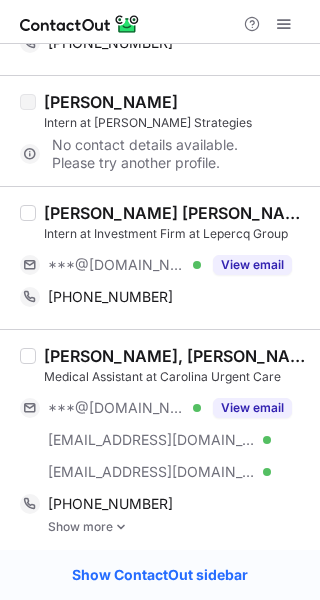 click on "Hudson Brown" at bounding box center [176, 213] 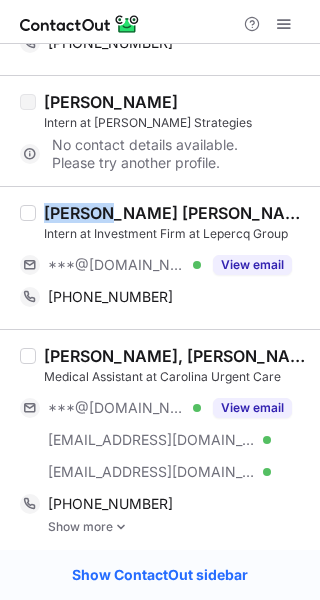 click on "Hudson Brown" at bounding box center [176, 213] 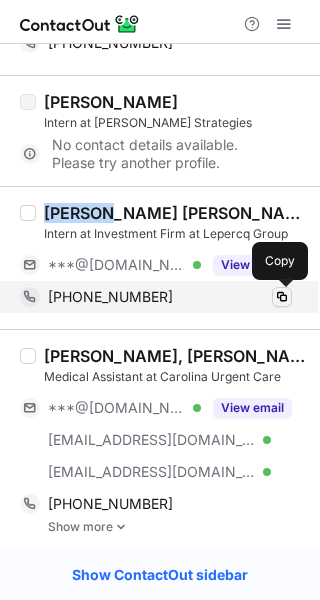 click at bounding box center (282, 297) 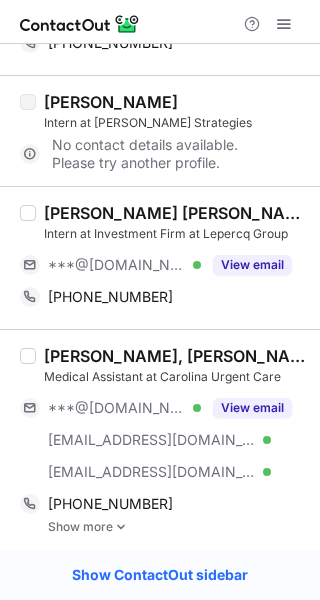 click on "Felicia Brown, NA II" at bounding box center [176, 356] 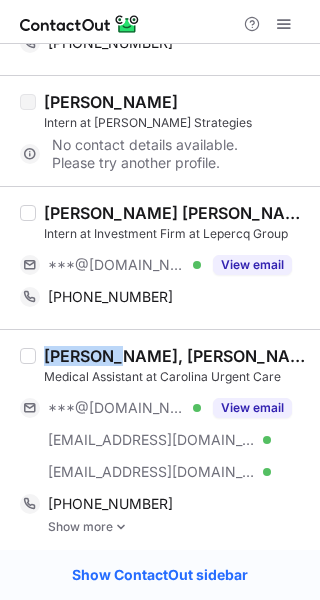 click on "Felicia Brown, NA II" at bounding box center [176, 356] 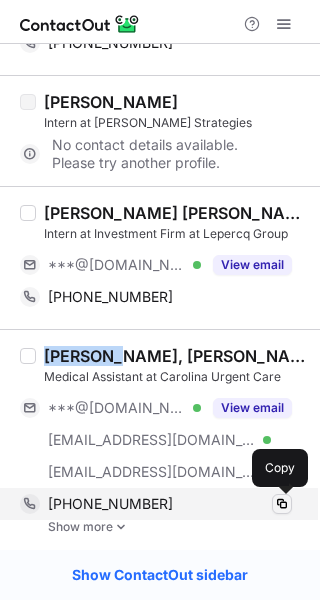 click at bounding box center (282, 504) 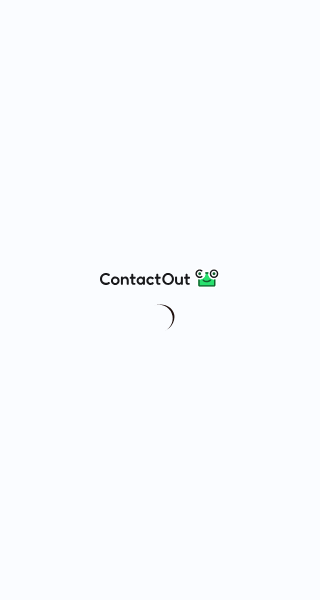 scroll, scrollTop: 0, scrollLeft: 0, axis: both 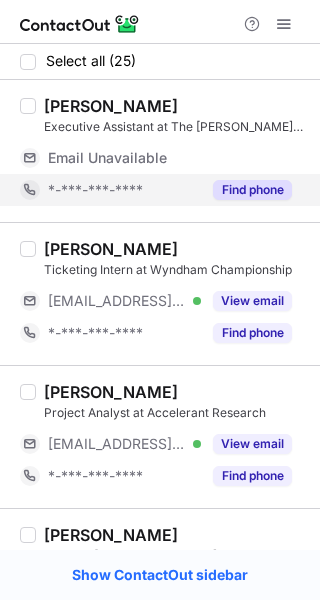 click on "Find phone" at bounding box center [246, 190] 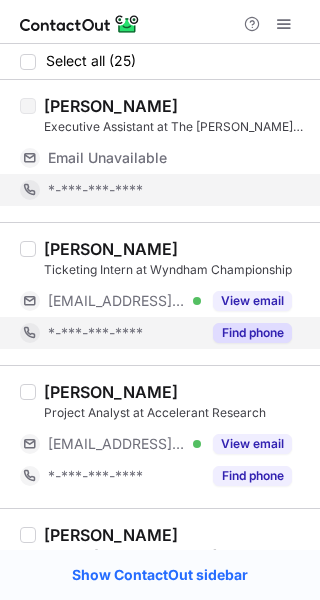 click on "Find phone" at bounding box center [246, 333] 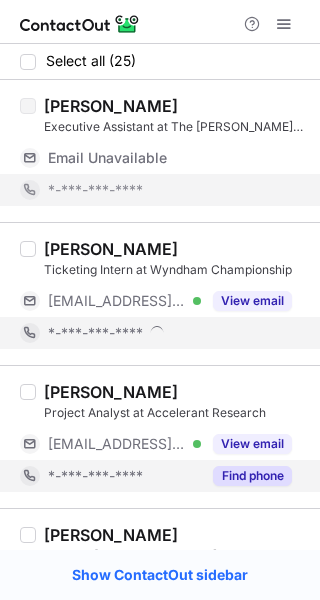 click on "Find phone" at bounding box center [252, 476] 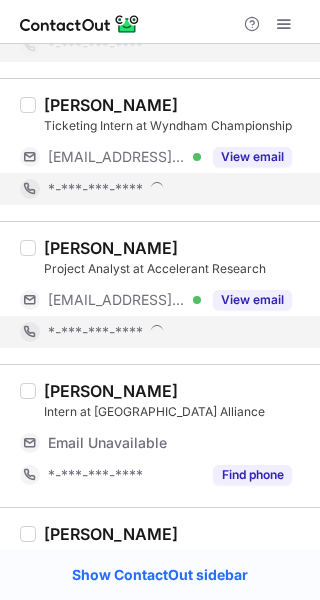 scroll, scrollTop: 154, scrollLeft: 0, axis: vertical 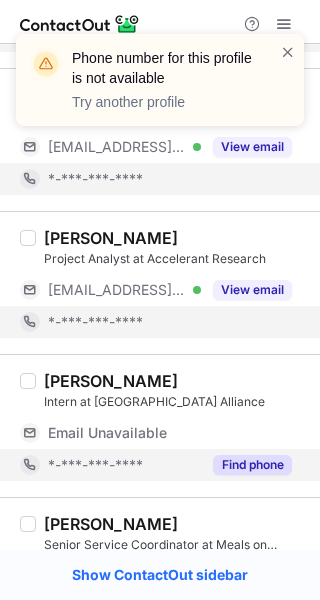 click on "Find phone" at bounding box center (252, 465) 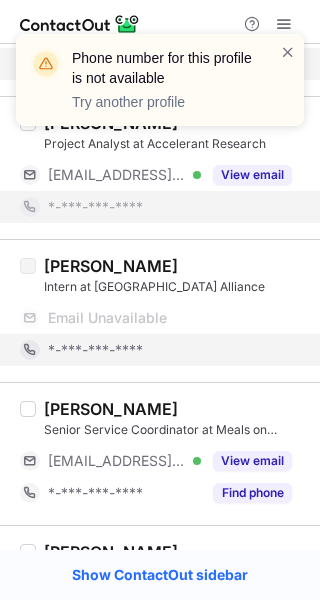scroll, scrollTop: 321, scrollLeft: 0, axis: vertical 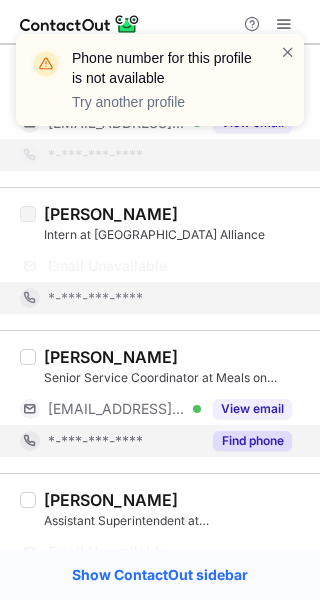 click on "Find phone" at bounding box center [252, 441] 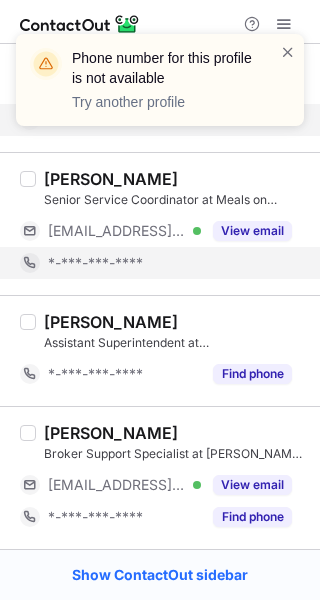 scroll, scrollTop: 388, scrollLeft: 0, axis: vertical 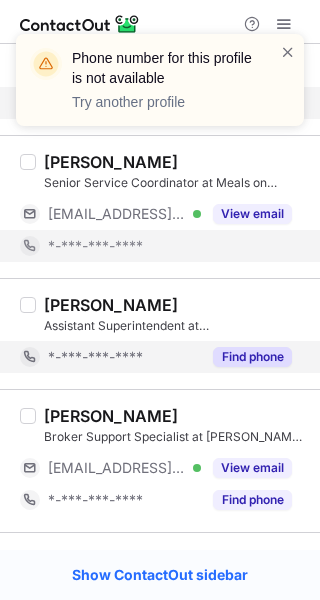 click on "Find phone" at bounding box center [246, 357] 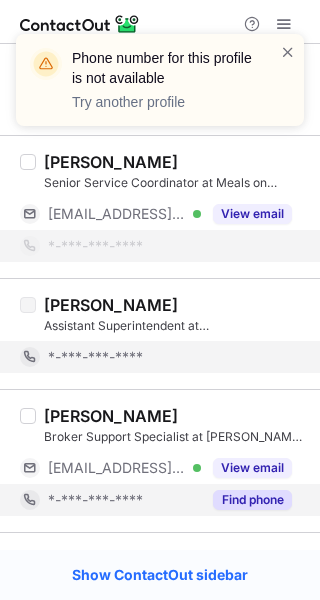 click on "Find phone" at bounding box center (252, 500) 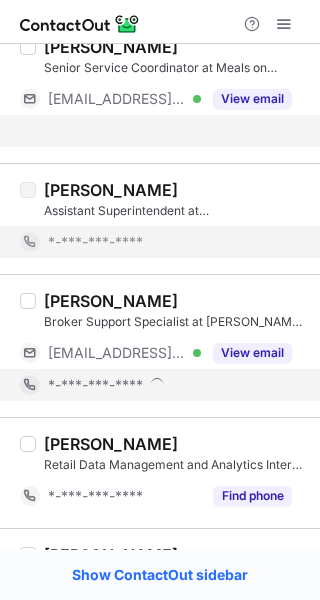 scroll, scrollTop: 518, scrollLeft: 0, axis: vertical 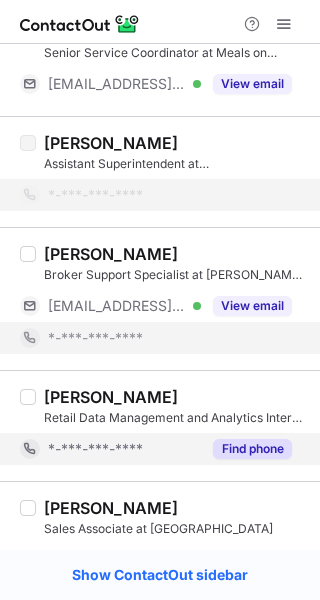 click on "Find phone" at bounding box center [252, 449] 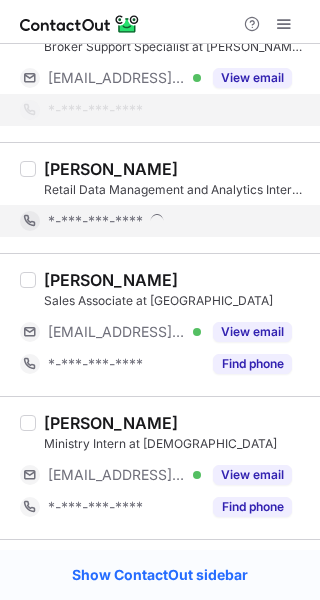 scroll, scrollTop: 746, scrollLeft: 0, axis: vertical 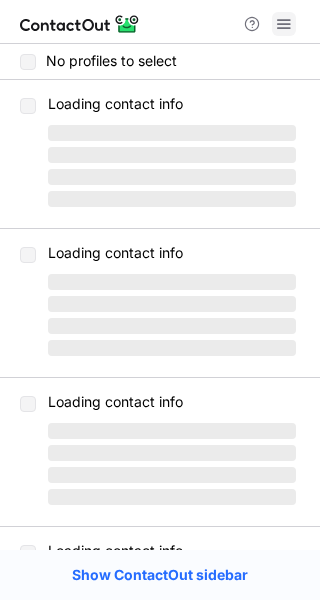 click at bounding box center [284, 24] 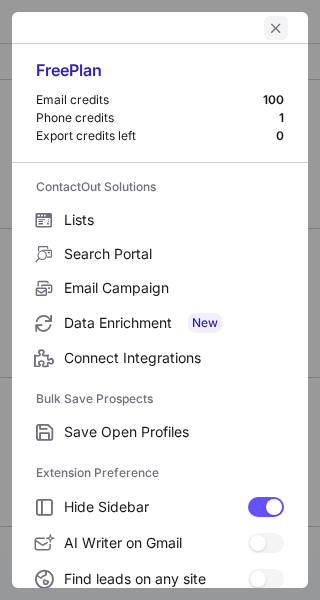 click at bounding box center [276, 28] 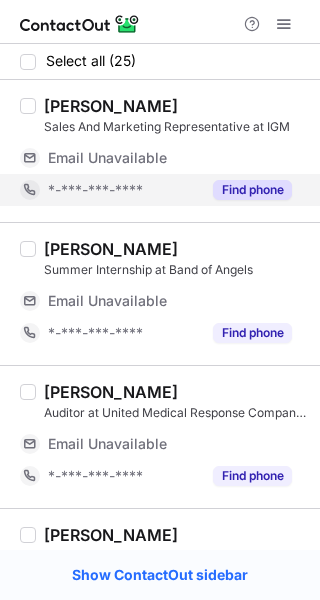 click on "Find phone" at bounding box center (252, 190) 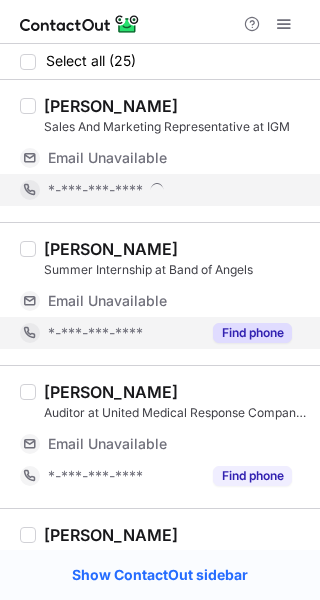 click on "Find phone" at bounding box center [252, 333] 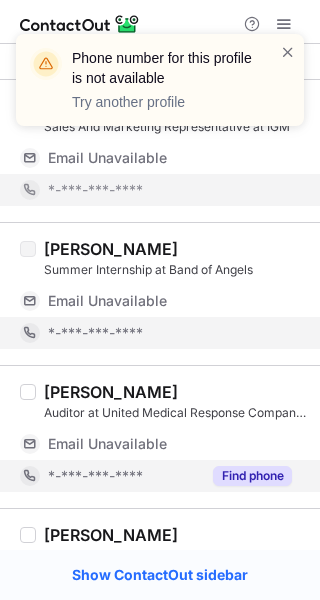 click on "Nichole Brown Auditor at United Medical Response Company (UMR) Email Unavailable Email address *-***-***-**** Find phone" at bounding box center (160, 436) 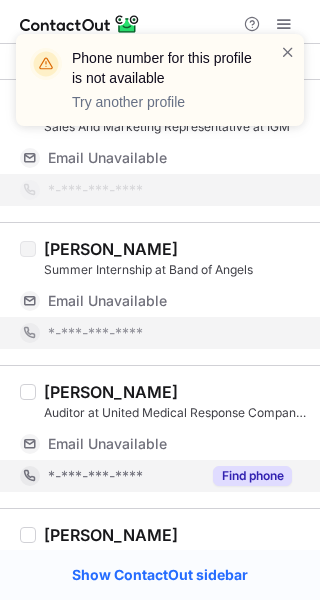 click on "Find phone" at bounding box center [252, 476] 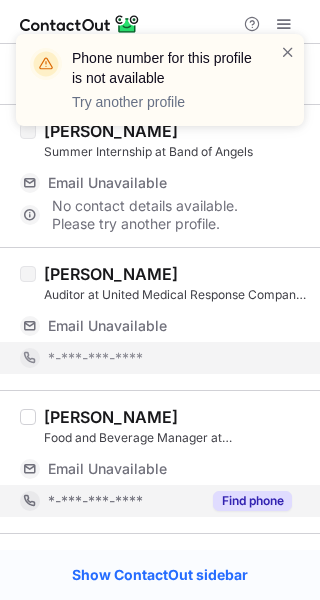 click on "Find phone" at bounding box center (252, 501) 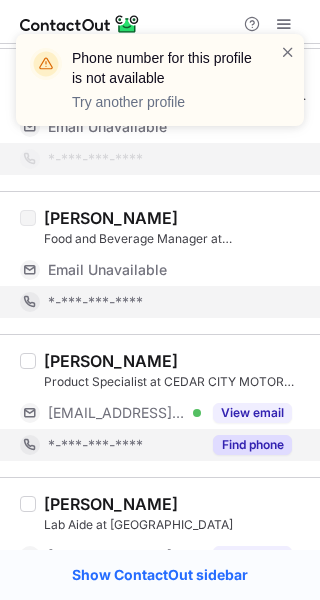 scroll, scrollTop: 333, scrollLeft: 0, axis: vertical 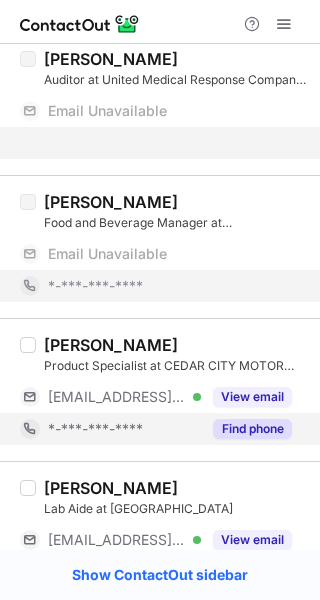 click on "Find phone" at bounding box center (246, 429) 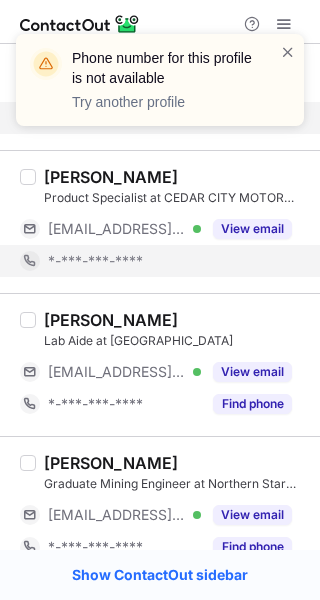scroll, scrollTop: 389, scrollLeft: 0, axis: vertical 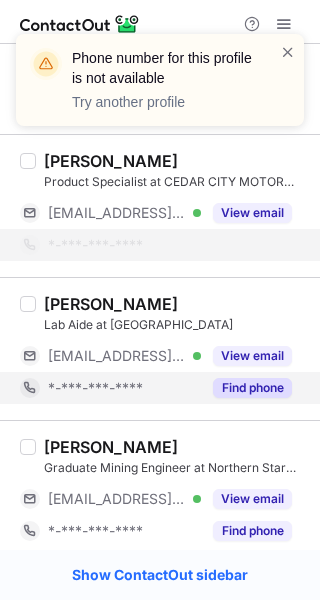 click on "Find phone" at bounding box center [252, 388] 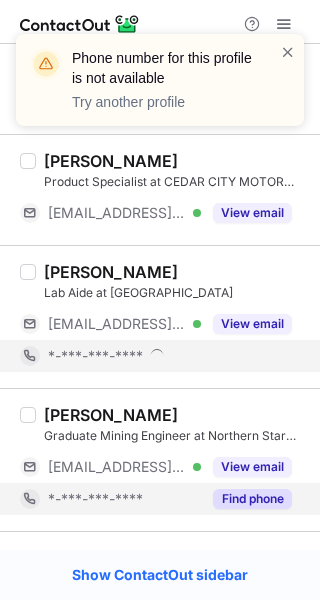 click on "Carter Brown Graduate Mining Engineer at Northern Star Resources – Pogo Mine ***@nsrltd.com Verified View email *-***-***-**** Find phone" at bounding box center [160, 459] 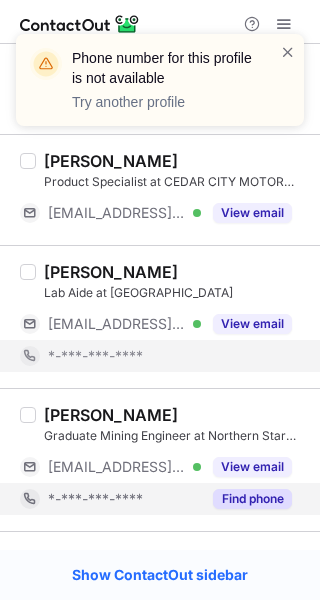 click on "Find phone" at bounding box center (252, 499) 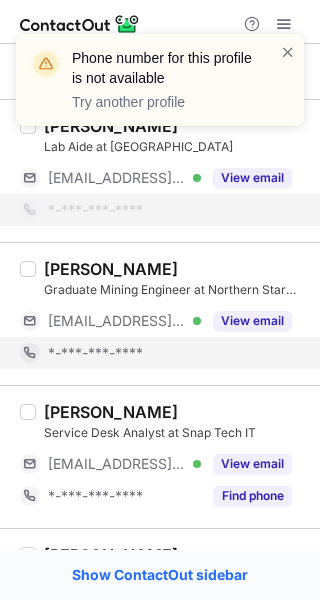 scroll, scrollTop: 548, scrollLeft: 0, axis: vertical 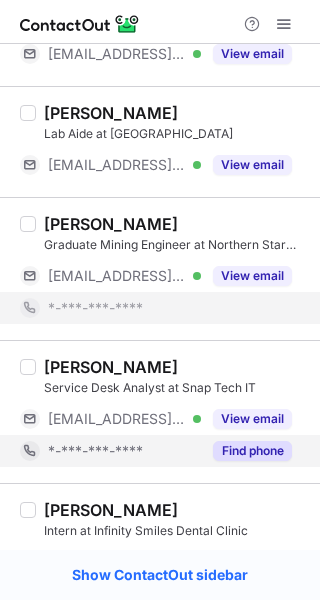 click on "Charles Brown Service Desk Analyst at Snap Tech IT ***@snaptechit.com Verified View email *-***-***-**** Find phone" at bounding box center (160, 411) 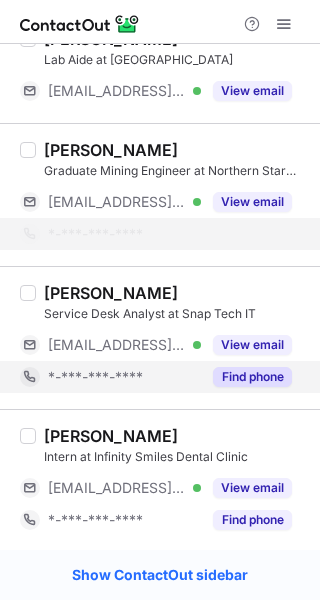 scroll, scrollTop: 623, scrollLeft: 0, axis: vertical 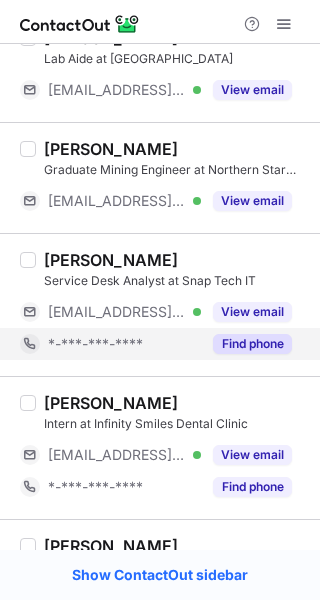 click on "Find phone" at bounding box center [252, 344] 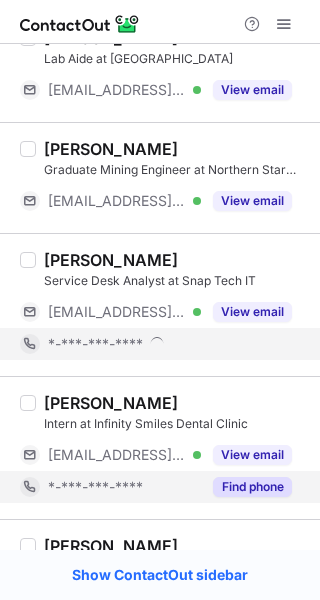 click on "Find phone" at bounding box center [252, 487] 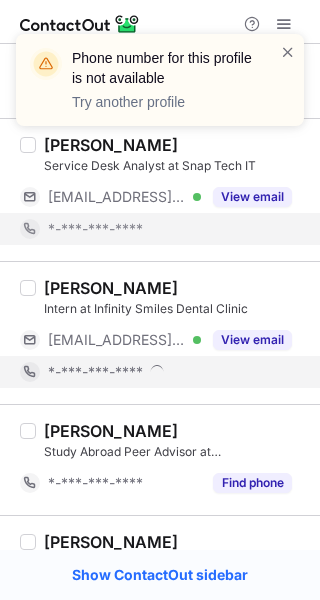 scroll, scrollTop: 754, scrollLeft: 0, axis: vertical 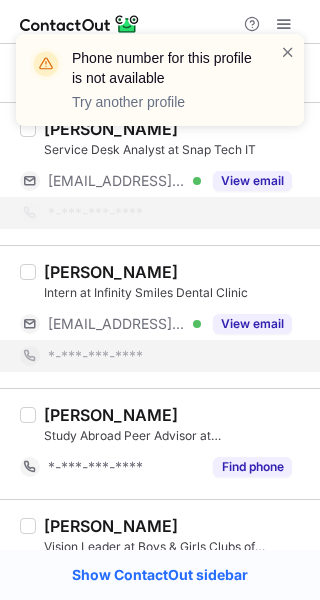 click on "Ella Brown Study Abroad Peer Advisor at Bentley University Cronin Office of International Education *-***-***-**** Find phone" at bounding box center [160, 443] 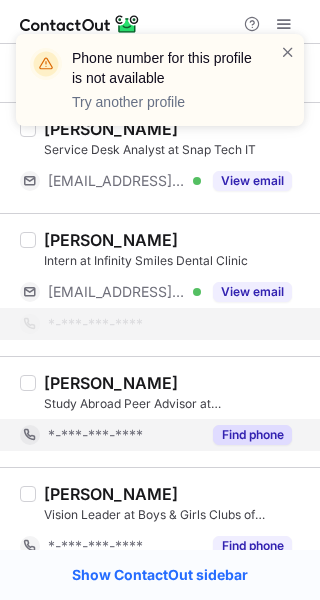 click on "Jordan Brown Vision Leader at Boys & Girls Clubs of Hutchinson *-***-***-**** Find phone" at bounding box center [160, 522] 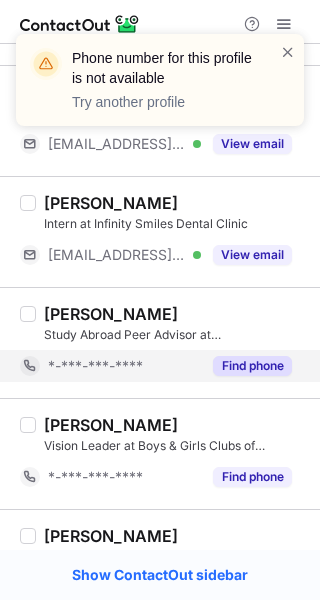 scroll, scrollTop: 799, scrollLeft: 0, axis: vertical 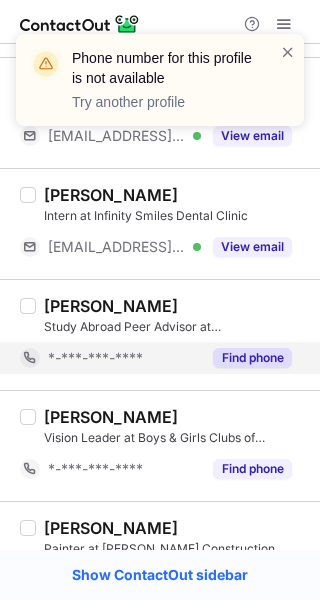 click on "Find phone" at bounding box center (252, 358) 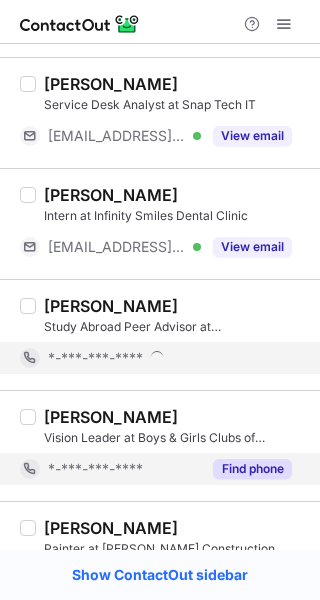 click on "Find phone" at bounding box center [252, 469] 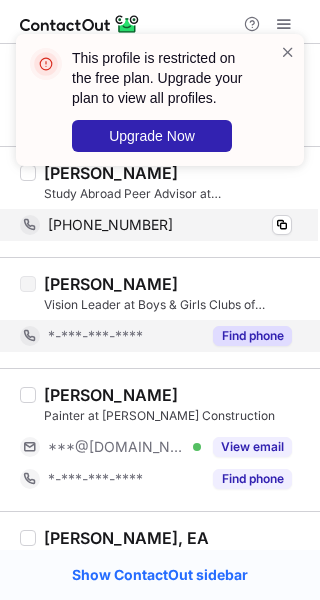 scroll, scrollTop: 934, scrollLeft: 0, axis: vertical 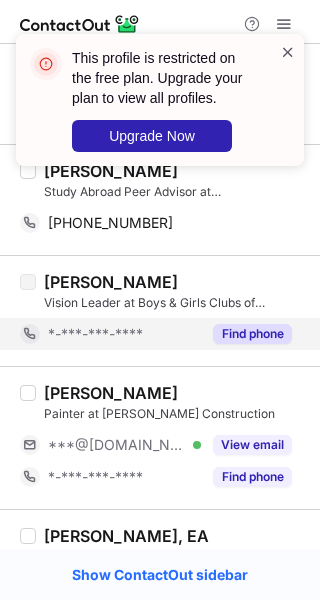 click at bounding box center (288, 52) 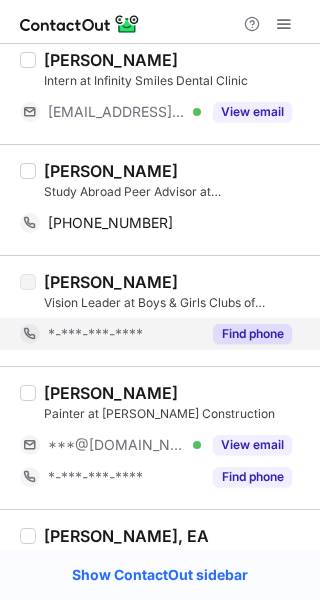 click on "[PERSON_NAME]" at bounding box center [111, 171] 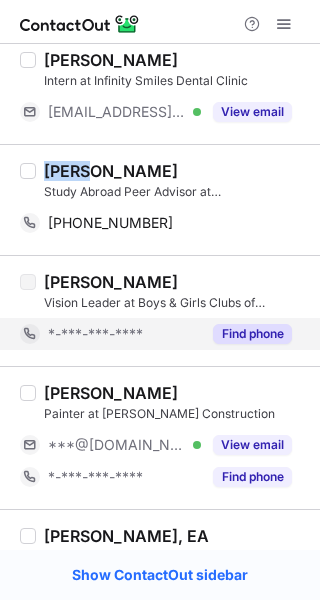 click on "[PERSON_NAME]" at bounding box center [111, 171] 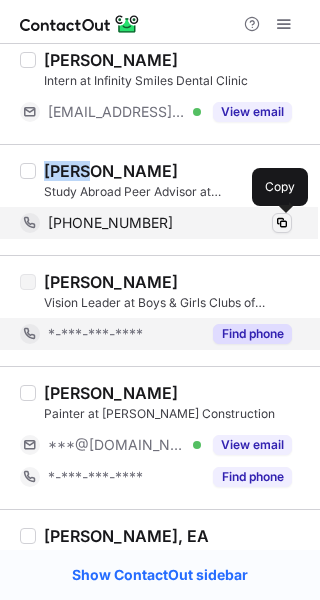 click at bounding box center (282, 223) 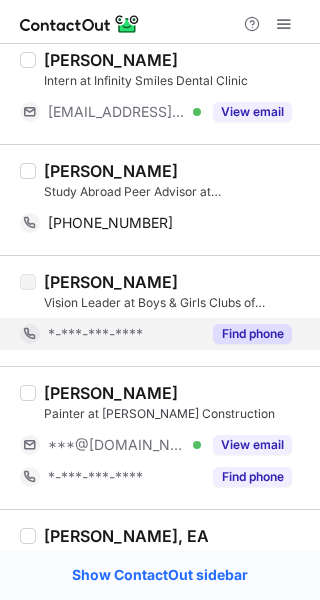 click on "Help & Support" at bounding box center [160, 22] 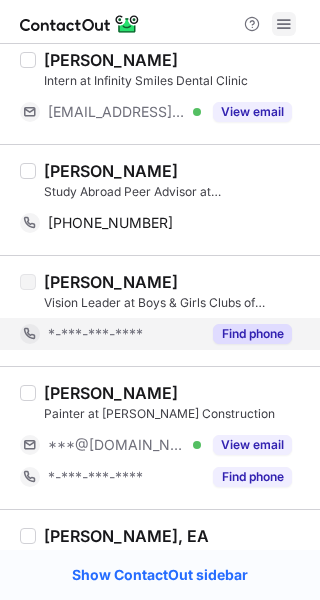 click at bounding box center [284, 24] 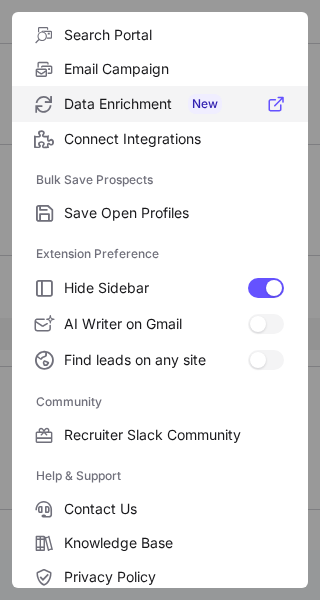 scroll, scrollTop: 307, scrollLeft: 0, axis: vertical 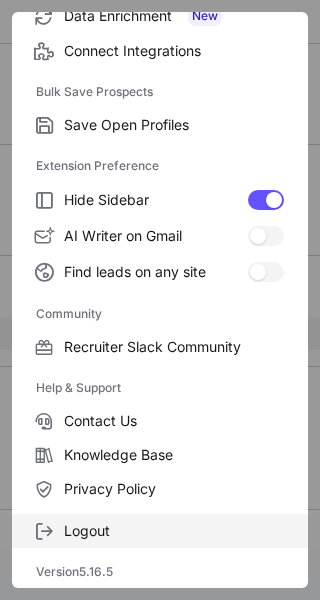 click on "Logout" at bounding box center (174, 531) 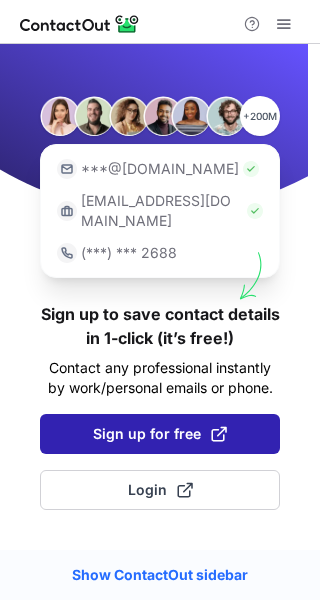 click on "Sign up for free" at bounding box center (160, 434) 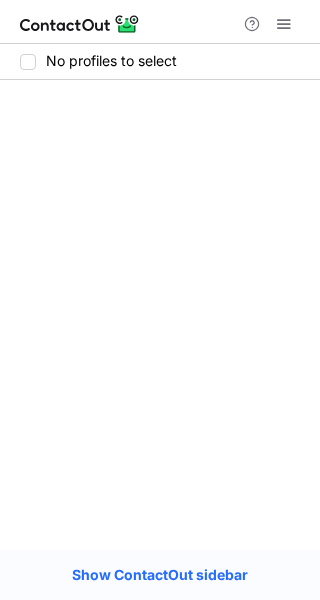 scroll, scrollTop: 0, scrollLeft: 0, axis: both 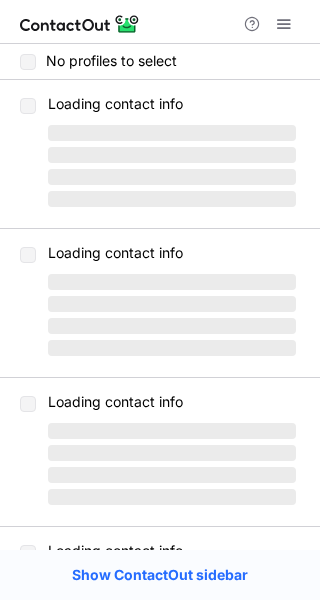 click on "‌" at bounding box center [172, 431] 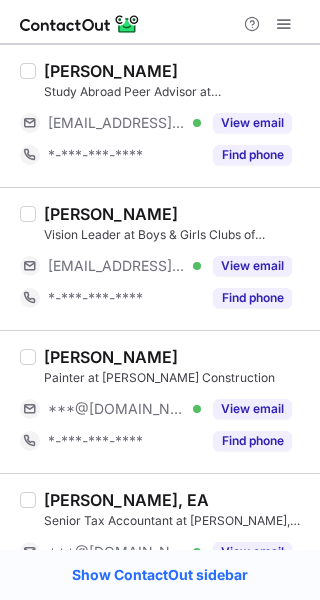 scroll, scrollTop: 1323, scrollLeft: 0, axis: vertical 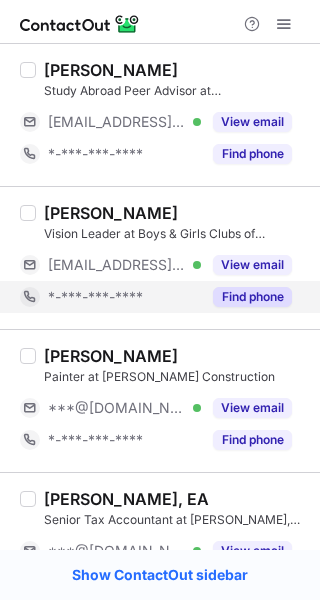 click on "Find phone" at bounding box center [252, 297] 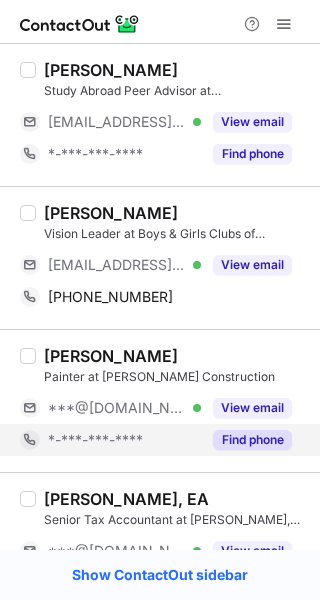 click on "Find phone" at bounding box center (252, 440) 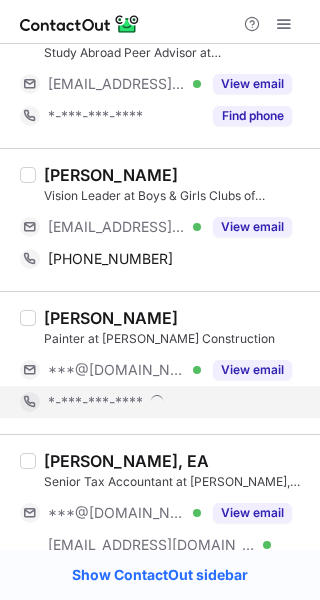 scroll, scrollTop: 1399, scrollLeft: 0, axis: vertical 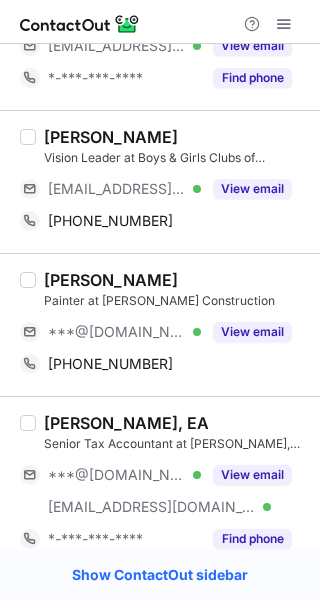 click on "[PERSON_NAME]" at bounding box center (111, 137) 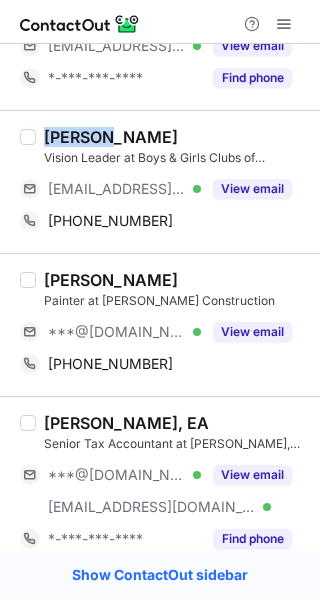 click on "[PERSON_NAME]" at bounding box center [111, 137] 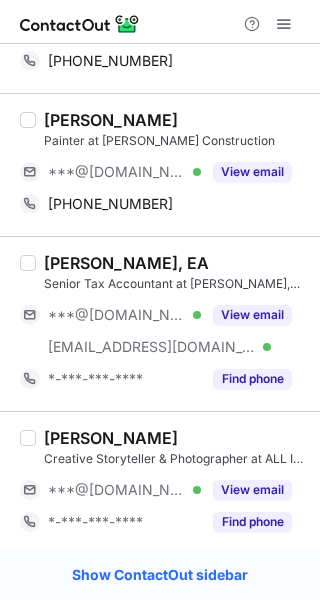 scroll, scrollTop: 1239, scrollLeft: 0, axis: vertical 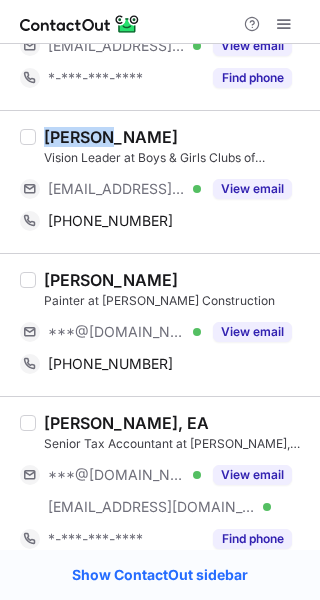 copy on "Jordan" 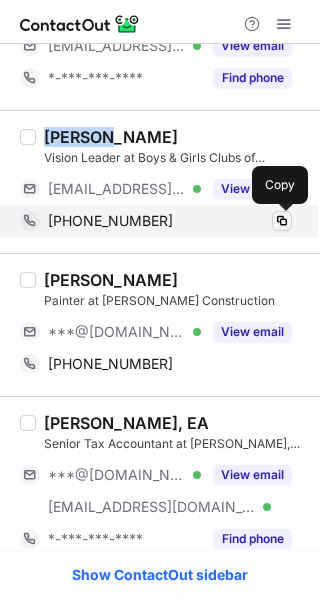 click at bounding box center (282, 221) 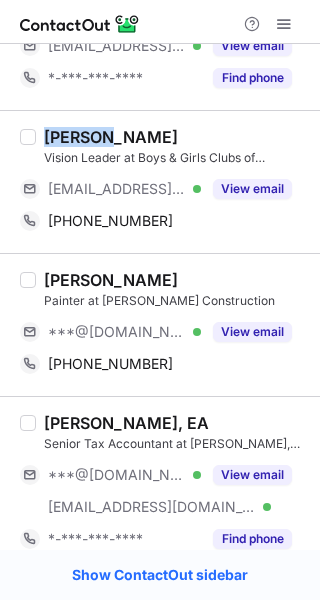 click on "[PERSON_NAME]" at bounding box center (111, 280) 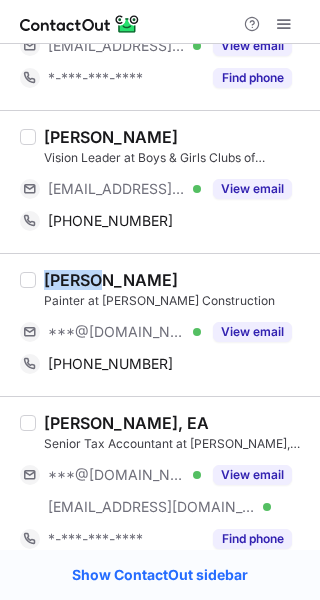 click on "[PERSON_NAME]" at bounding box center [111, 280] 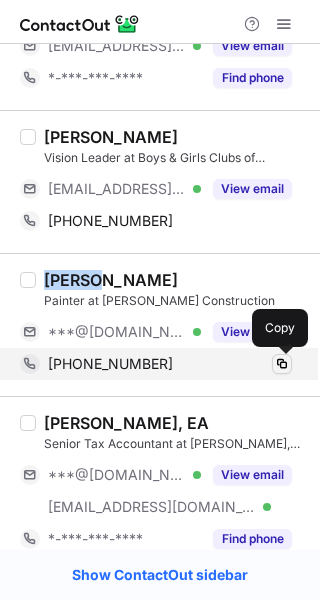 click at bounding box center (282, 364) 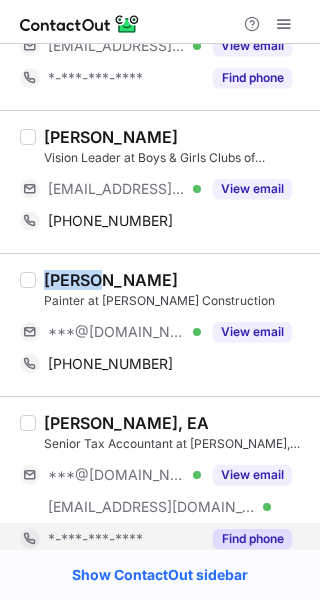 click on "Find phone" at bounding box center (246, 539) 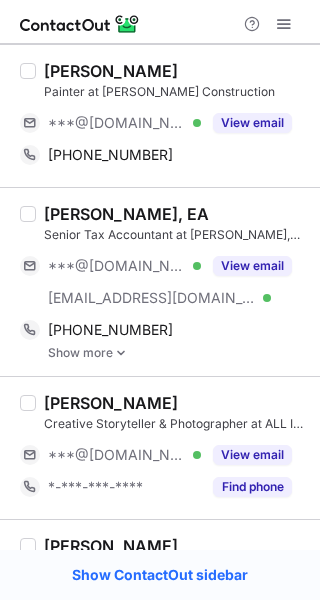 scroll, scrollTop: 1455, scrollLeft: 0, axis: vertical 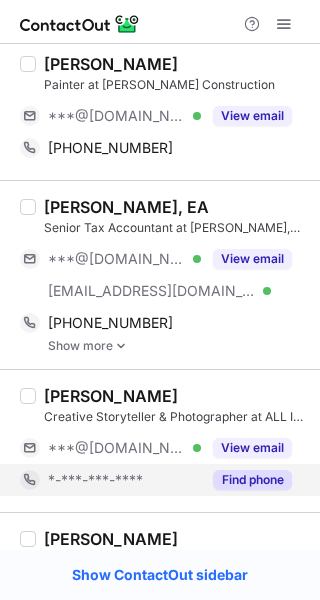 click on "Find phone" at bounding box center (246, 480) 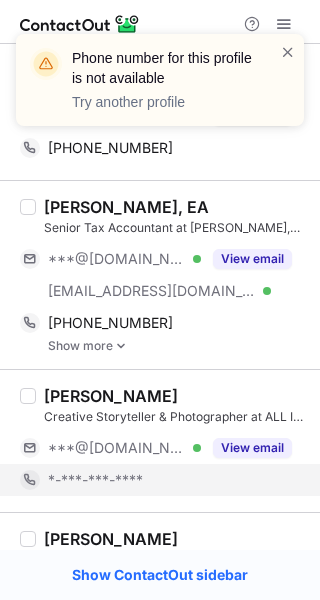 click on "[PERSON_NAME], EA" at bounding box center [126, 207] 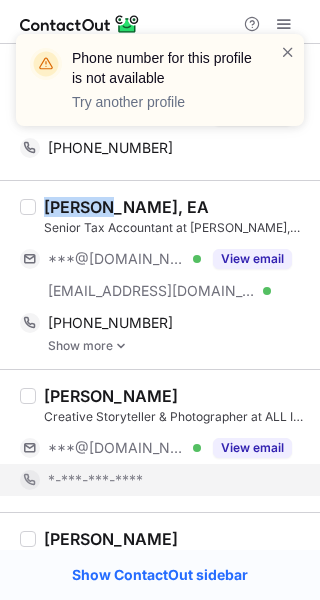 click on "[PERSON_NAME], EA" at bounding box center [126, 207] 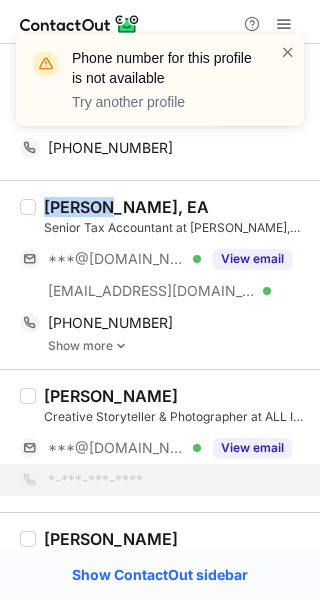 copy on "[PERSON_NAME]" 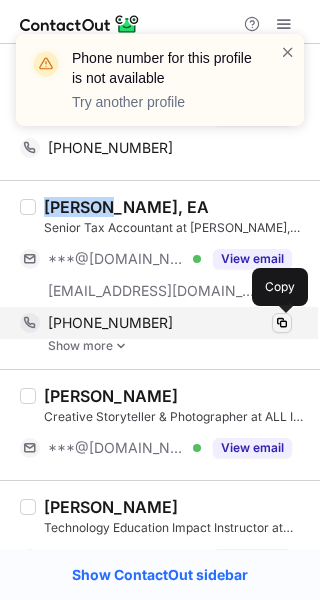 click at bounding box center [282, 323] 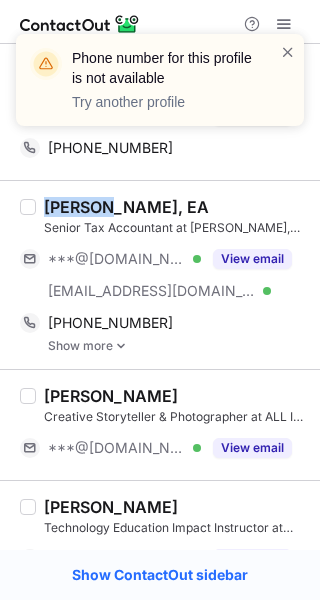click on "Makenna Brown Creative Storyteller & Photographer at ALL In Education ***@gmail.com Verified View email" at bounding box center [160, 424] 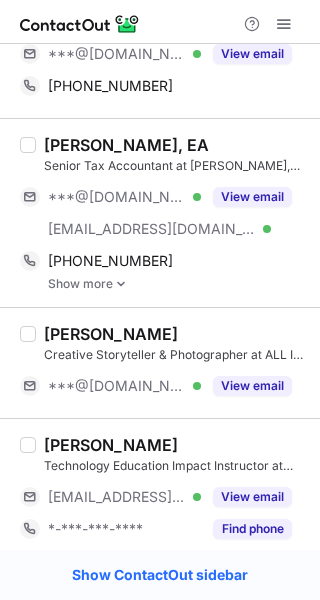 scroll, scrollTop: 1708, scrollLeft: 0, axis: vertical 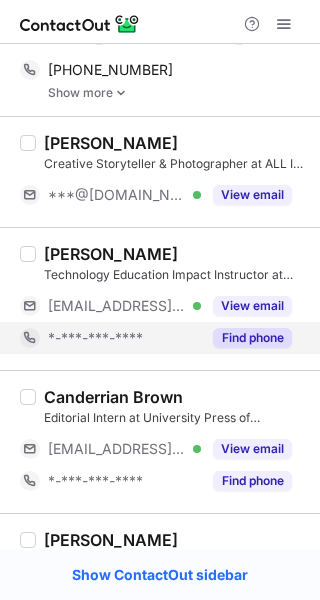 click on "Find phone" at bounding box center [246, 338] 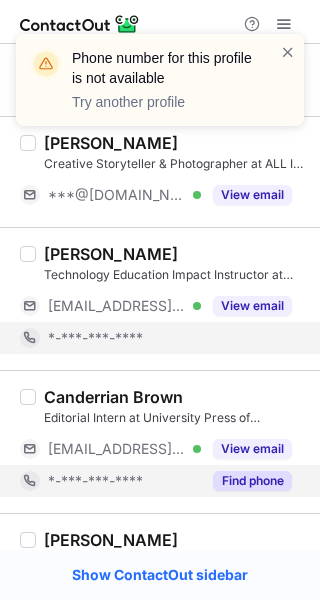 click on "Find phone" at bounding box center (252, 481) 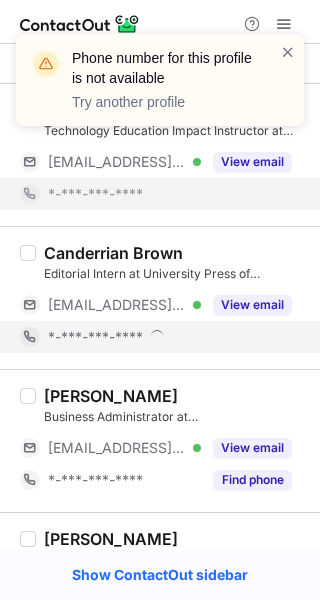 scroll, scrollTop: 1889, scrollLeft: 0, axis: vertical 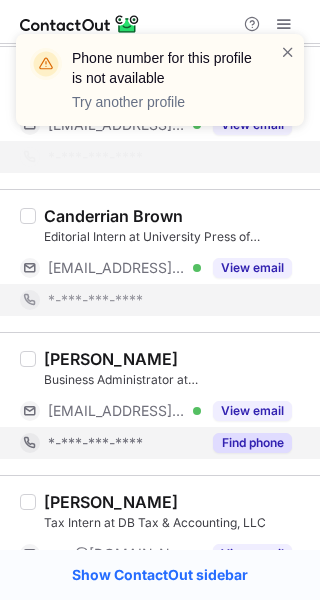 click on "Find phone" at bounding box center [252, 443] 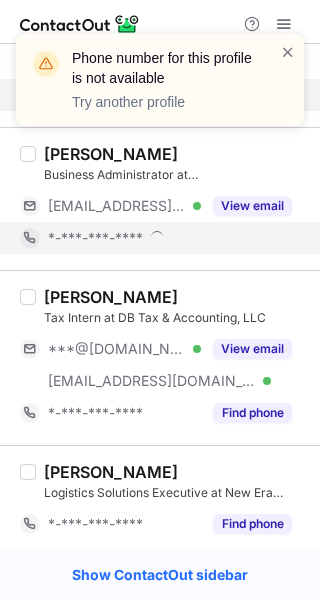 scroll, scrollTop: 2082, scrollLeft: 0, axis: vertical 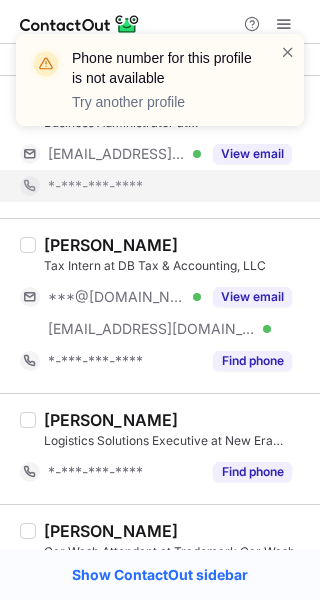 click on "Joey Brown Logistics Solutions Executive at New Era Logistics *-***-***-**** Find phone" at bounding box center (160, 448) 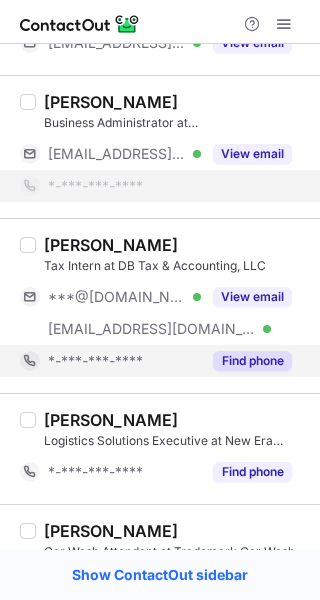 click on "Find phone" at bounding box center (252, 361) 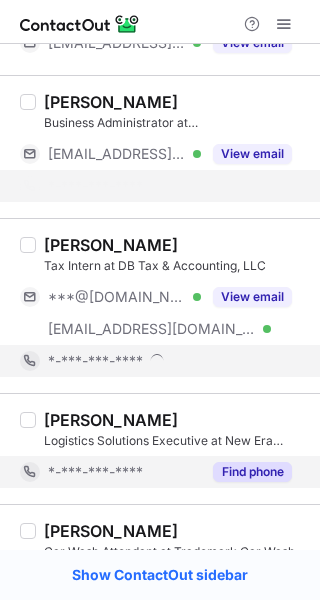 click on "Joey Brown Logistics Solutions Executive at New Era Logistics *-***-***-**** Find phone" at bounding box center (160, 448) 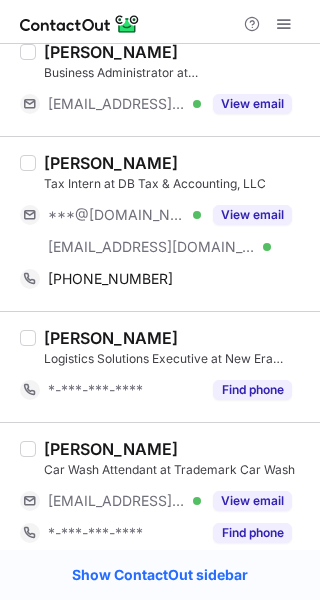 scroll, scrollTop: 2141, scrollLeft: 0, axis: vertical 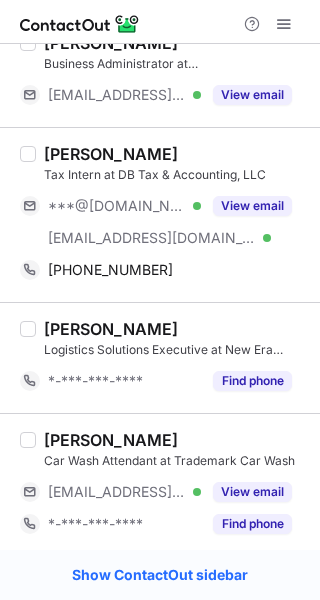 click on "Gabrielle Brown" at bounding box center [111, 154] 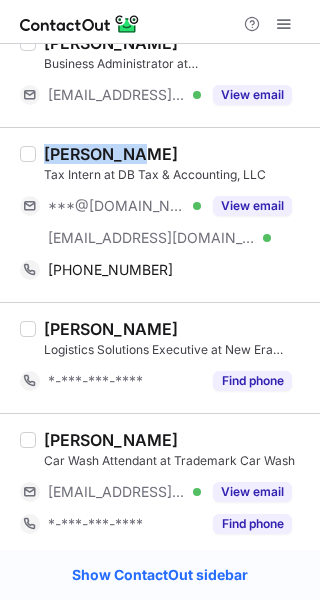 click on "Gabrielle Brown" at bounding box center (111, 154) 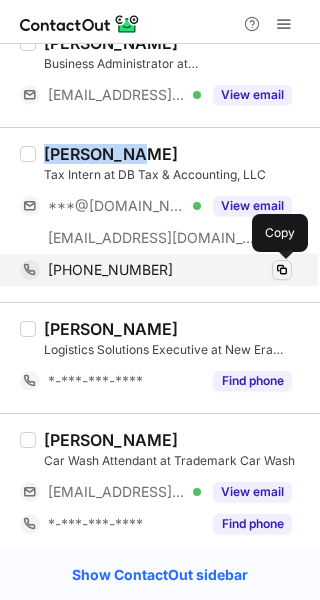 click at bounding box center [282, 270] 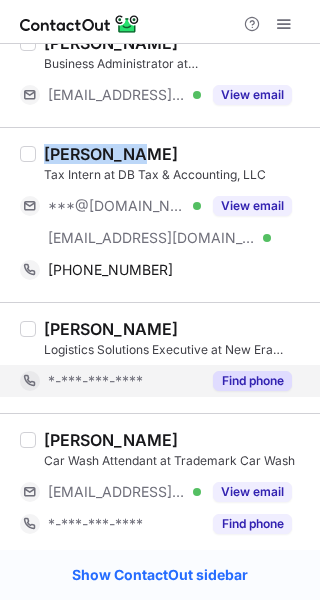 click on "Find phone" at bounding box center [252, 381] 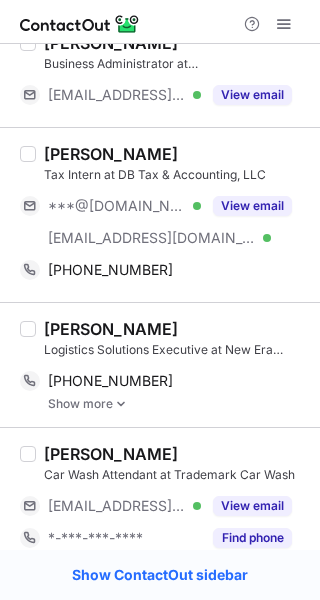 click on "Joey Brown" at bounding box center [111, 329] 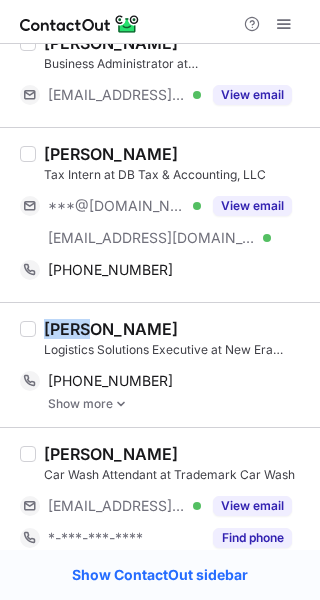 click on "Joey Brown" at bounding box center (111, 329) 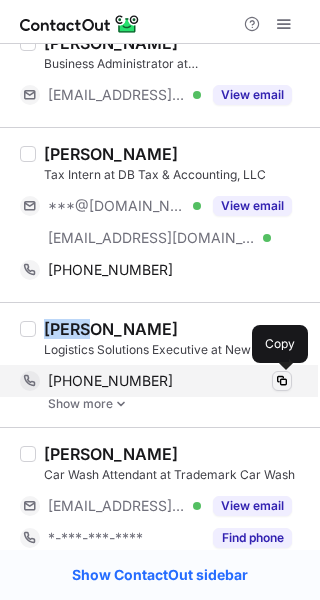 click at bounding box center [282, 381] 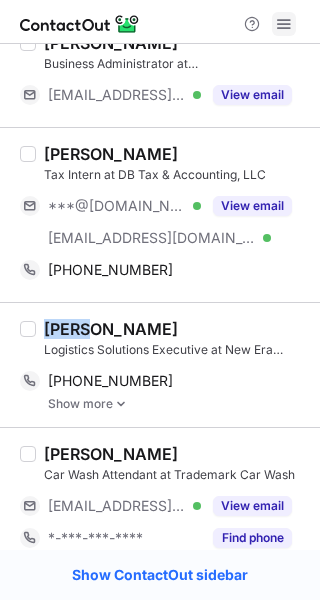 click at bounding box center [284, 24] 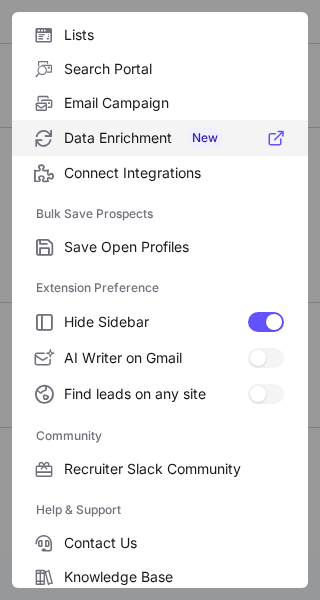 scroll, scrollTop: 307, scrollLeft: 0, axis: vertical 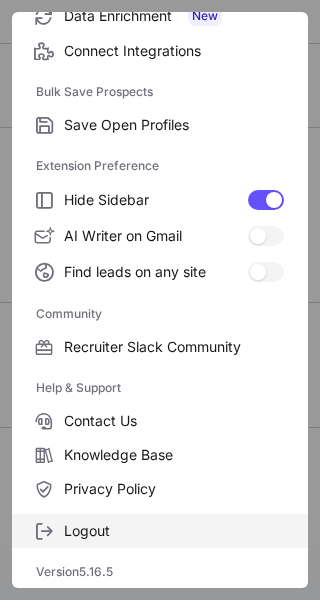 click on "Logout" at bounding box center [160, 531] 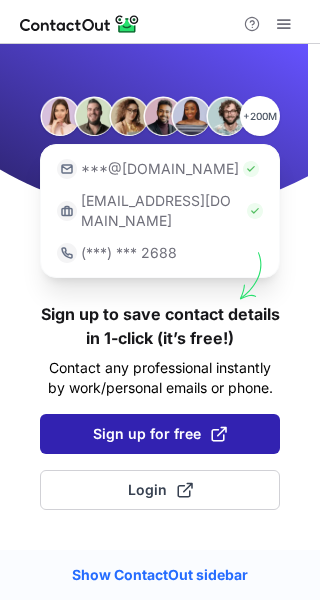 click on "Sign up for free" at bounding box center (160, 434) 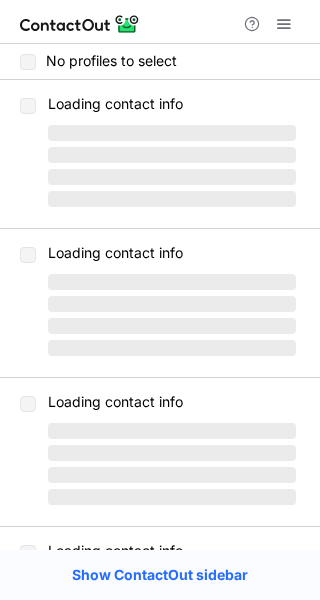 scroll, scrollTop: 0, scrollLeft: 0, axis: both 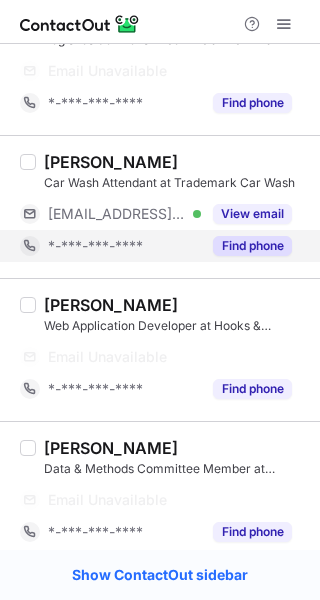 click on "Find phone" at bounding box center (252, 246) 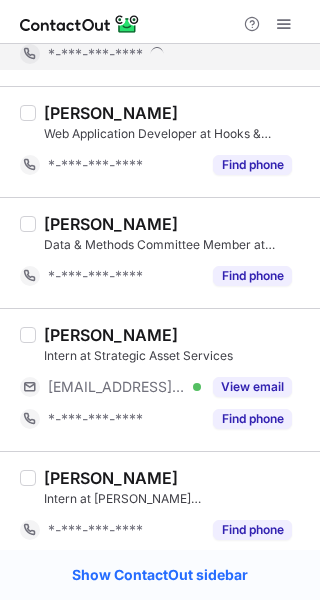 scroll, scrollTop: 2565, scrollLeft: 0, axis: vertical 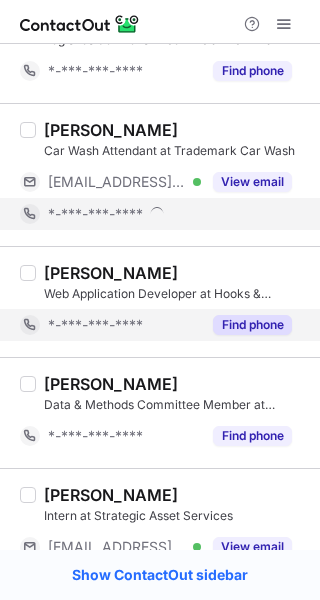 click on "Find phone" at bounding box center (252, 325) 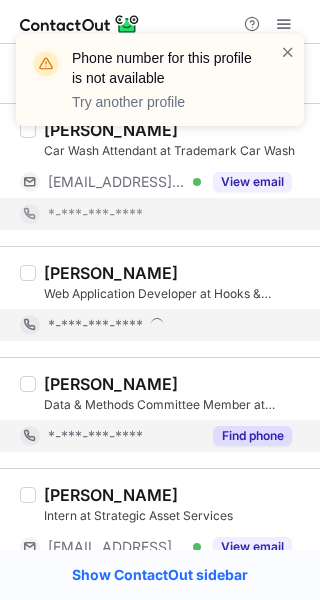 click on "Find phone" at bounding box center (252, 436) 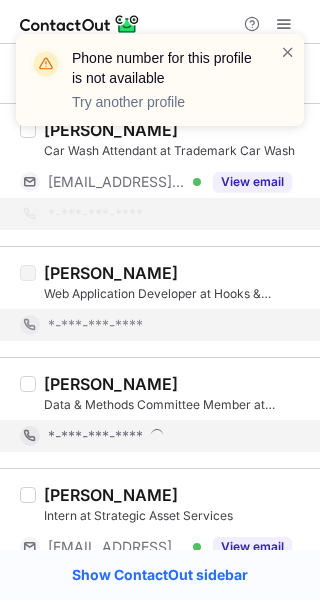 click on "Samantha James-Brown Data & Methods Committee Member at Psychological Science Accelerator *-***-***-****" at bounding box center (160, 412) 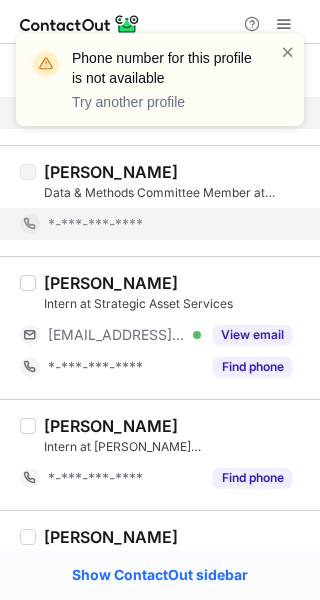 scroll, scrollTop: 2777, scrollLeft: 0, axis: vertical 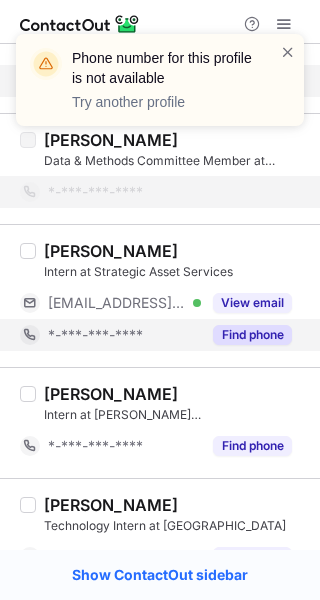 click on "Find phone" at bounding box center [252, 335] 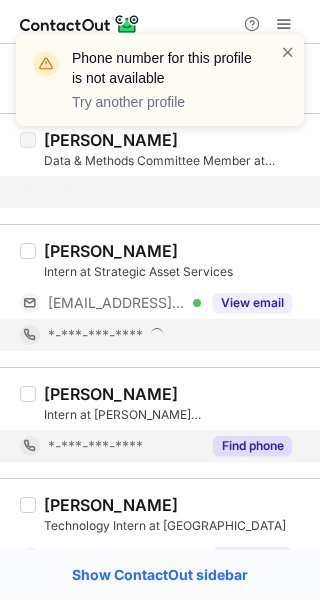 click on "Find phone" at bounding box center [252, 446] 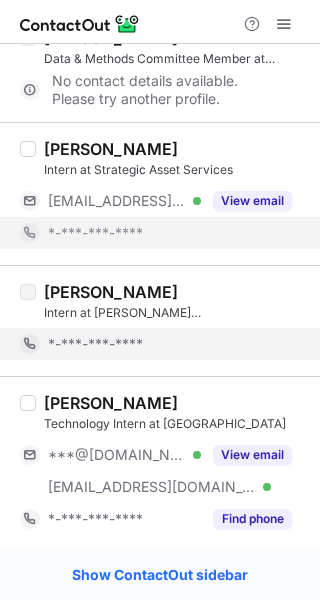 scroll, scrollTop: 2880, scrollLeft: 0, axis: vertical 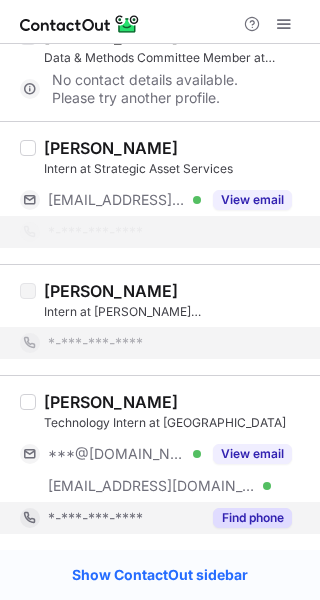click on "Find phone" at bounding box center [246, 518] 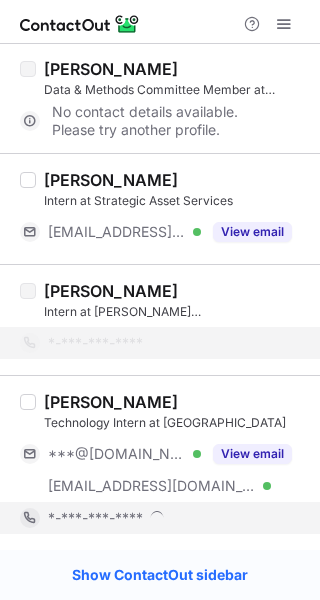 scroll, scrollTop: 2848, scrollLeft: 0, axis: vertical 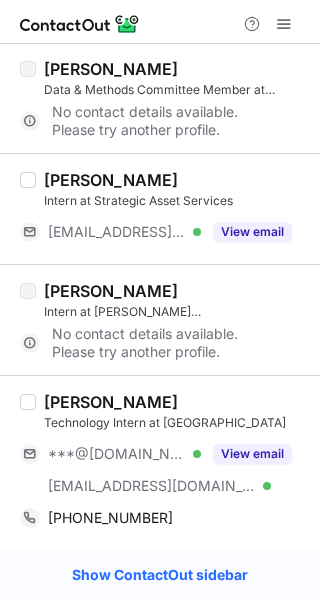 click on "Patrick Brown" at bounding box center [111, 402] 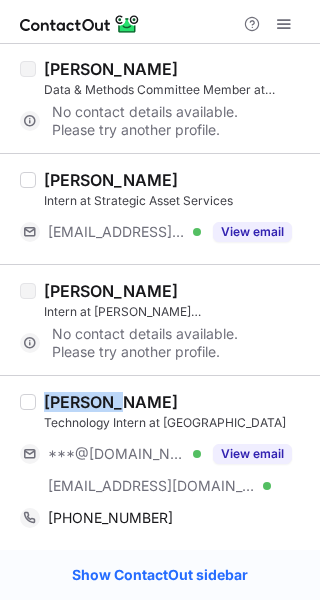 click on "Patrick Brown" at bounding box center (111, 402) 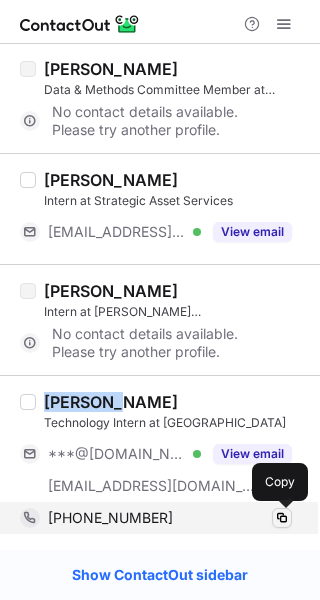 click at bounding box center [282, 518] 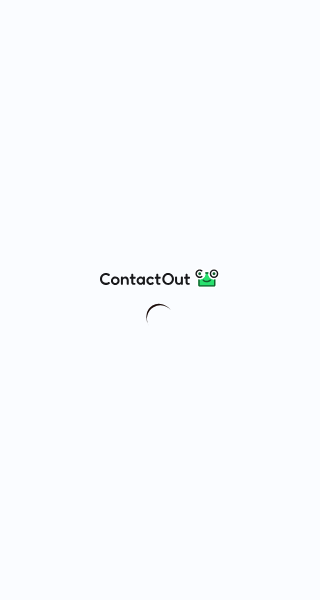 scroll, scrollTop: 0, scrollLeft: 0, axis: both 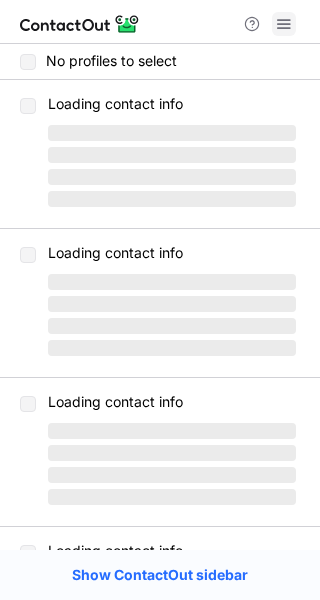 click at bounding box center [284, 24] 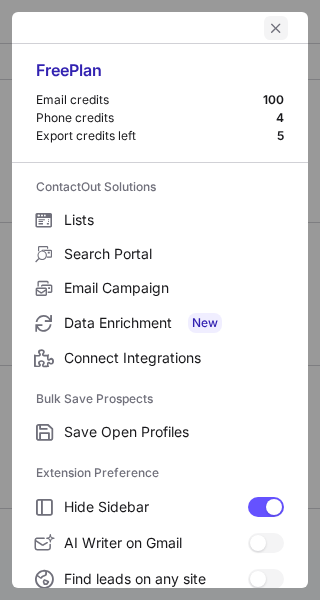 click at bounding box center (276, 28) 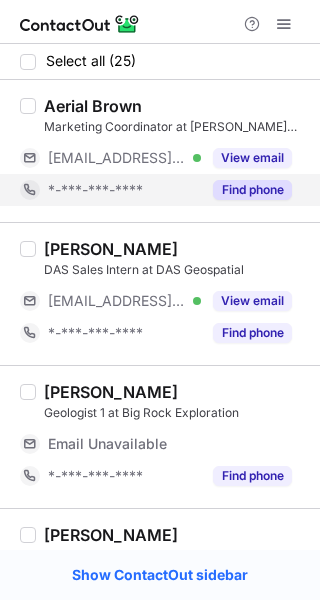 click on "Find phone" at bounding box center (252, 190) 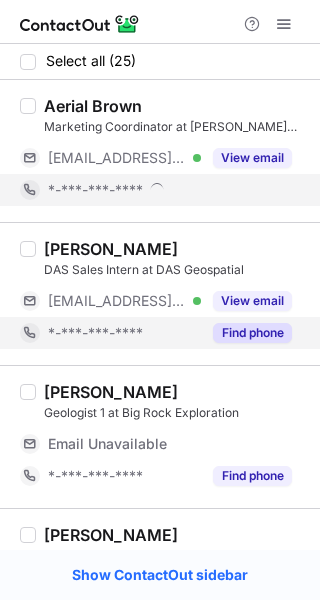 click on "Find phone" at bounding box center [252, 333] 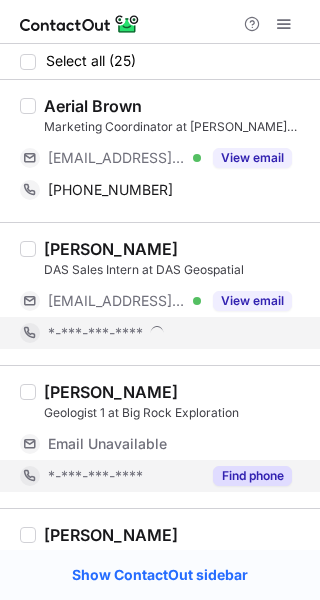click on "Find phone" at bounding box center (252, 476) 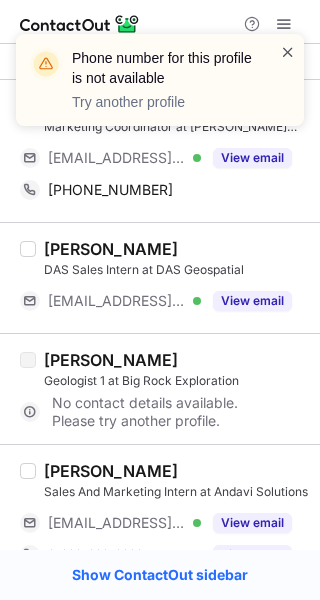 click at bounding box center [288, 52] 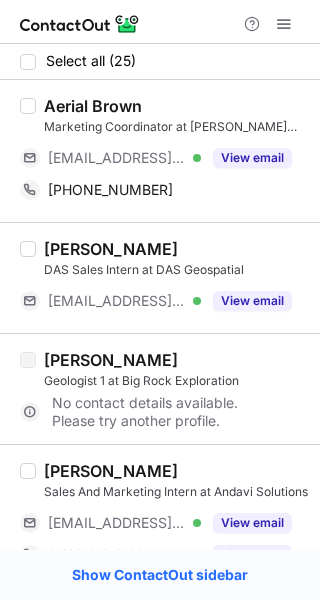 click on "Aerial Brown" at bounding box center (93, 106) 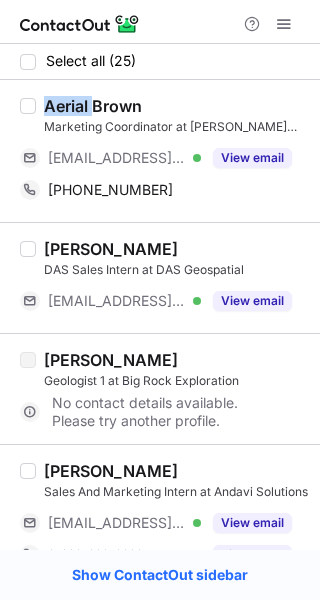 click on "Aerial Brown" at bounding box center [93, 106] 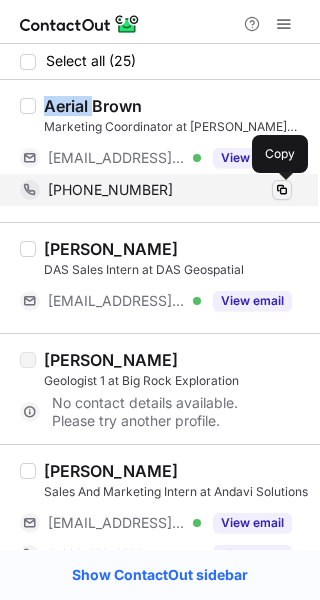 click at bounding box center (282, 190) 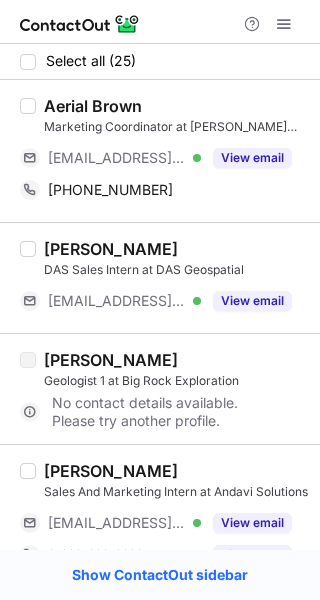 click on "[PERSON_NAME] Sales And Marketing Intern at Andavi Solutions" at bounding box center (176, 481) 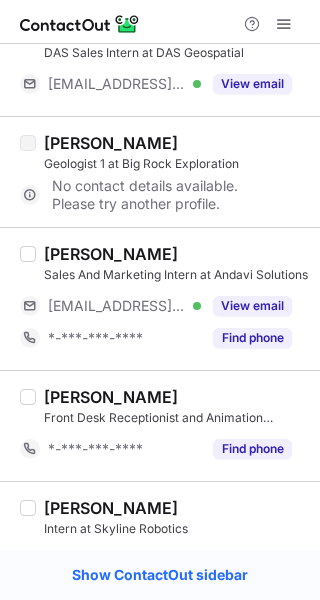 scroll, scrollTop: 252, scrollLeft: 0, axis: vertical 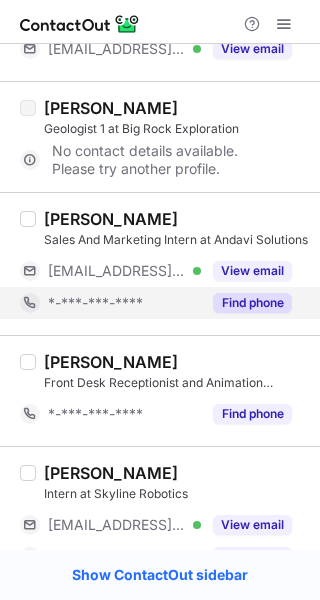 click on "Find phone" at bounding box center (252, 303) 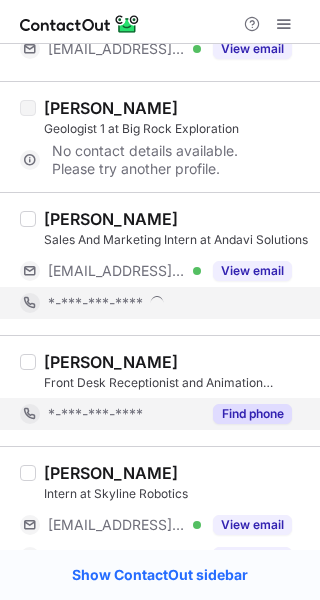 click on "Find phone" at bounding box center [252, 414] 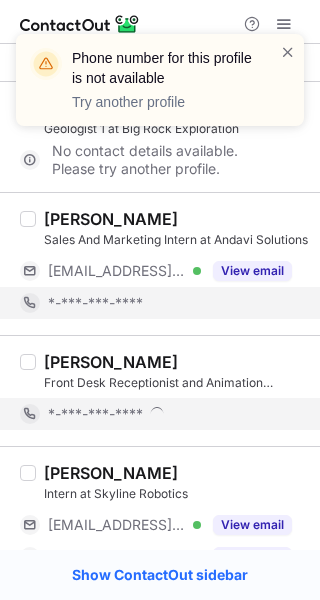 click on "[PERSON_NAME]" at bounding box center (176, 473) 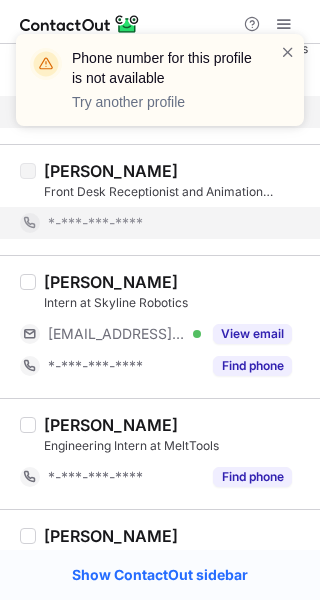 scroll, scrollTop: 442, scrollLeft: 0, axis: vertical 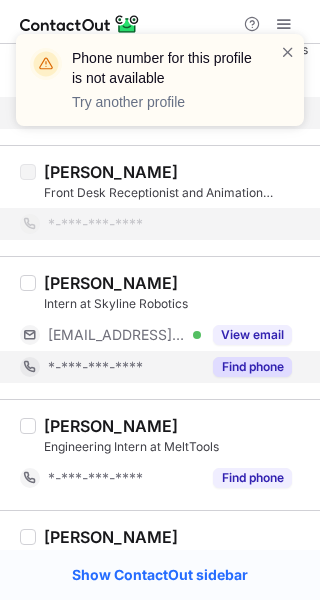 click on "Find phone" at bounding box center (252, 367) 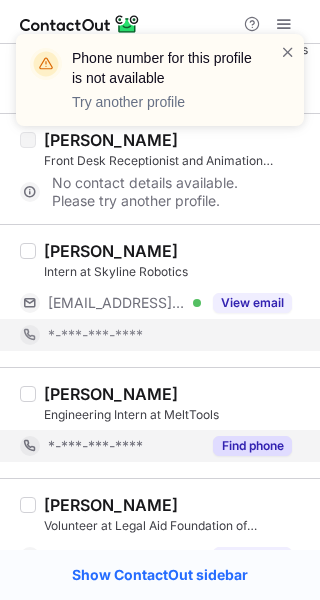 click on "Find phone" at bounding box center [252, 446] 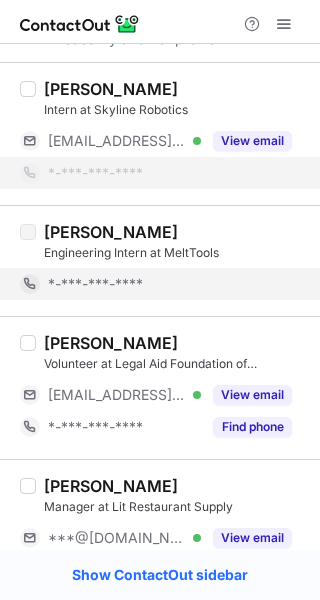 scroll, scrollTop: 656, scrollLeft: 0, axis: vertical 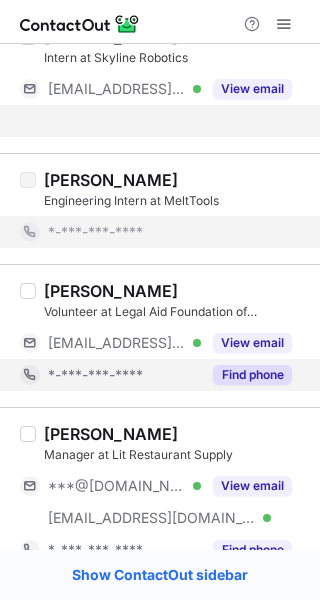 click on "Select all (25) Aerial Brown Marketing Coordinator at [PERSON_NAME][GEOGRAPHIC_DATA] [EMAIL_ADDRESS][DOMAIN_NAME] Verified View email [PHONE_NUMBER] Copy [PERSON_NAME] DAS Sales Intern at DAS Geospatial [EMAIL_ADDRESS][DOMAIN_NAME] Verified View email [PERSON_NAME] Geologist 1 at Big Rock Exploration No contact details available. Please try another profile. [PERSON_NAME] Sales And Marketing Intern at Andavi Solutions [EMAIL_ADDRESS][DOMAIN_NAME] Verified View email [PERSON_NAME] Front Desk Receptionist and Animation Librarian at USC Animation + Digital Arts No contact details available. Please try another profile. [PERSON_NAME] Intern at Skyline Robotics [EMAIL_ADDRESS][DOMAIN_NAME] Verified View email *-***-***-**** [PERSON_NAME] Engineering Intern at MeltTools *-***-***-**** No contact details available. Please try another profile. [PERSON_NAME] Volunteer at Legal Aid Foundation of Tallahassee [EMAIL_ADDRESS][DOMAIN_NAME] Verified View email *-***-***-**** Find phone [PERSON_NAME] Manager at Lit Restaurant Supply ***@[DOMAIN_NAME] Verified [EMAIL_ADDRESS][DOMAIN_NAME] Verified" at bounding box center [160, 1033] 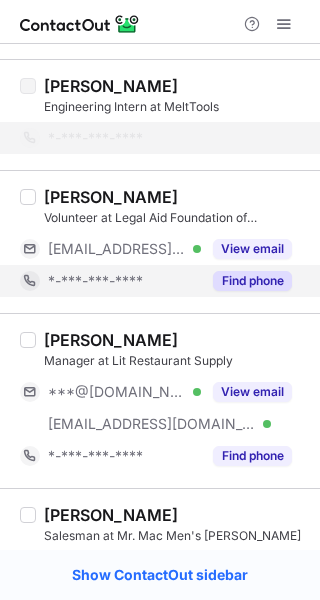 scroll, scrollTop: 776, scrollLeft: 0, axis: vertical 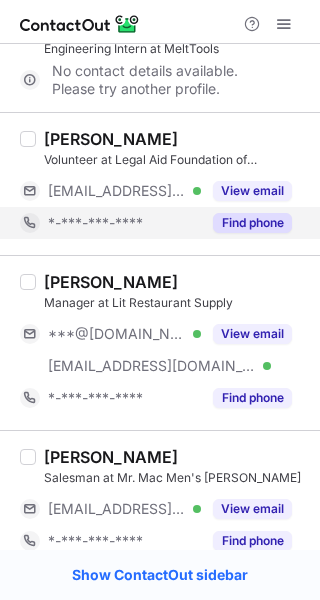 click on "Find phone" at bounding box center [252, 223] 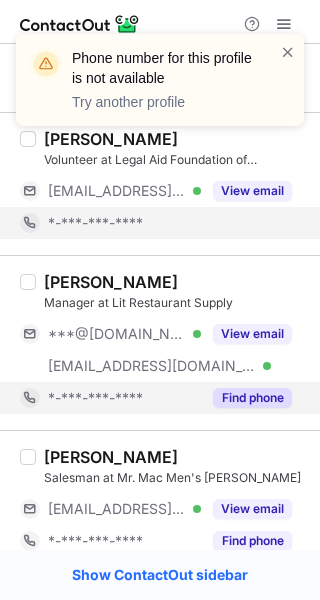 click on "Find phone" at bounding box center (246, 398) 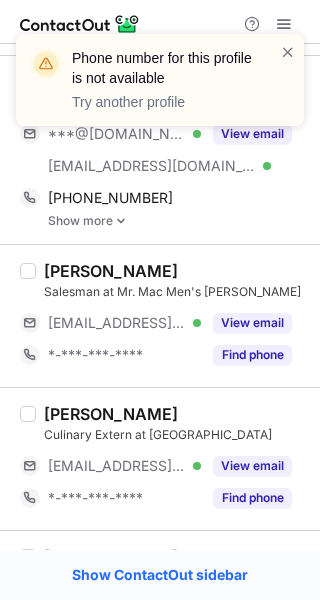 scroll, scrollTop: 978, scrollLeft: 0, axis: vertical 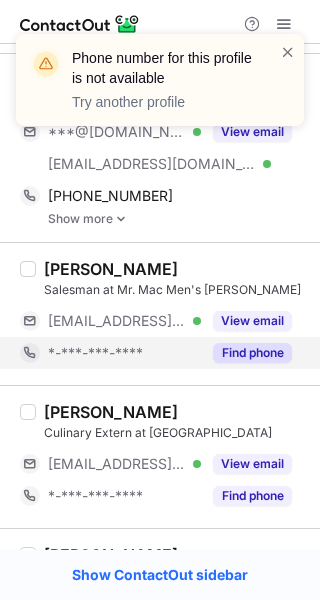 click on "Find phone" at bounding box center (252, 353) 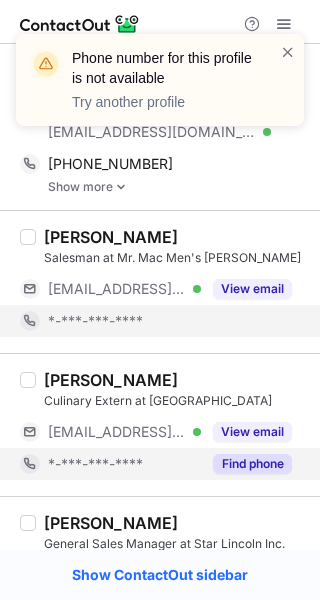 click on "Find phone" at bounding box center (252, 464) 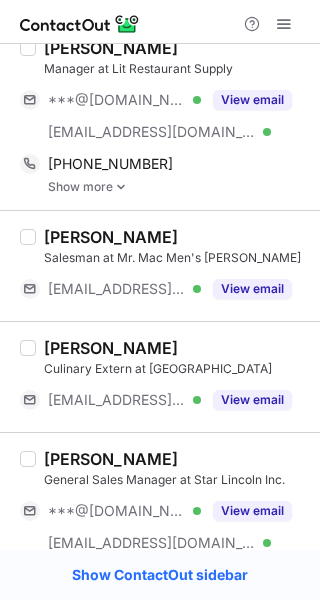 click on "[PERSON_NAME]" at bounding box center (111, 48) 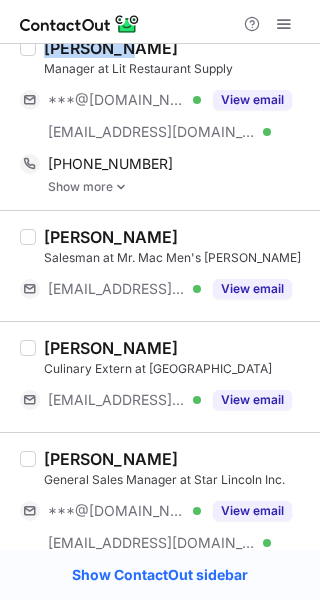 click on "[PERSON_NAME]" at bounding box center [111, 48] 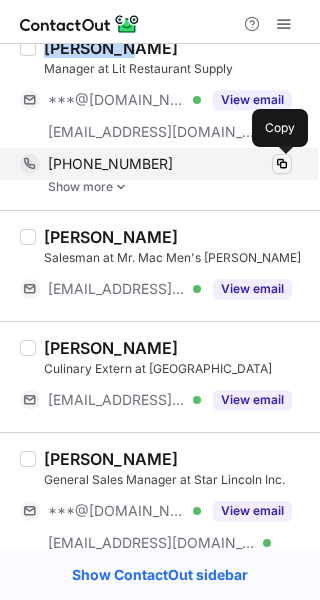 click at bounding box center (282, 164) 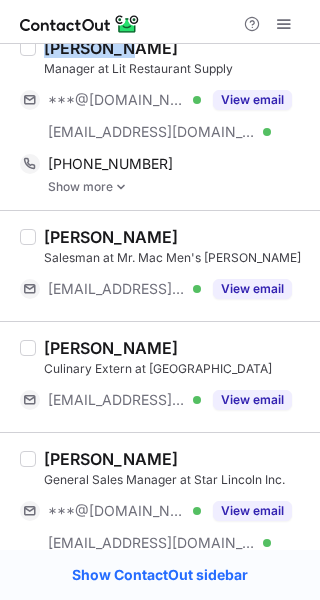 click on "[PERSON_NAME]" at bounding box center (176, 459) 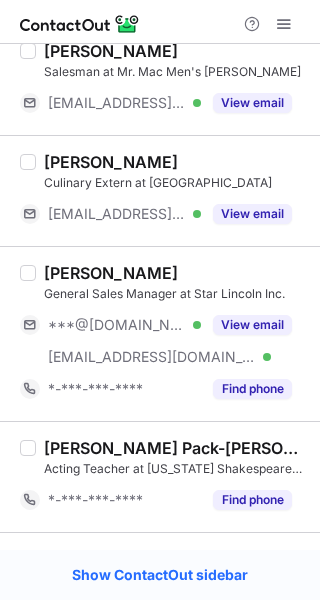 scroll, scrollTop: 1165, scrollLeft: 0, axis: vertical 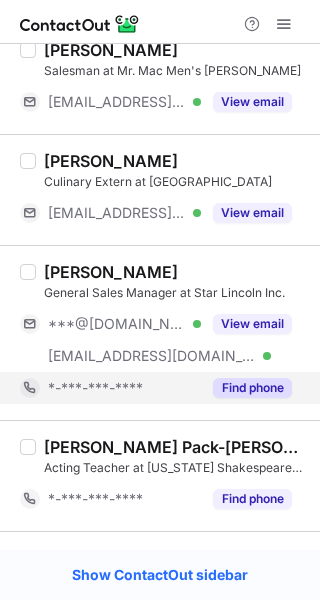 click on "Find phone" at bounding box center [252, 388] 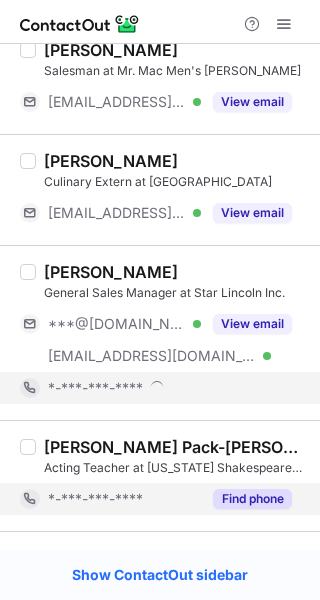 click on "Find phone" at bounding box center [246, 499] 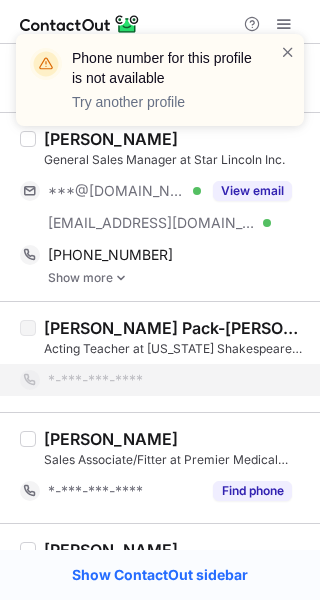 scroll, scrollTop: 1297, scrollLeft: 0, axis: vertical 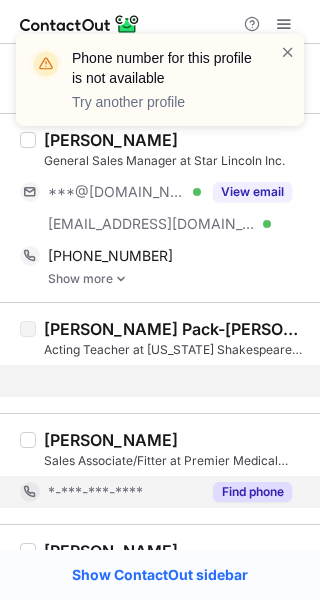 click on "Find phone" at bounding box center (252, 492) 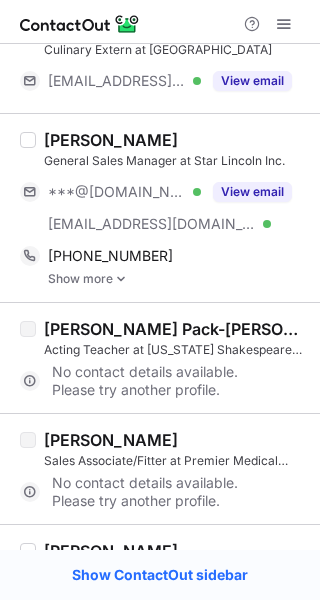 click on "[PERSON_NAME]" at bounding box center (111, 140) 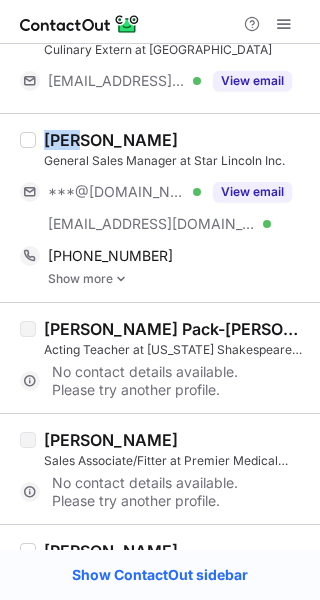 click on "[PERSON_NAME]" at bounding box center (111, 140) 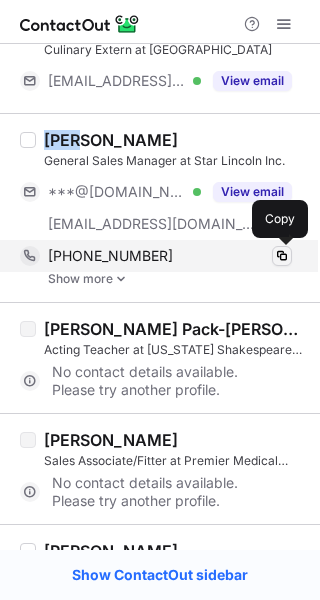 click at bounding box center (282, 256) 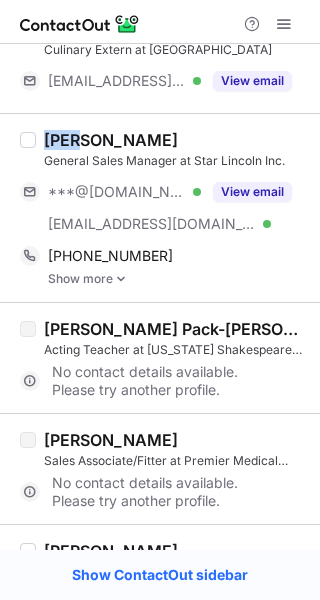 click on "Show more" at bounding box center (178, 279) 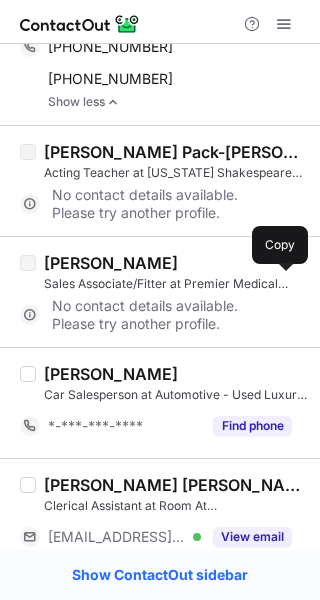 scroll, scrollTop: 1523, scrollLeft: 0, axis: vertical 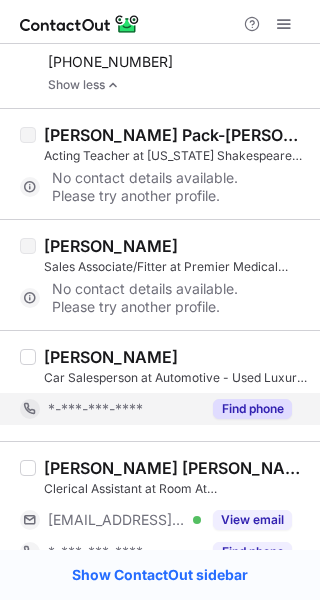 click on "Find phone" at bounding box center (252, 409) 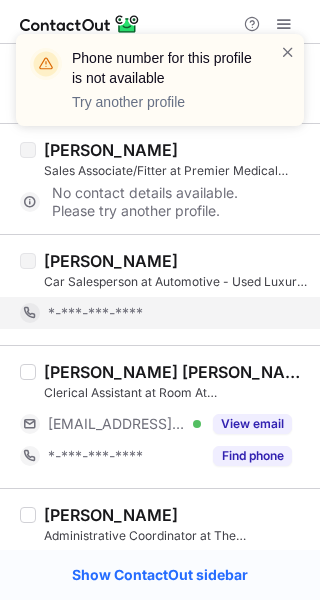 scroll, scrollTop: 1769, scrollLeft: 0, axis: vertical 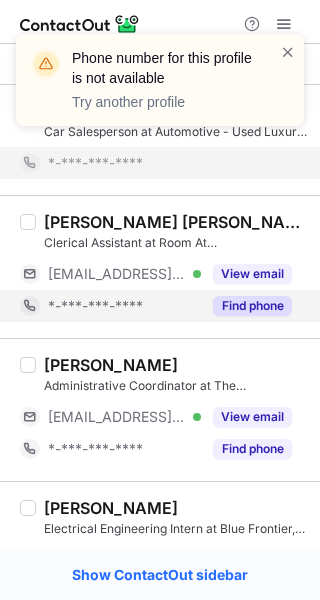 click on "Find phone" at bounding box center [252, 306] 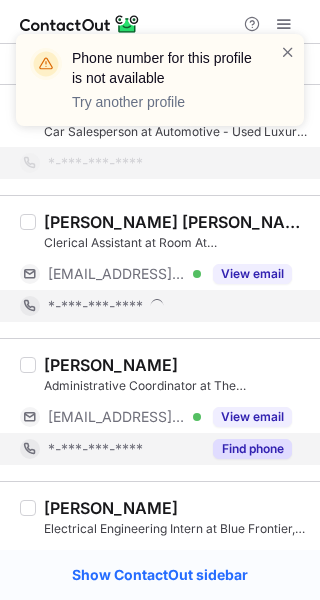 click on "Find phone" at bounding box center (252, 449) 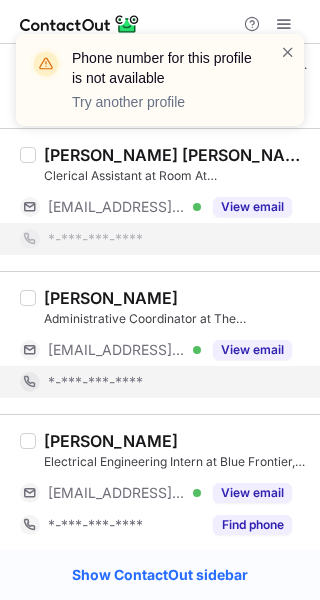 scroll, scrollTop: 1854, scrollLeft: 0, axis: vertical 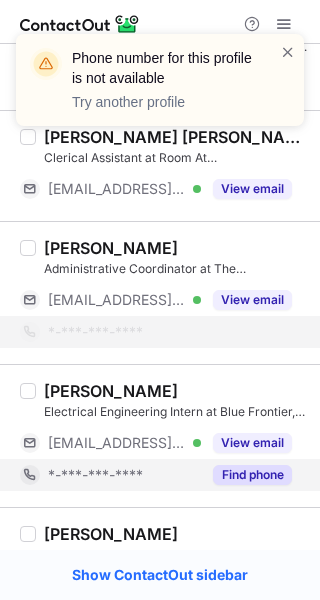 click on "Ryan Brown Electrical Engineering Intern at Blue Frontier, Inc. ***@bluefrontierac.com Verified View email *-***-***-**** Find phone" at bounding box center (160, 435) 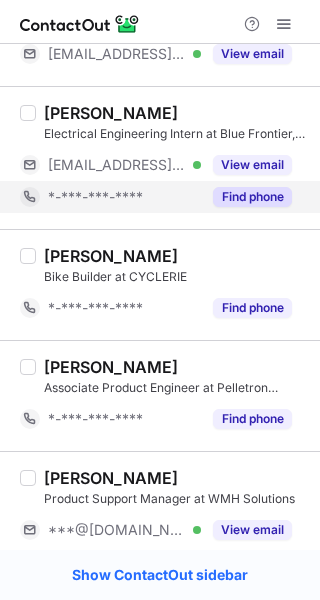 scroll, scrollTop: 2149, scrollLeft: 0, axis: vertical 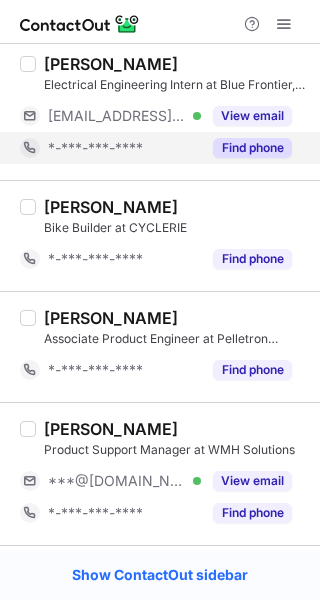 click on "Find phone" at bounding box center [252, 148] 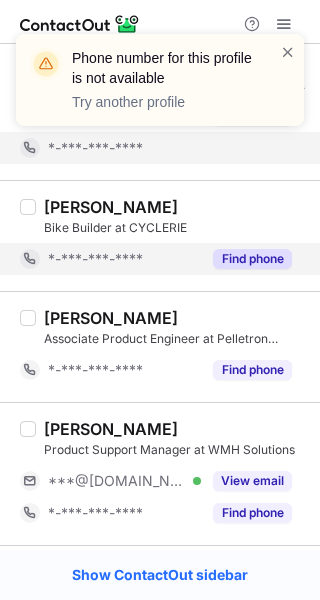 click on "Find phone" at bounding box center (252, 259) 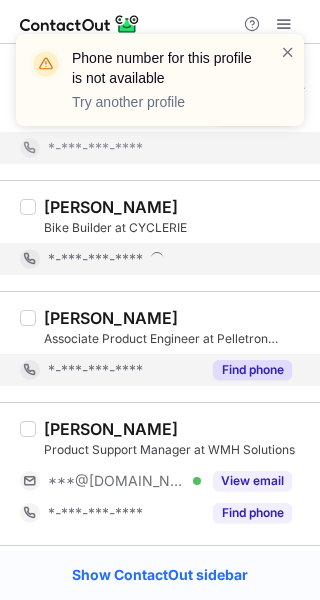 click on "Find phone" at bounding box center [252, 370] 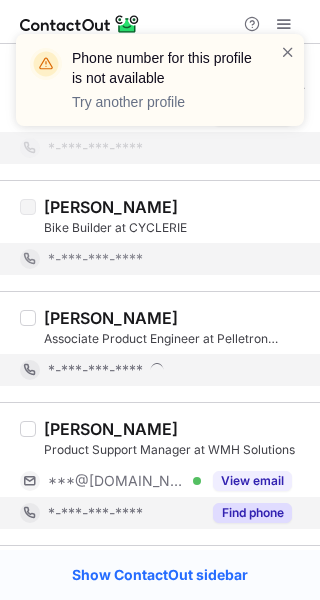 click on "Kevin Brown Product Support Manager at WMH Solutions ***@gmail.com Verified View email *-***-***-**** Find phone" at bounding box center [172, 474] 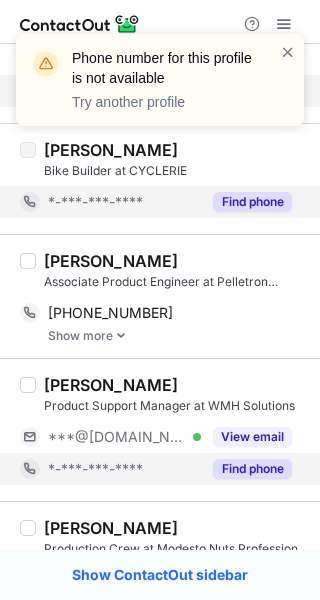 scroll, scrollTop: 2293, scrollLeft: 0, axis: vertical 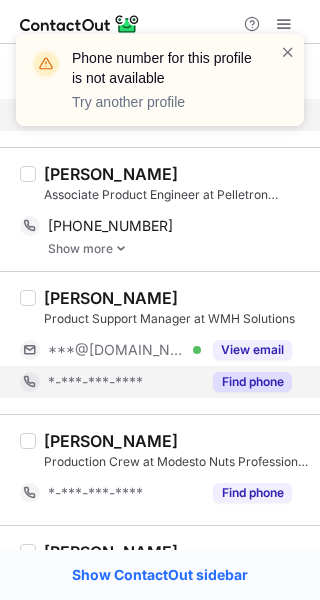 click on "Find phone" at bounding box center [252, 382] 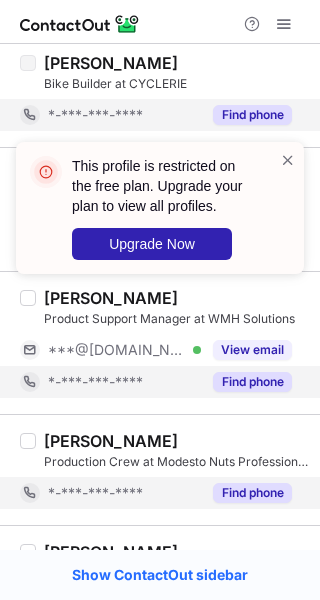 click on "Find phone" at bounding box center [252, 493] 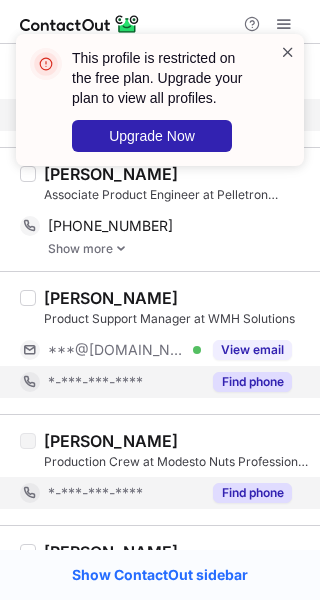 click at bounding box center [288, 52] 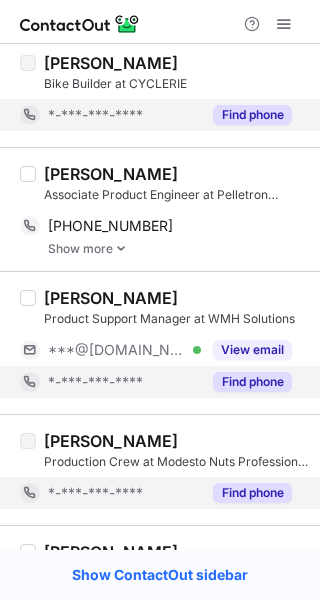 click on "Alek Brown" at bounding box center (111, 174) 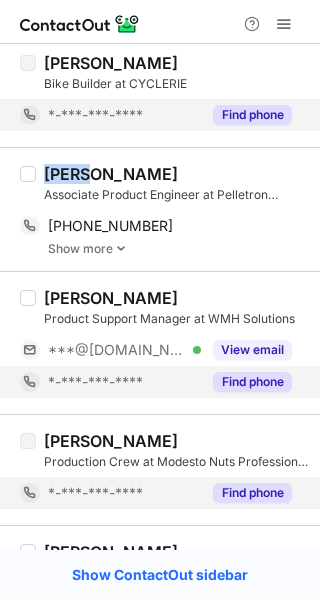 click on "Alek Brown" at bounding box center (111, 174) 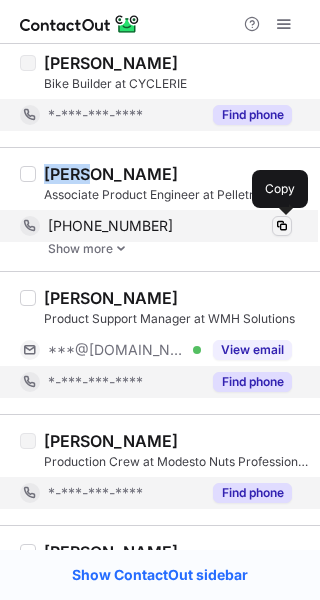 click at bounding box center [282, 226] 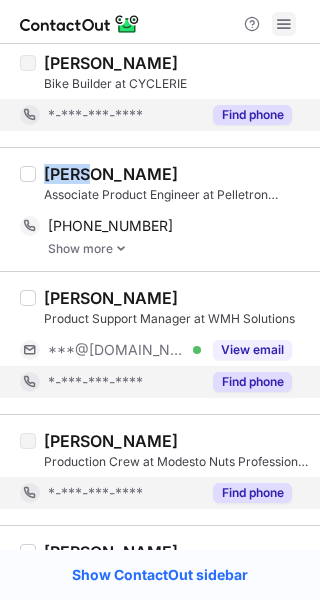 click at bounding box center [284, 24] 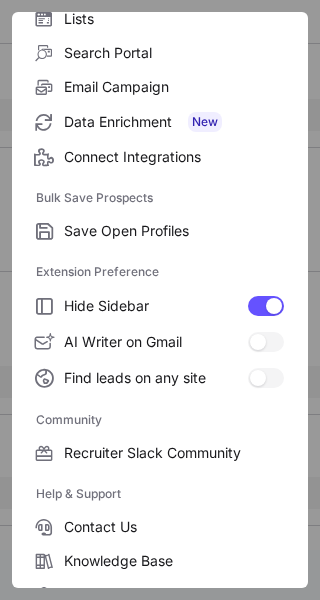 scroll, scrollTop: 307, scrollLeft: 0, axis: vertical 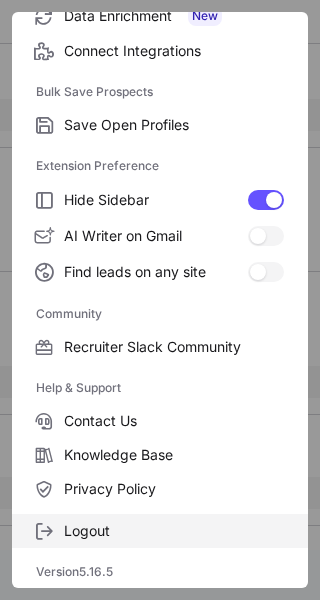 click on "Logout" at bounding box center [174, 531] 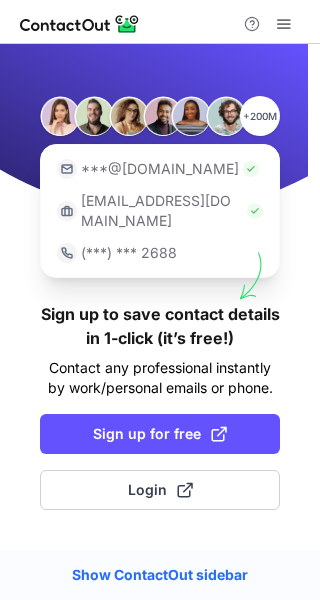 click on "+200M ***@gmail.com ***@company.com (***) *** 2688 Sign up to save contact details in 1-click (it’s free!) Contact any professional instantly by work/personal emails or phone. Sign up for free Login" at bounding box center [160, 297] 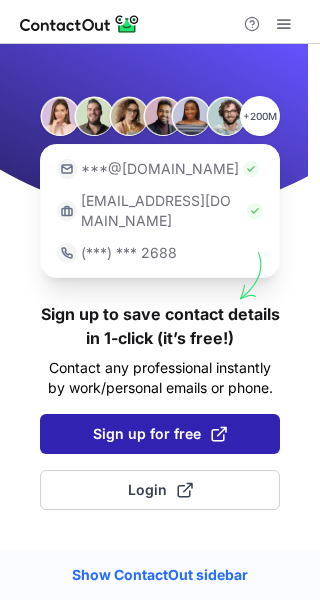 click on "Sign up for free" at bounding box center [160, 434] 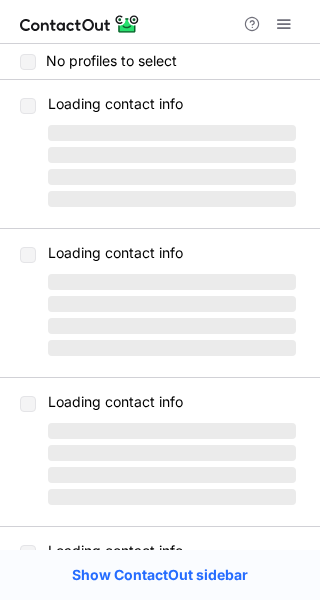 scroll, scrollTop: 0, scrollLeft: 0, axis: both 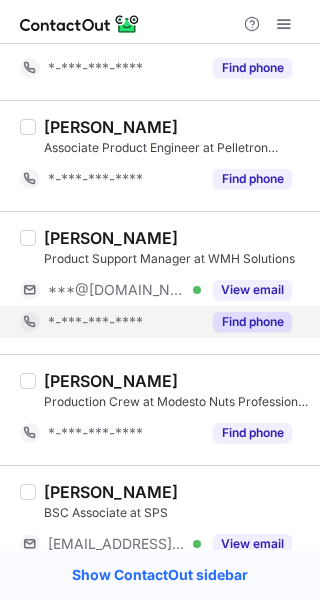 click on "Find phone" at bounding box center [252, 322] 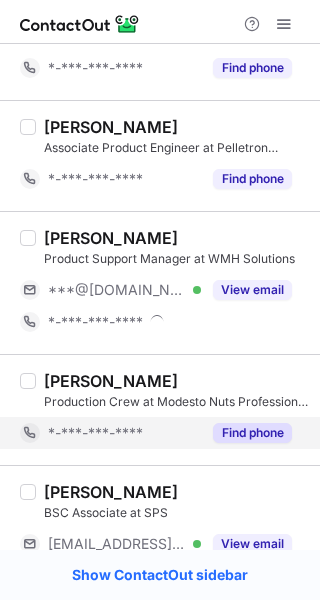 click on "Find phone" at bounding box center (252, 433) 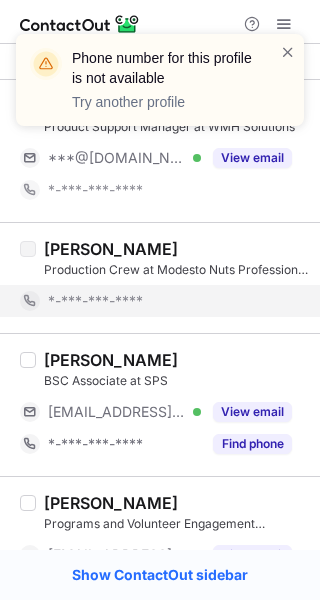 click on "Find phone" at bounding box center [246, 444] 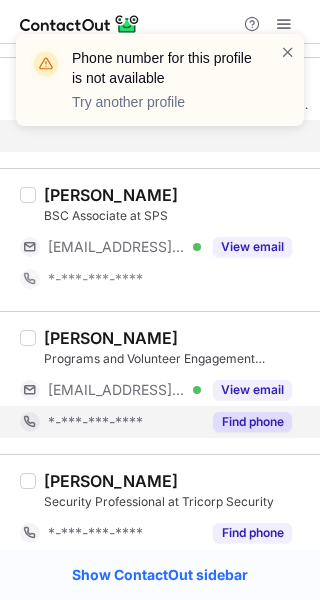 click on "Lillian Brown Programs and Volunteer Engagement Specialist at United Way Of Johnson County ***@uwjc.org Verified View email *-***-***-**** Find phone" at bounding box center [160, 382] 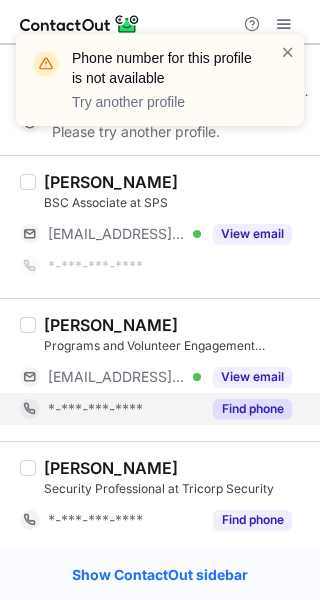 scroll, scrollTop: 2720, scrollLeft: 0, axis: vertical 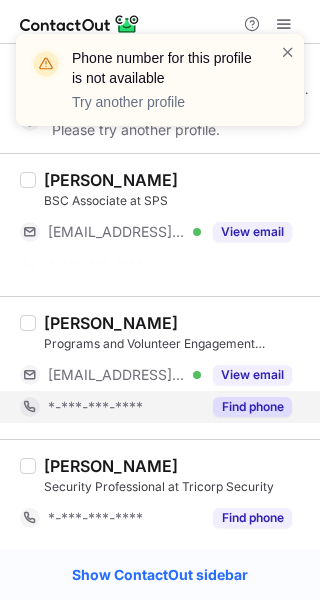 click on "Find phone" at bounding box center (252, 407) 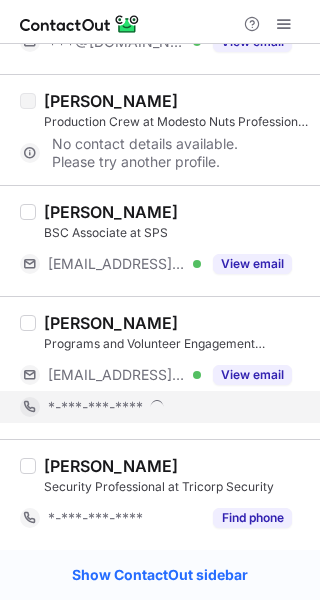 scroll, scrollTop: 2688, scrollLeft: 0, axis: vertical 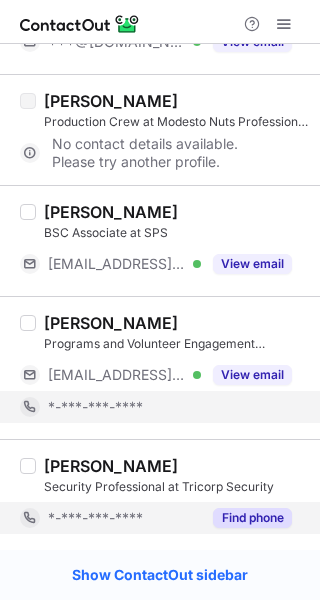 click on "Find phone" at bounding box center [252, 518] 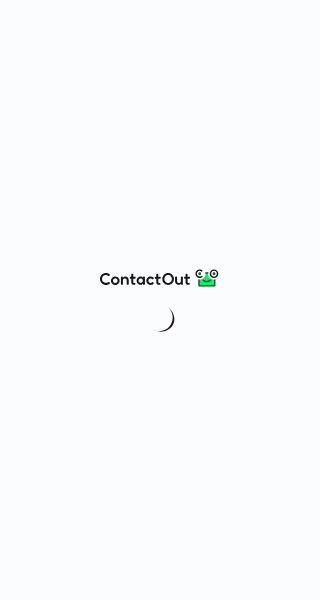 scroll, scrollTop: 0, scrollLeft: 0, axis: both 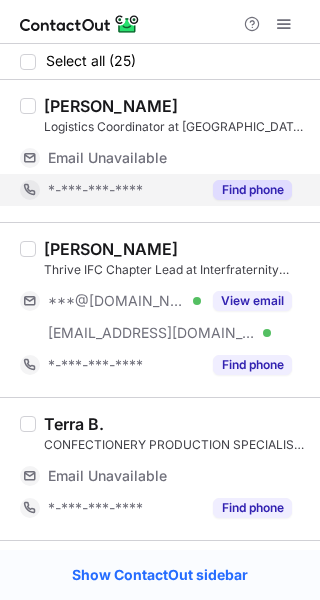 click on "Find phone" at bounding box center (252, 190) 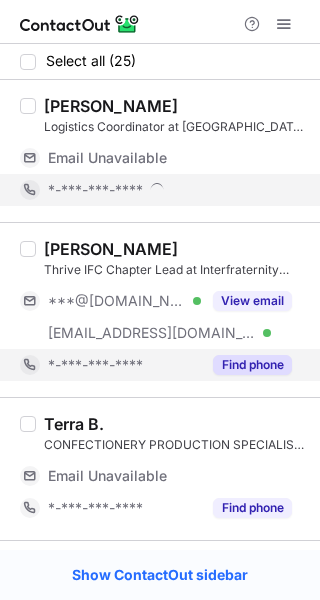 click on "Find phone" at bounding box center [252, 365] 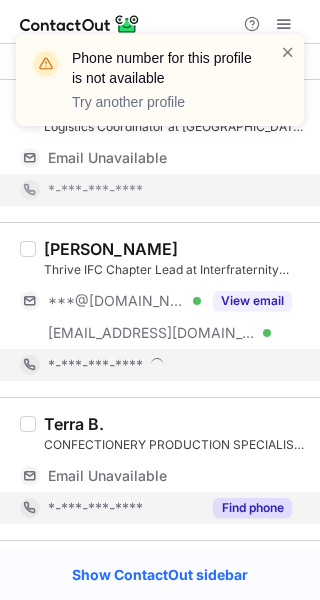 click on "Find phone" at bounding box center [246, 508] 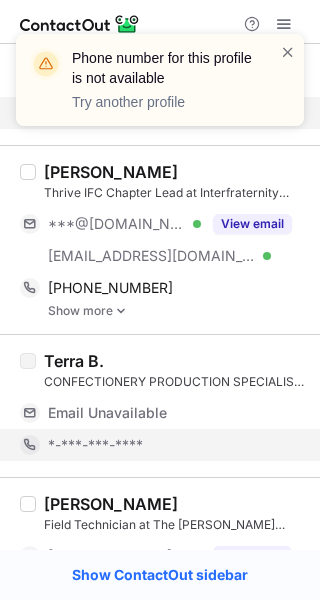 scroll, scrollTop: 118, scrollLeft: 0, axis: vertical 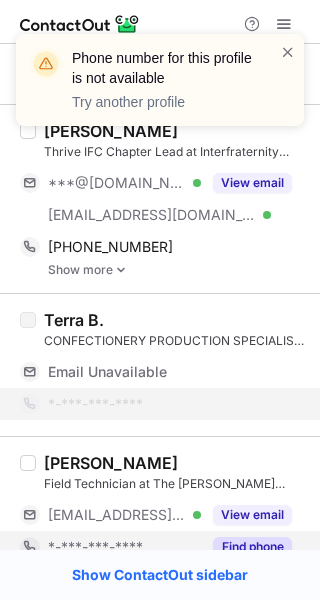 click on "Find phone" at bounding box center (246, 547) 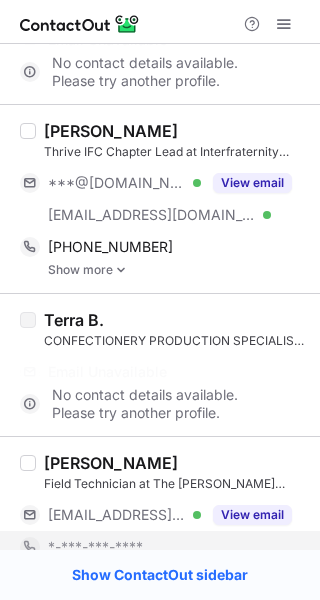click on "[PERSON_NAME]" at bounding box center (111, 131) 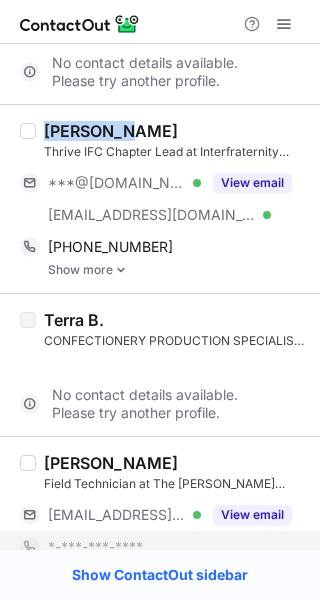 click on "Benjamin Brown Thrive IFC Chapter Lead at Interfraternity Council at the University of Florida" at bounding box center (176, 141) 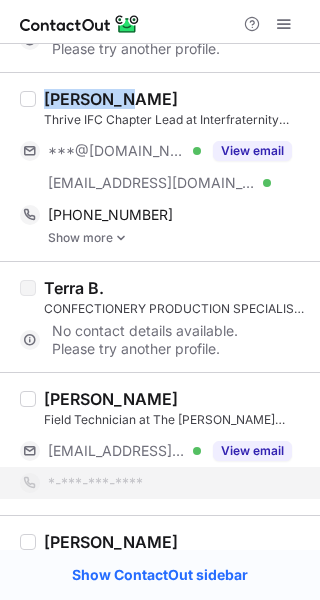 copy on "Benjamin" 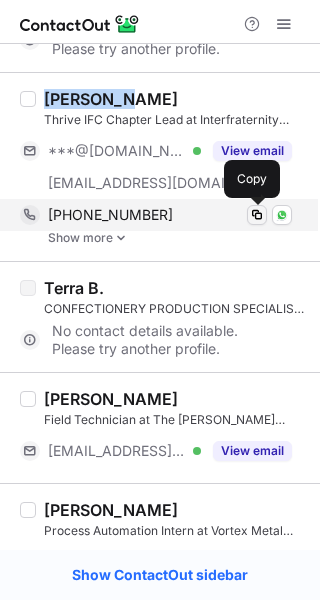 click at bounding box center (257, 215) 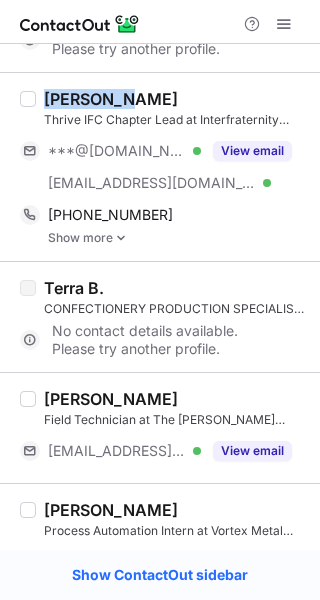 click on "Field Technician at The [PERSON_NAME] Company, Inc." at bounding box center [176, 420] 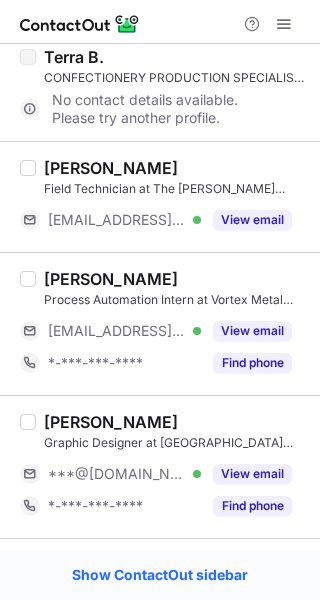 scroll, scrollTop: 390, scrollLeft: 0, axis: vertical 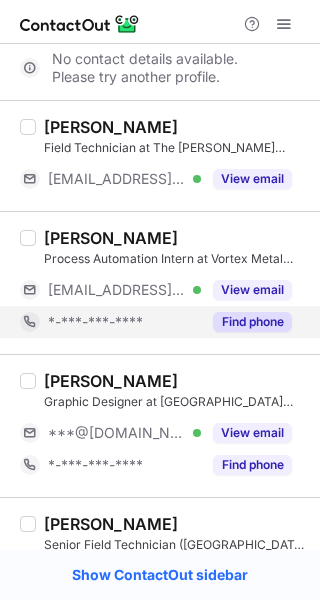 click on "Find phone" at bounding box center (252, 322) 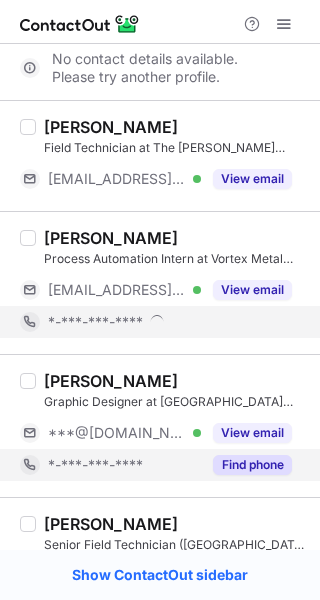 click on "Find phone" at bounding box center (252, 465) 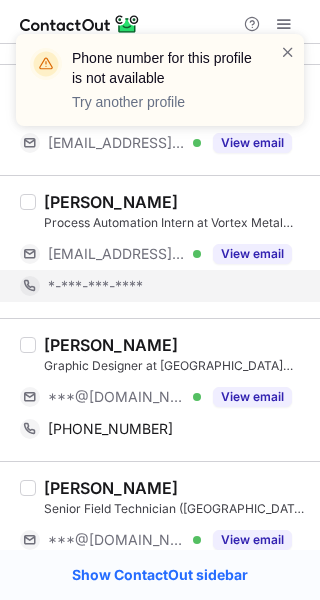 scroll, scrollTop: 603, scrollLeft: 0, axis: vertical 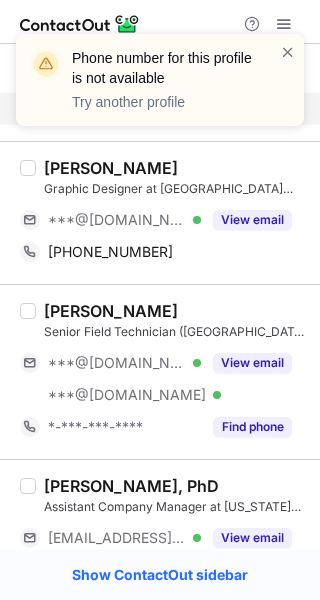 click on "Lottie Brown Graphic Designer at Austin Print Co. ***@gmail.com Verified View email +18189148887 Copy" at bounding box center (172, 213) 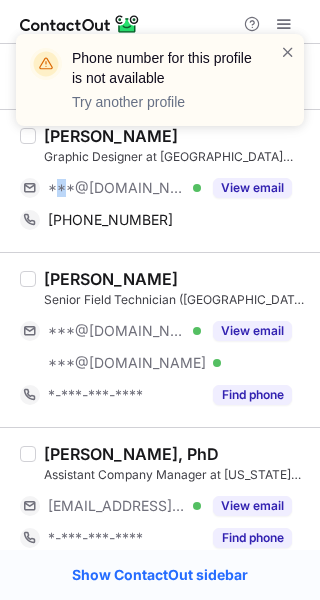click on "Lottie Brown Graphic Designer at Austin Print Co. ***@gmail.com Verified View email +18189148887 Copy" at bounding box center (172, 181) 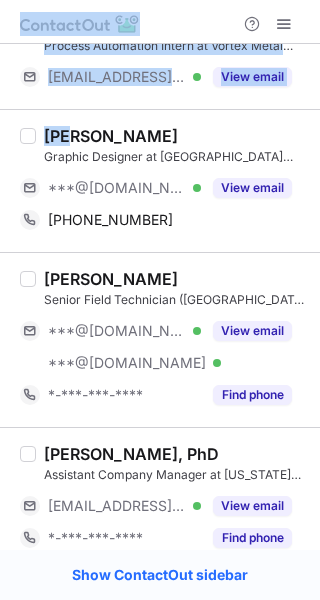 drag, startPoint x: 286, startPoint y: 54, endPoint x: 66, endPoint y: 139, distance: 235.84953 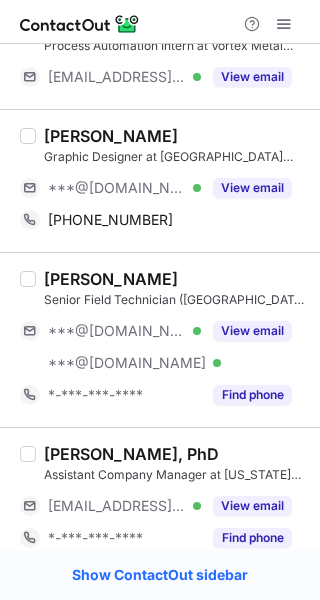 click on "Lottie Brown" at bounding box center (111, 136) 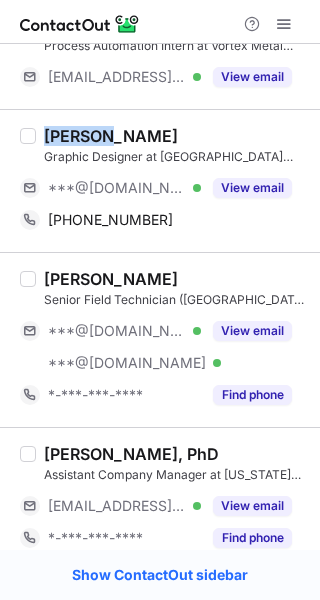 click on "Lottie Brown" at bounding box center (111, 136) 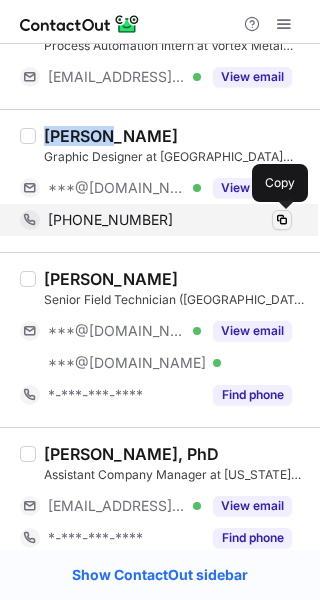 click at bounding box center (282, 220) 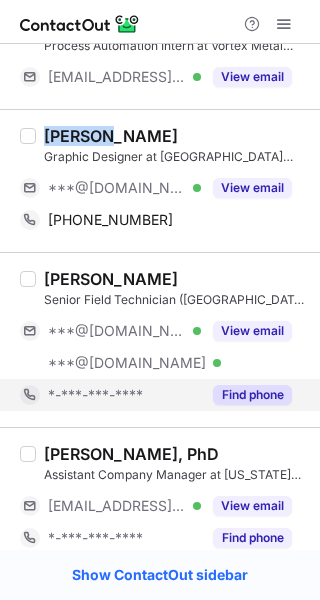 click on "Find phone" at bounding box center (252, 395) 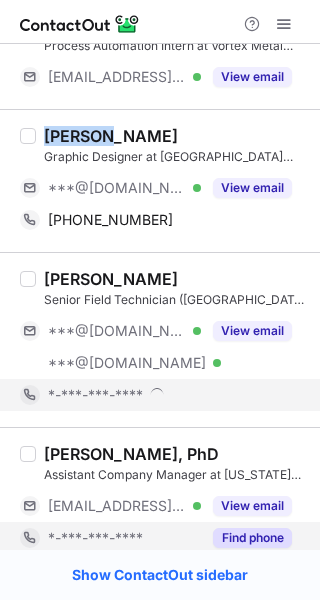 click on "Find phone" at bounding box center (252, 538) 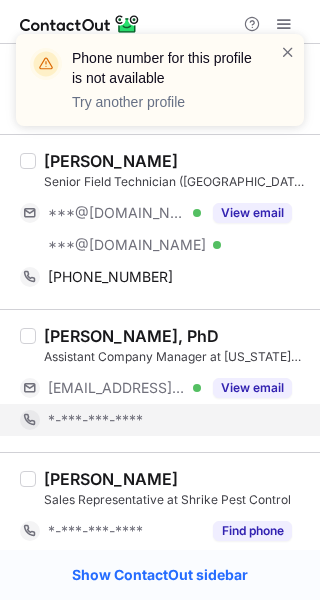 scroll, scrollTop: 746, scrollLeft: 0, axis: vertical 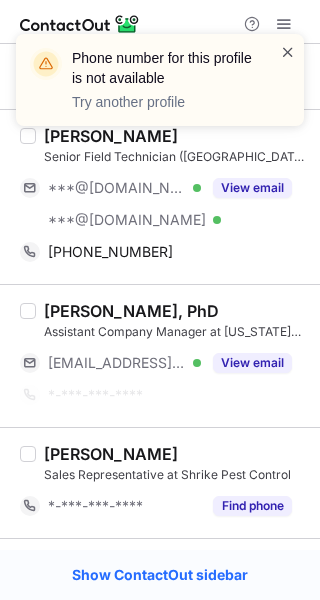 click at bounding box center (288, 52) 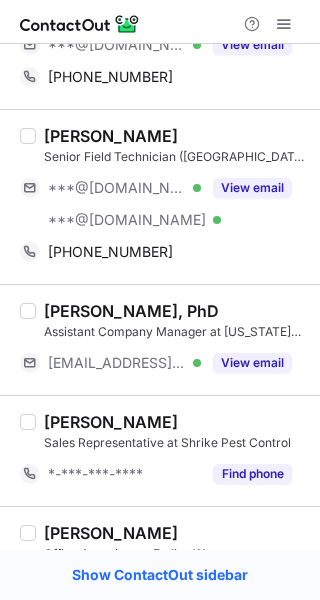 click on "Richard Hamm-Brown" at bounding box center (111, 136) 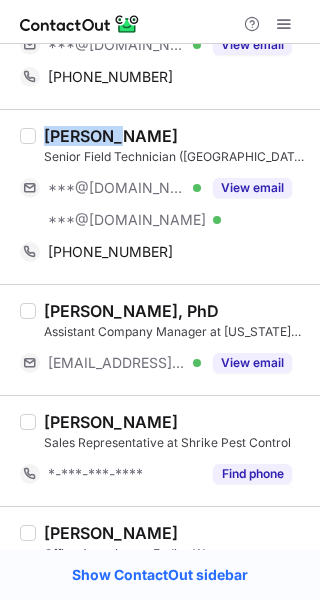 click on "Richard Hamm-Brown" at bounding box center [111, 136] 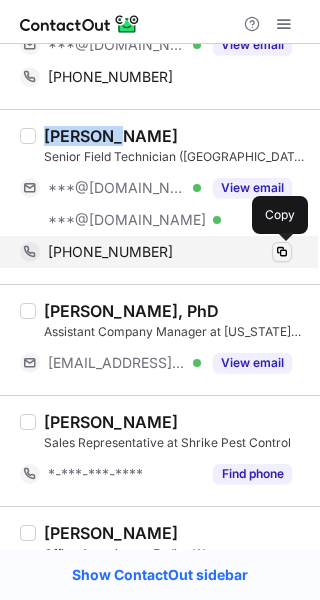 click at bounding box center (282, 252) 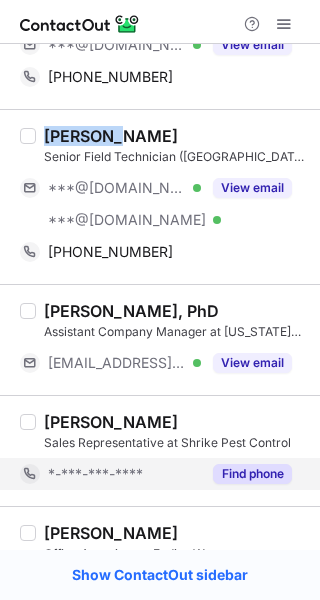 click on "Find phone" at bounding box center (252, 474) 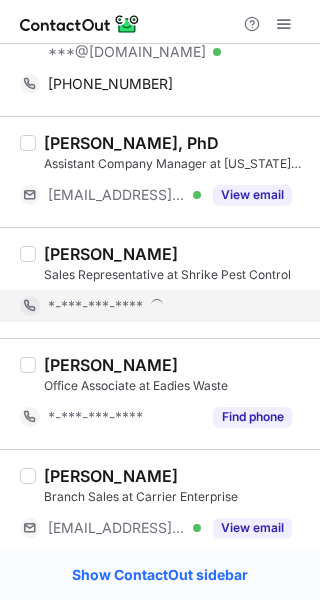scroll, scrollTop: 915, scrollLeft: 0, axis: vertical 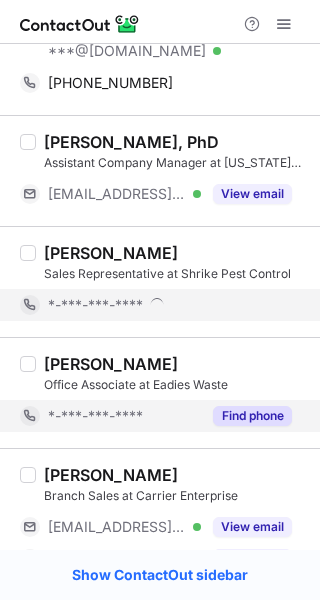 click on "Find phone" at bounding box center (252, 416) 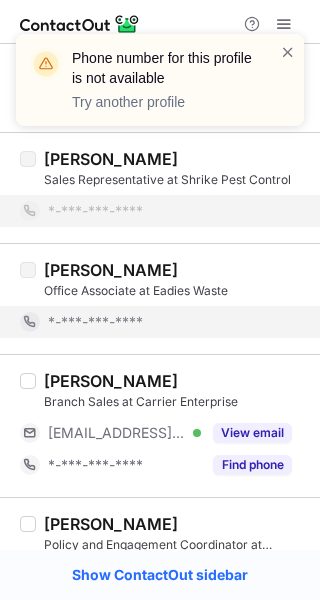 scroll, scrollTop: 1033, scrollLeft: 0, axis: vertical 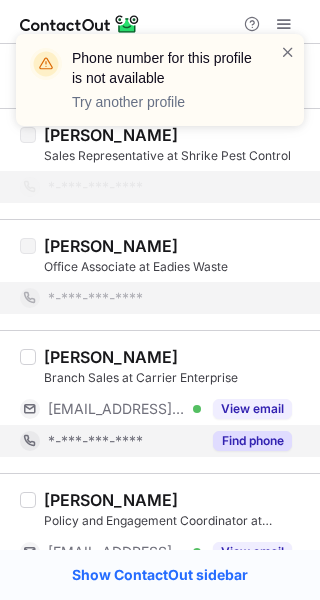 click on "Find phone" at bounding box center (252, 441) 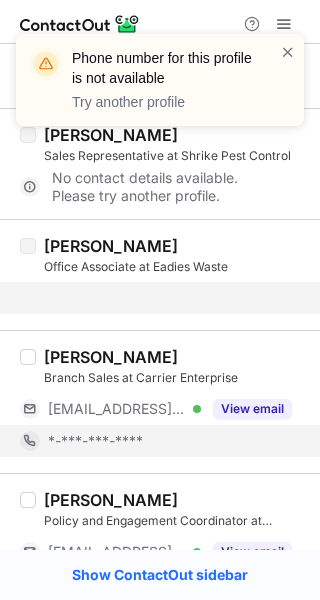 scroll, scrollTop: 1124, scrollLeft: 0, axis: vertical 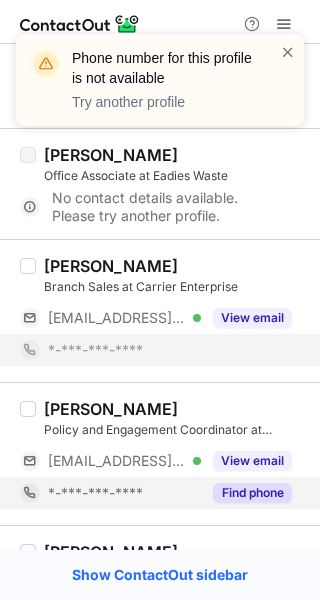 click on "Find phone" at bounding box center [252, 493] 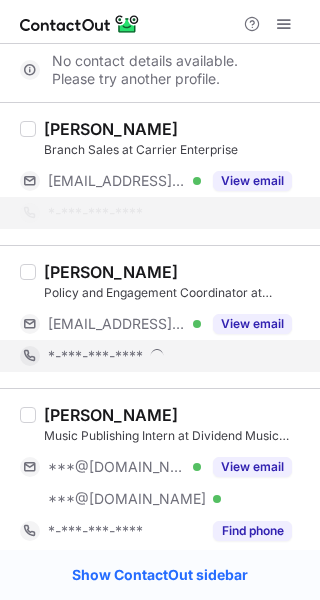 scroll, scrollTop: 1282, scrollLeft: 0, axis: vertical 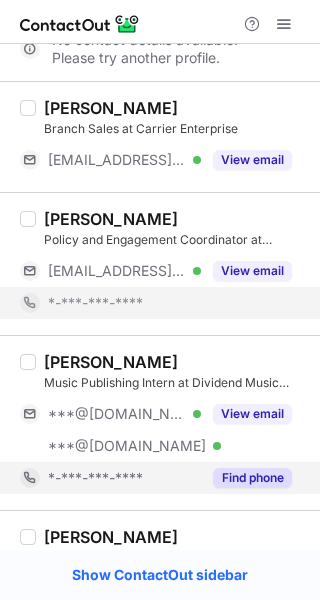 click on "Find phone" at bounding box center [246, 478] 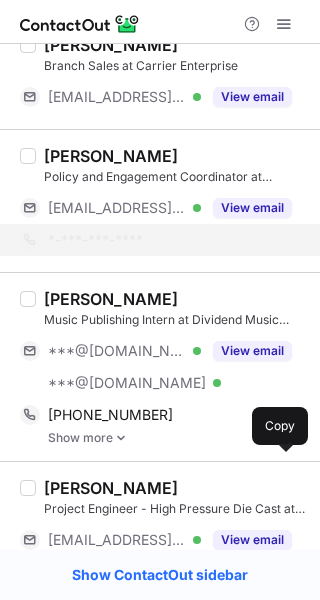 scroll, scrollTop: 1359, scrollLeft: 0, axis: vertical 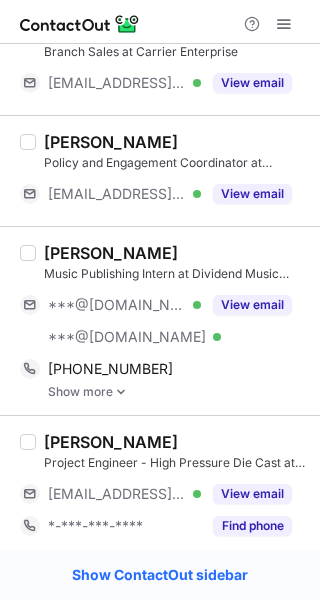 click on "Morgan Brown" at bounding box center [111, 253] 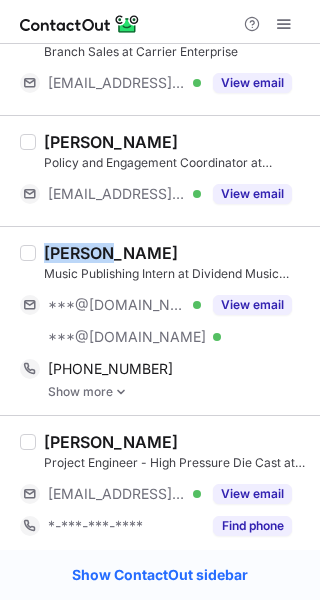 click on "Morgan Brown" at bounding box center (111, 253) 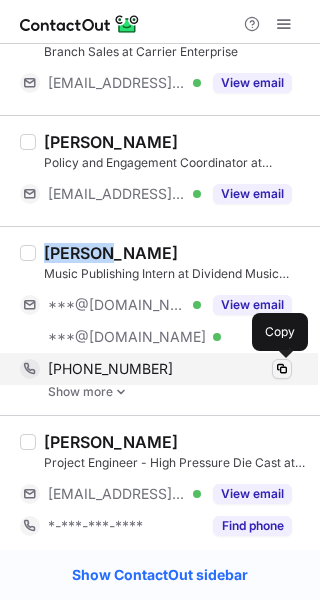 click at bounding box center (282, 369) 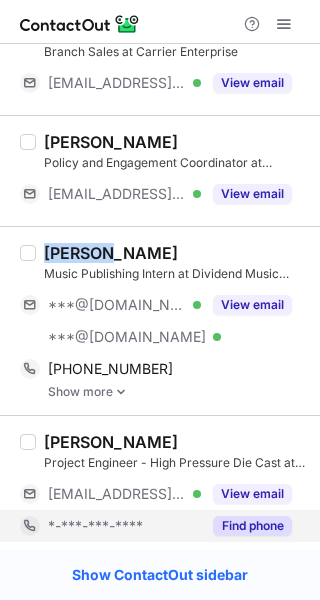 click on "Find phone" at bounding box center [252, 526] 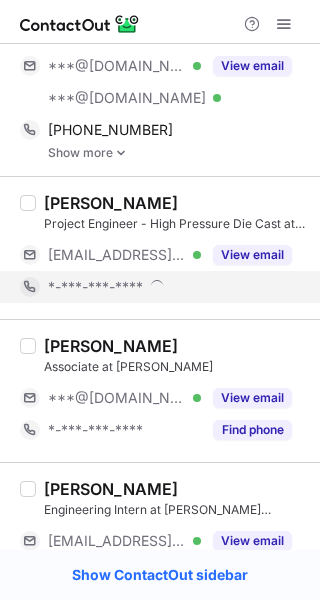 scroll, scrollTop: 1601, scrollLeft: 0, axis: vertical 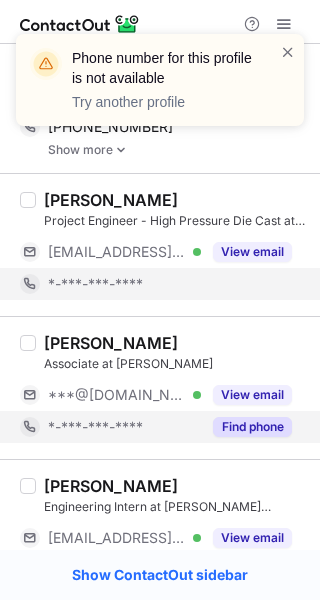 click on "Find phone" at bounding box center (246, 427) 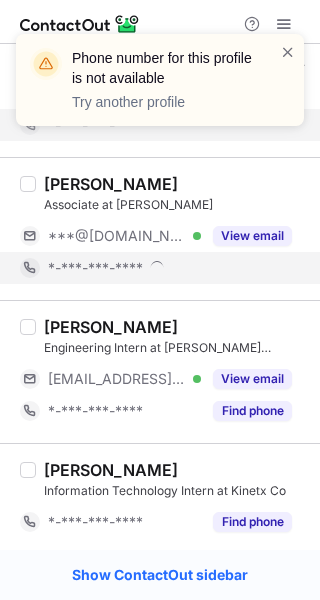 scroll, scrollTop: 1772, scrollLeft: 0, axis: vertical 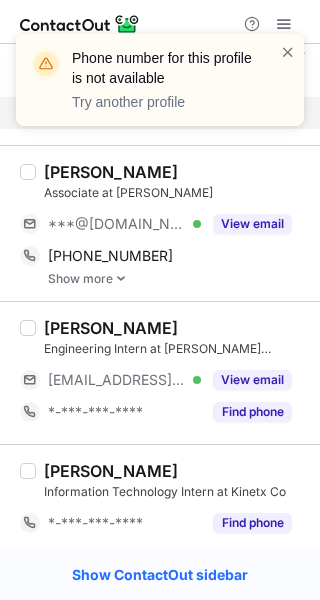 click on "John T. Brown" at bounding box center [111, 172] 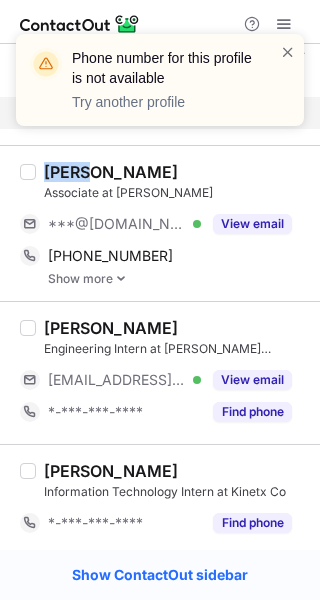 click on "John T. Brown" at bounding box center [111, 172] 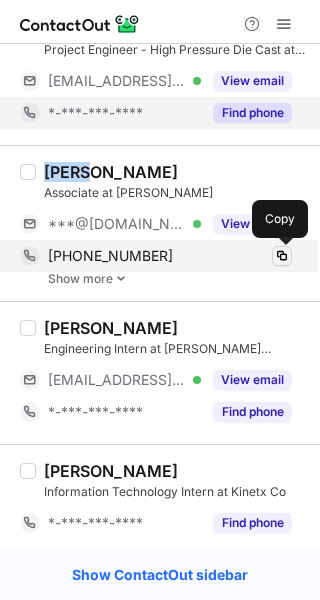 click at bounding box center [282, 256] 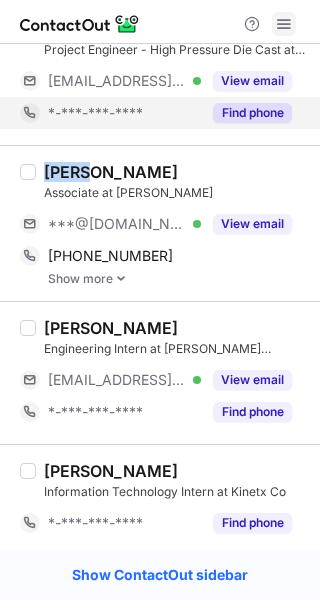 click at bounding box center [284, 24] 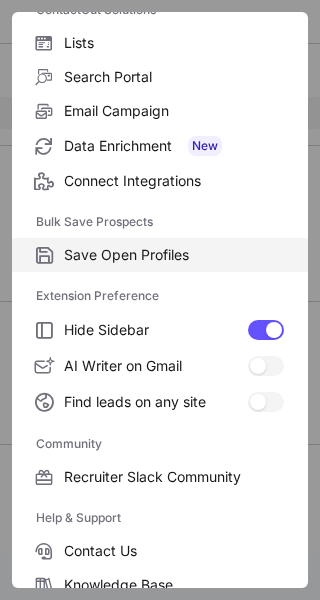 scroll, scrollTop: 307, scrollLeft: 0, axis: vertical 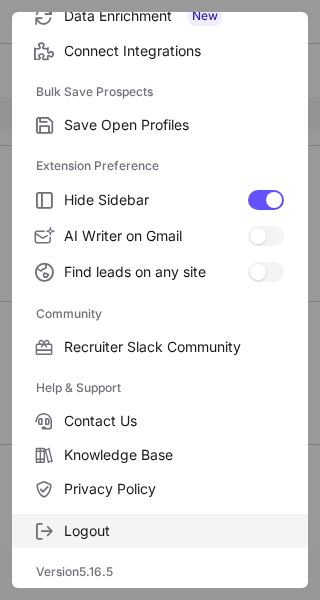 click on "Logout" at bounding box center [174, 531] 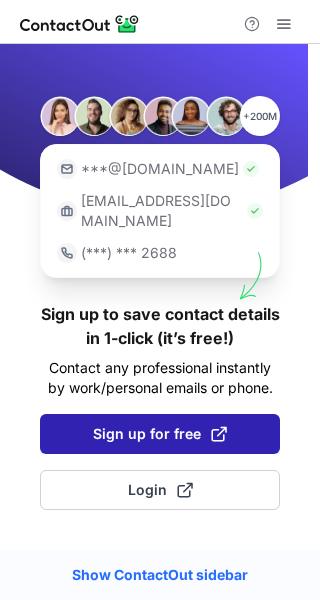 click on "Sign up for free" at bounding box center [160, 434] 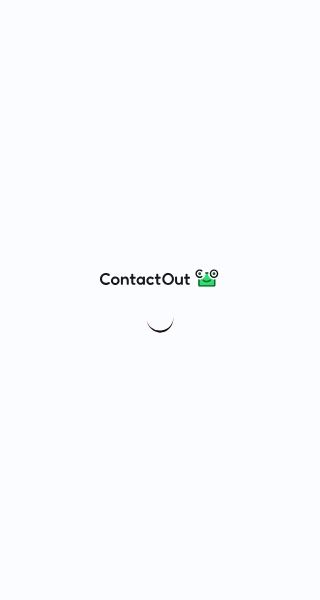 scroll, scrollTop: 0, scrollLeft: 0, axis: both 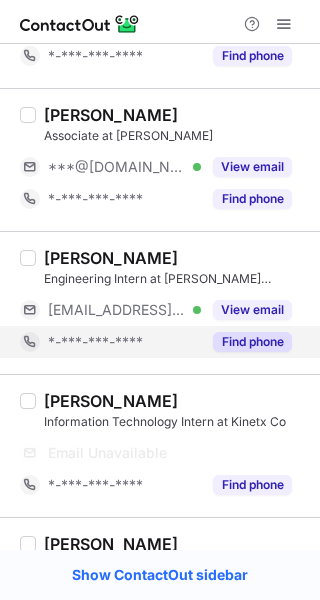click on "Find phone" at bounding box center (252, 342) 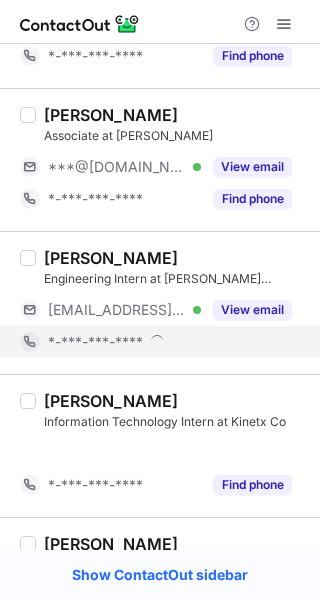 scroll, scrollTop: 1961, scrollLeft: 0, axis: vertical 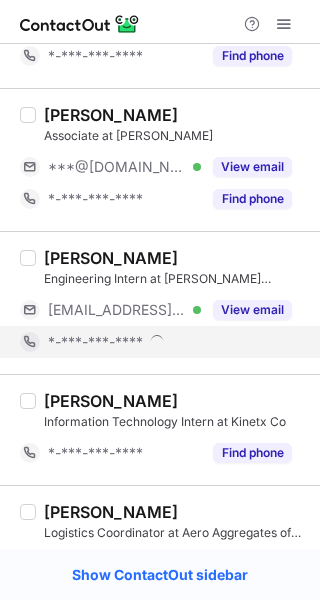 click on "[PERSON_NAME] Logistics Coordinator at Aero Aggregates of [GEOGRAPHIC_DATA] [EMAIL_ADDRESS][DOMAIN_NAME] Verified View email *-***-***-**** Find phone" at bounding box center [160, 556] 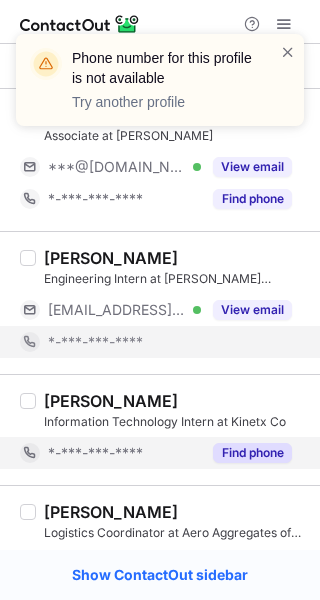 click on "Find phone" at bounding box center [252, 453] 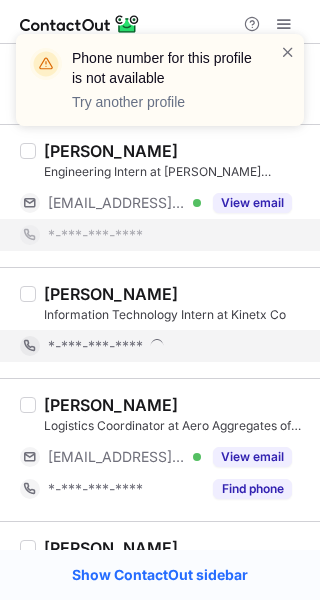 scroll, scrollTop: 2106, scrollLeft: 0, axis: vertical 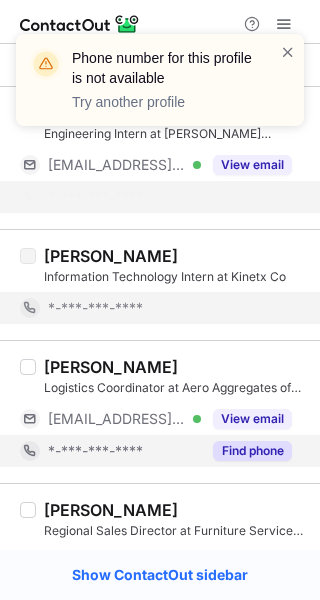 click on "Find phone" at bounding box center (252, 451) 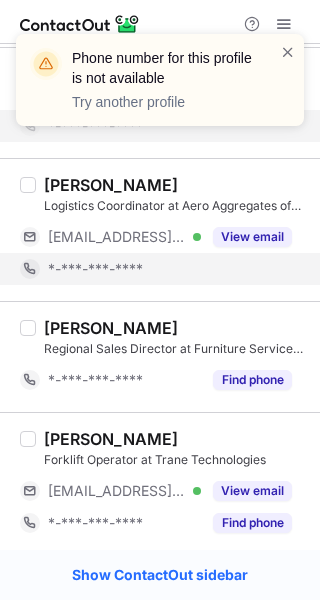 scroll, scrollTop: 2272, scrollLeft: 0, axis: vertical 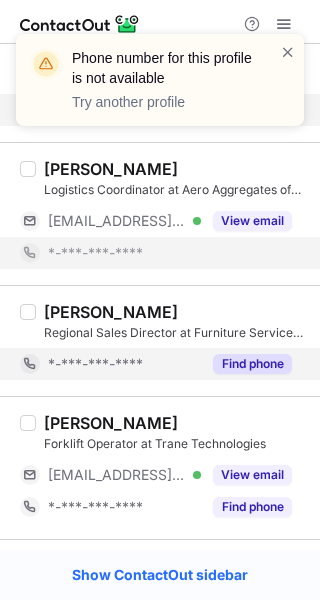 click on "Find phone" at bounding box center (252, 364) 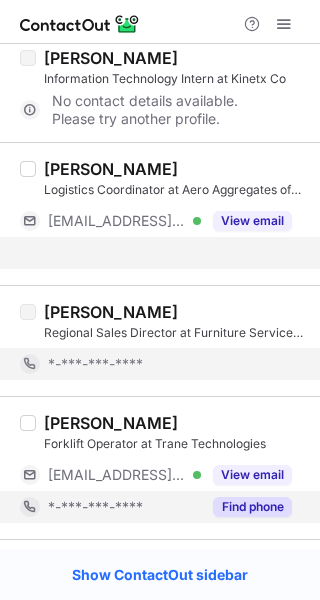 click on "Micah Davis Brown Forklift Operator at Trane Technologies ***@trane.com Verified View email *-***-***-**** Find phone" at bounding box center [160, 467] 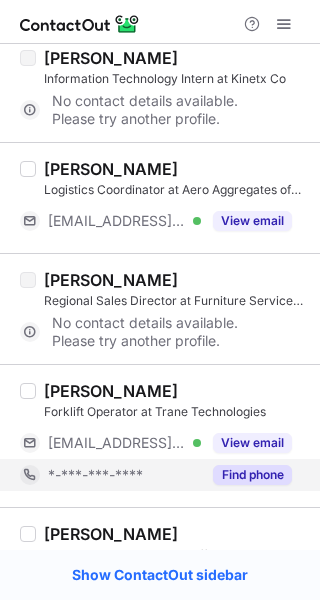 click on "Find phone" at bounding box center (252, 475) 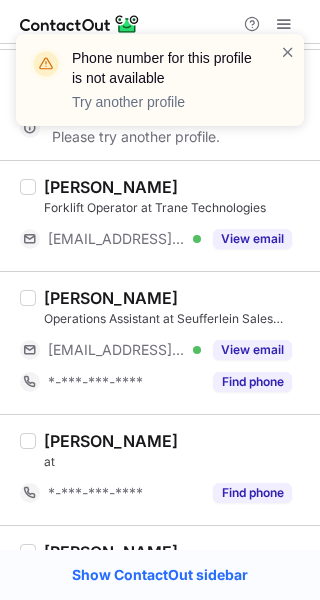 scroll, scrollTop: 2491, scrollLeft: 0, axis: vertical 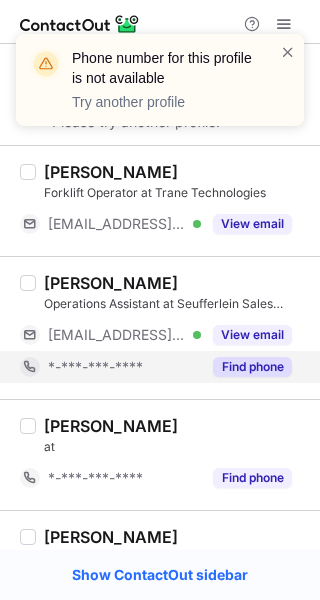 click on "Find phone" at bounding box center [252, 367] 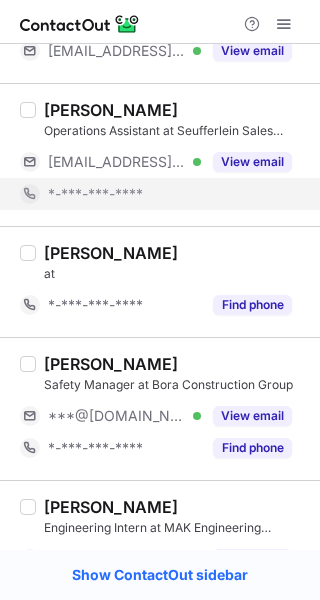 scroll, scrollTop: 2684, scrollLeft: 0, axis: vertical 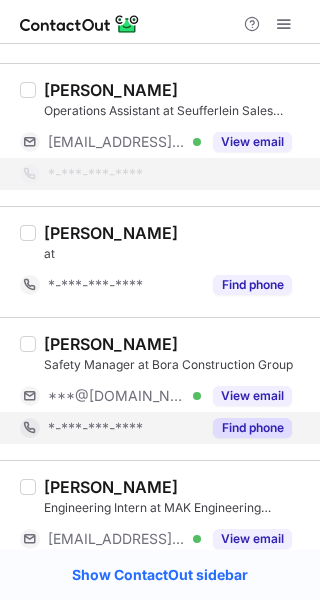 click on "Find phone" at bounding box center [252, 428] 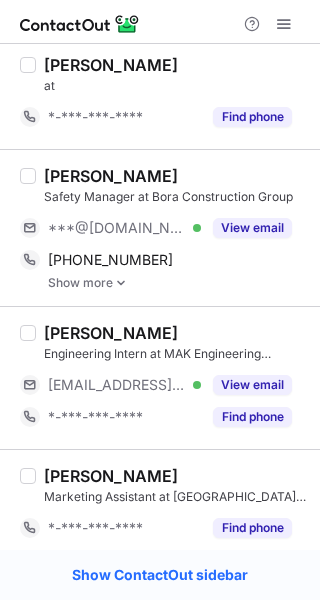 scroll, scrollTop: 2830, scrollLeft: 0, axis: vertical 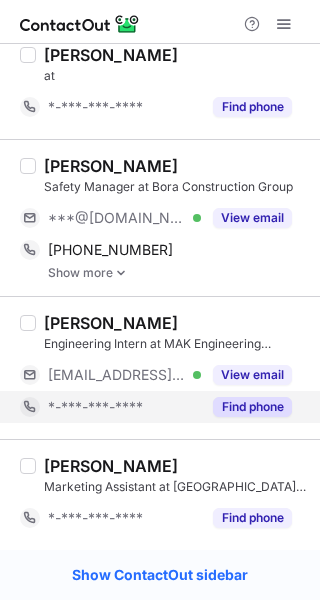 click on "Find phone" at bounding box center [252, 407] 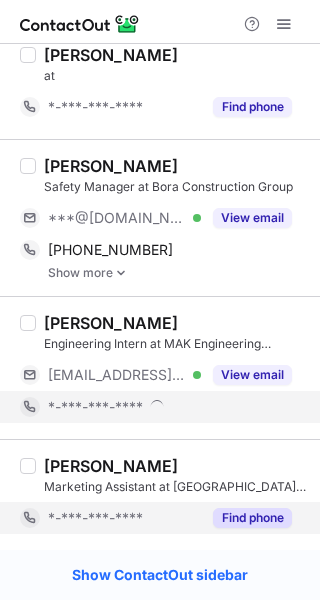 click on "Find phone" at bounding box center [252, 518] 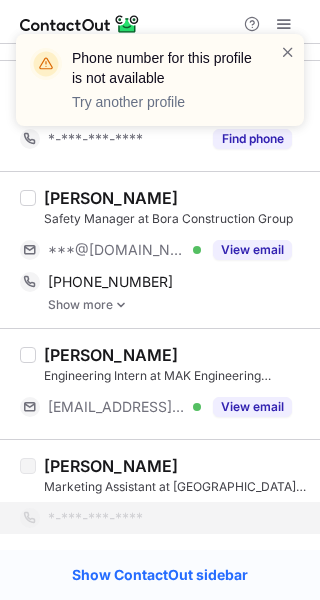 scroll, scrollTop: 2798, scrollLeft: 0, axis: vertical 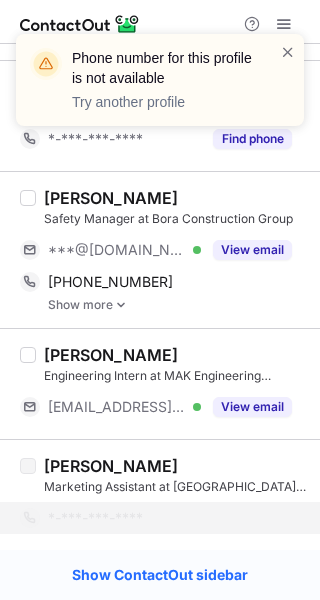click on "Kendarion Brown Safety Manager at Bora Construction Group ***@gmail.com Verified View email +12054963310 Copy Show more" at bounding box center (160, 249) 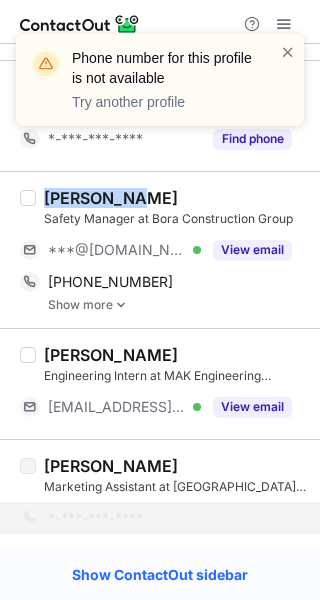 click on "Kendarion Brown Safety Manager at Bora Construction Group ***@gmail.com Verified View email +12054963310 Copy Show more" at bounding box center (160, 249) 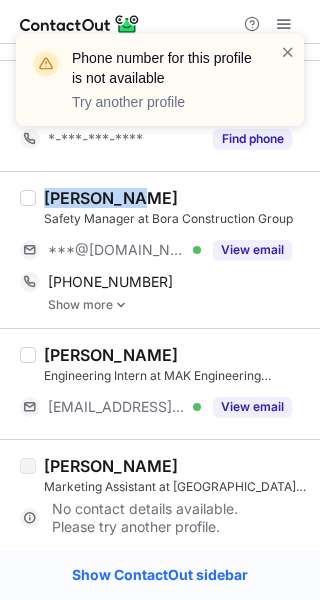 copy on "Kendarion" 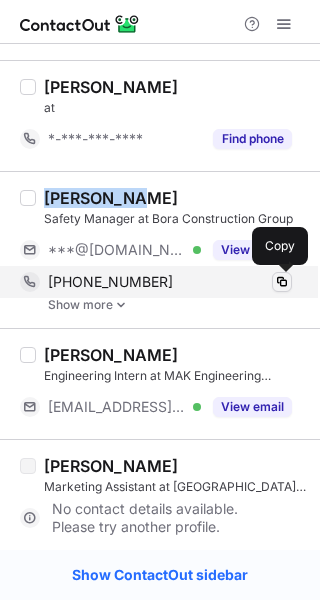 click at bounding box center [282, 282] 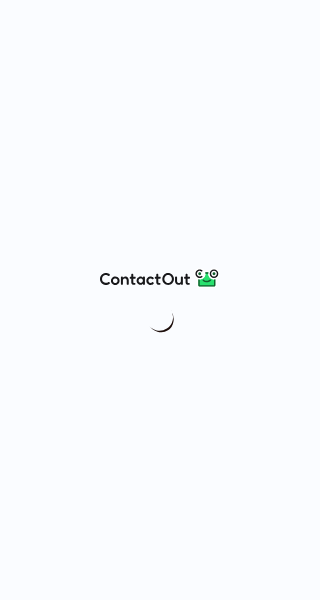 scroll, scrollTop: 0, scrollLeft: 0, axis: both 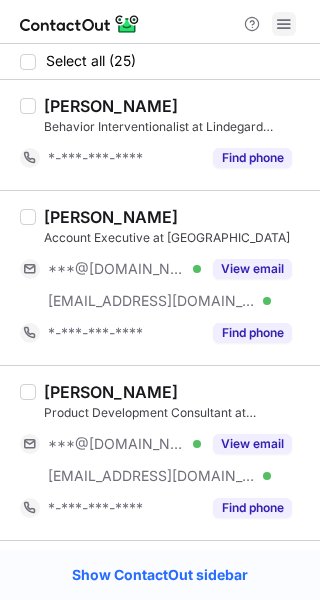 click at bounding box center (284, 24) 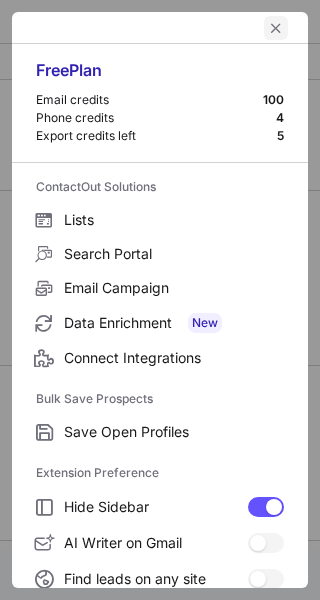click at bounding box center (276, 28) 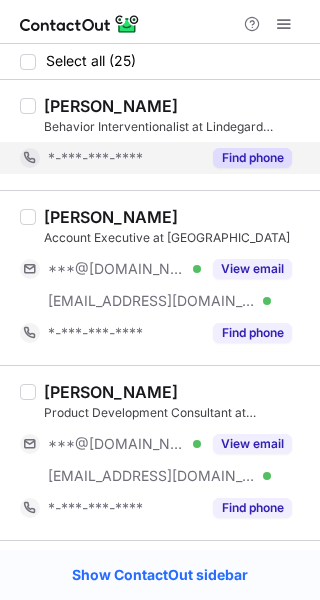 click on "Find phone" at bounding box center [252, 158] 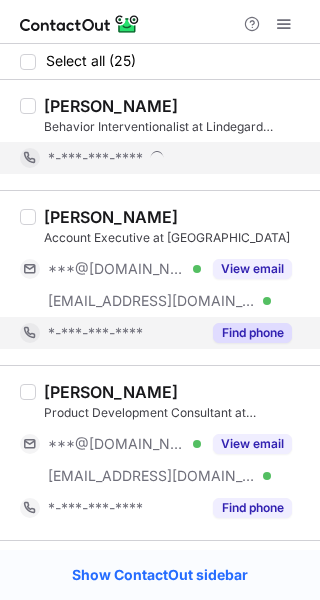 click on "Find phone" at bounding box center [252, 333] 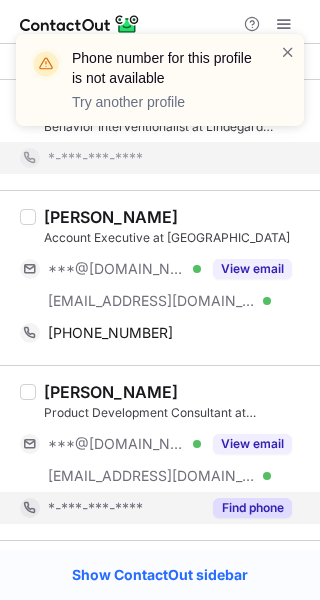 click on "Find phone" at bounding box center (252, 508) 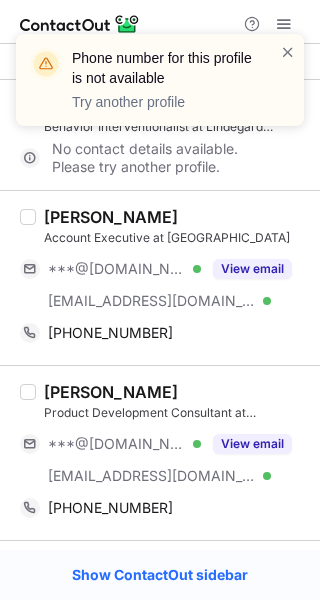 click on "[PERSON_NAME]" at bounding box center (111, 217) 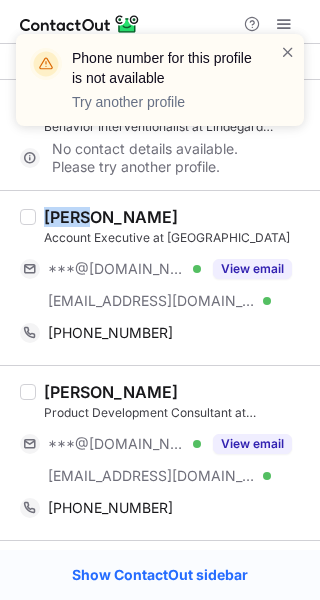 click on "[PERSON_NAME]" at bounding box center (111, 217) 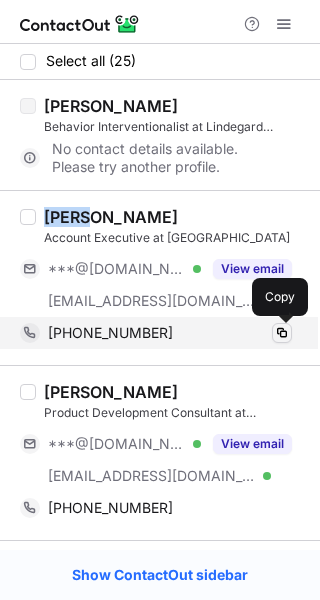 click at bounding box center (282, 333) 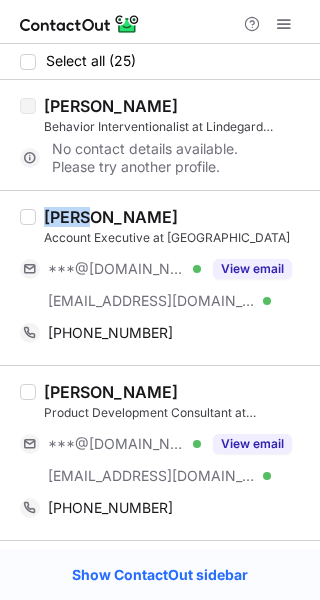 click on "[PERSON_NAME]" at bounding box center (111, 392) 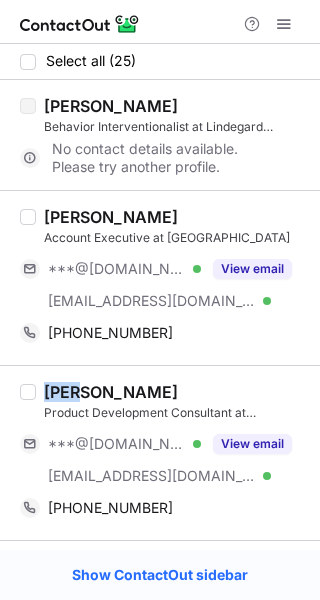 click on "[PERSON_NAME]" at bounding box center (111, 392) 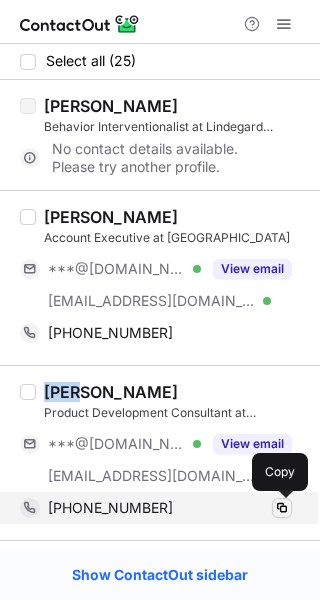 click at bounding box center (282, 508) 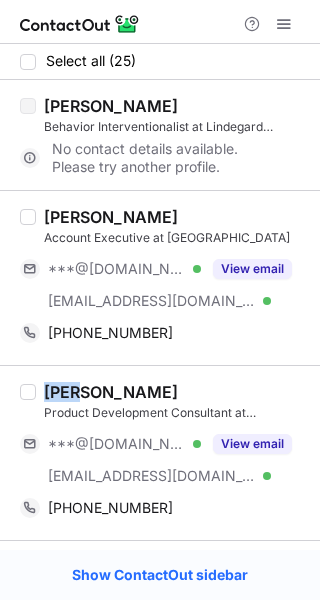 click on "[PERSON_NAME] Account Executive at [GEOGRAPHIC_DATA]" at bounding box center [176, 227] 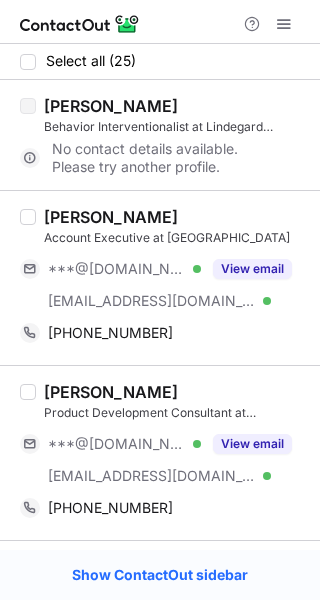 click on "[PERSON_NAME] Account Executive at [GEOGRAPHIC_DATA]" at bounding box center (176, 227) 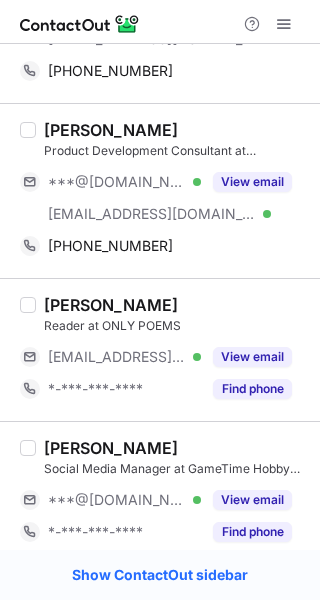 scroll, scrollTop: 285, scrollLeft: 0, axis: vertical 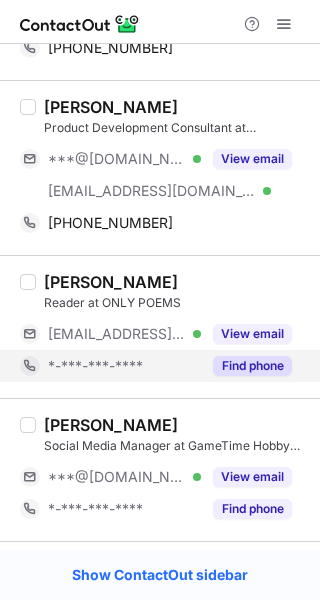 click on "Find phone" at bounding box center (252, 366) 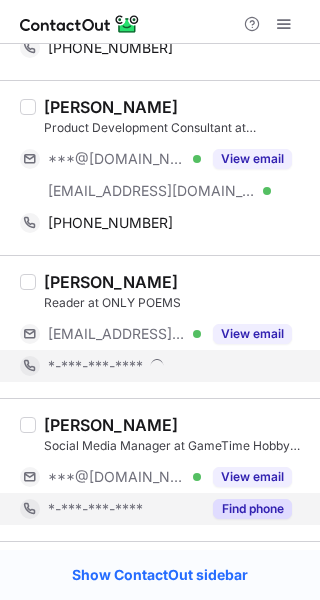 click on "Find phone" at bounding box center (252, 509) 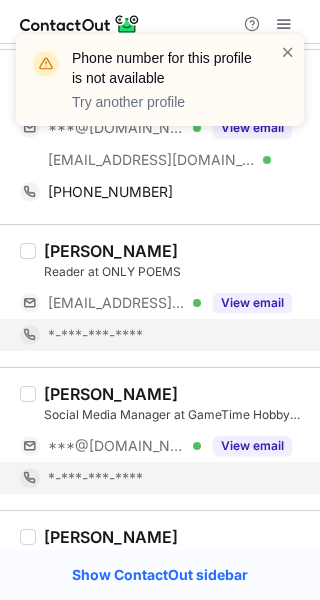 scroll, scrollTop: 369, scrollLeft: 0, axis: vertical 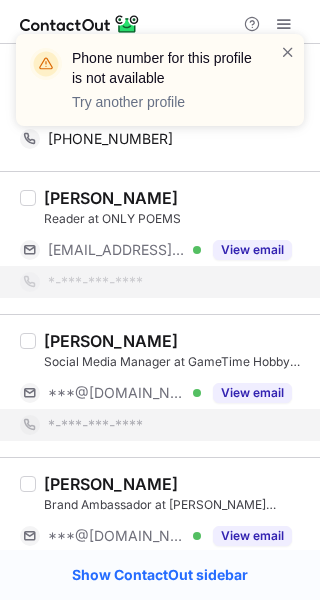 click on "[PERSON_NAME]" at bounding box center [176, 484] 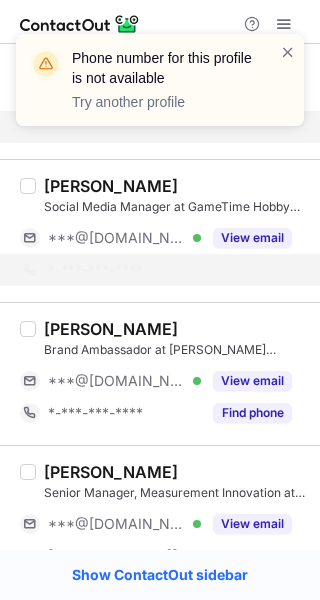scroll, scrollTop: 565, scrollLeft: 0, axis: vertical 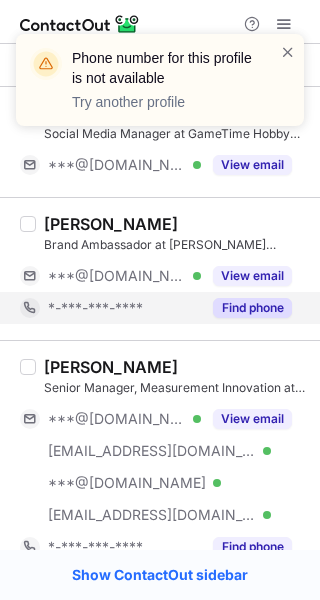 click on "Find phone" at bounding box center (252, 308) 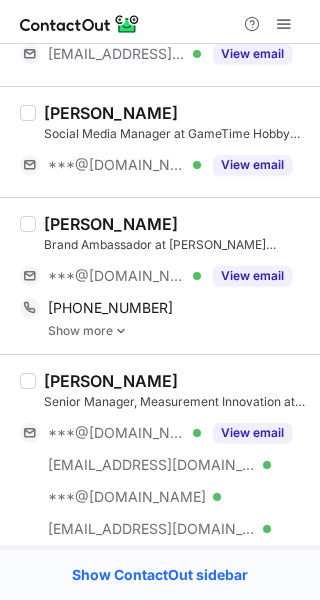 click on "***@hotmail.com Verified ***@outsidemag.com Verified ***@icloud.com Verified ***@dotdashmeredith.com Verified View email" at bounding box center [164, 481] 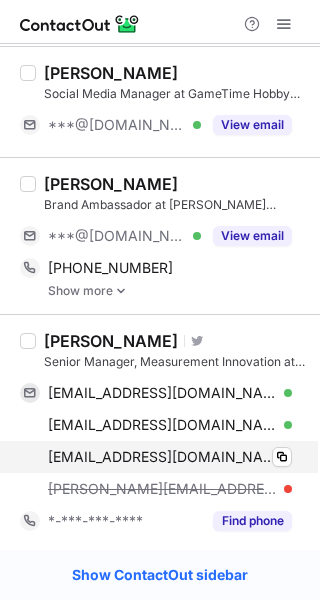 scroll, scrollTop: 616, scrollLeft: 0, axis: vertical 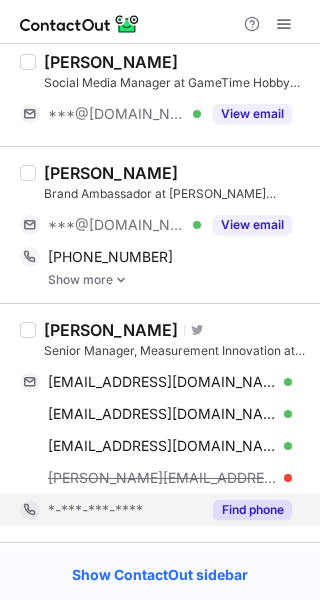 click on "Find phone" at bounding box center (252, 510) 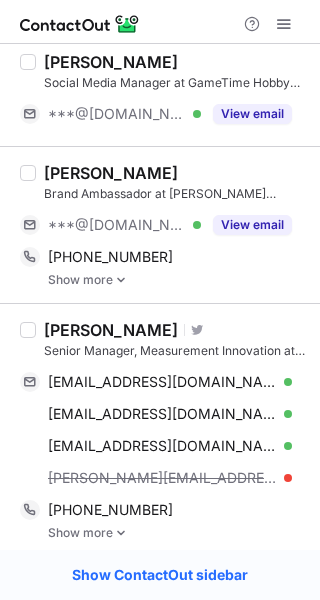 click on "[PERSON_NAME]" at bounding box center [111, 173] 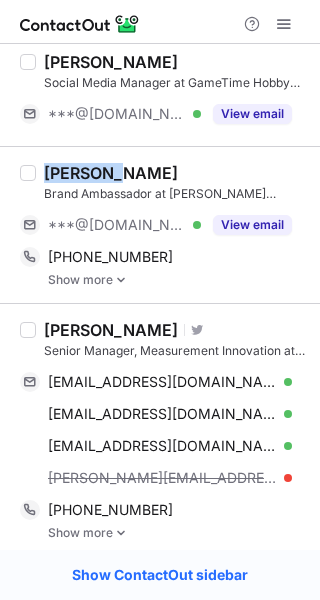 click on "[PERSON_NAME]" at bounding box center (111, 173) 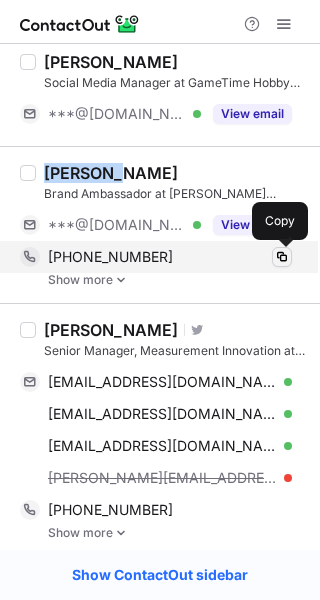 click at bounding box center (282, 257) 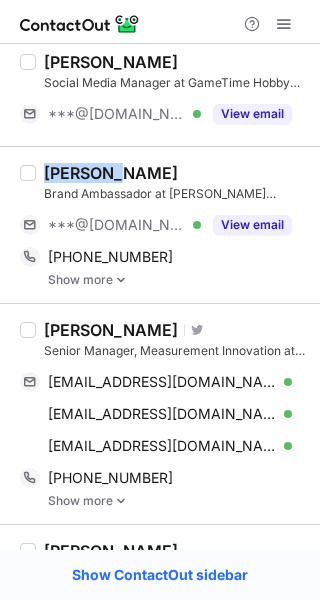 click on "[PERSON_NAME]" at bounding box center [111, 330] 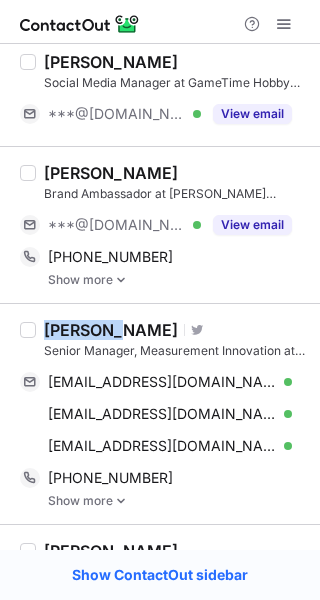 click on "[PERSON_NAME]" at bounding box center [111, 330] 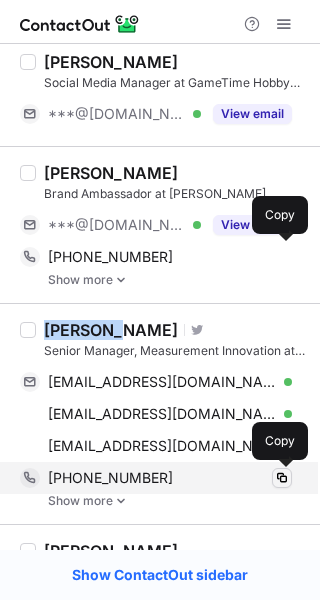 click at bounding box center [282, 478] 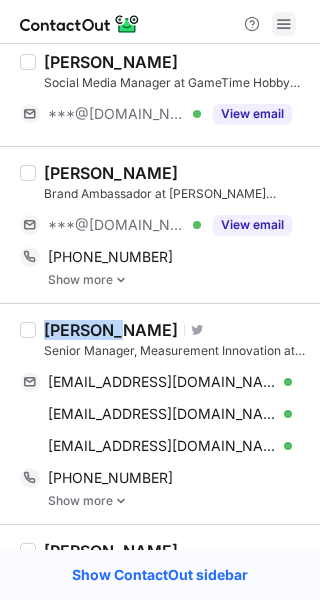 click at bounding box center (284, 24) 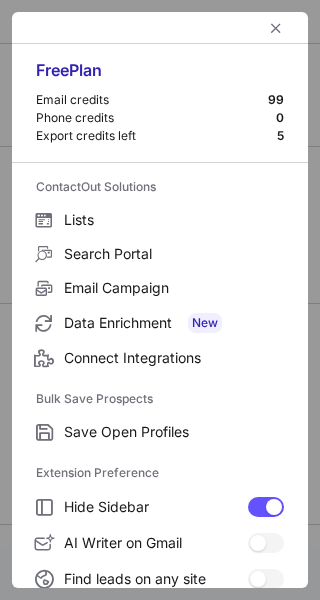 scroll, scrollTop: 307, scrollLeft: 0, axis: vertical 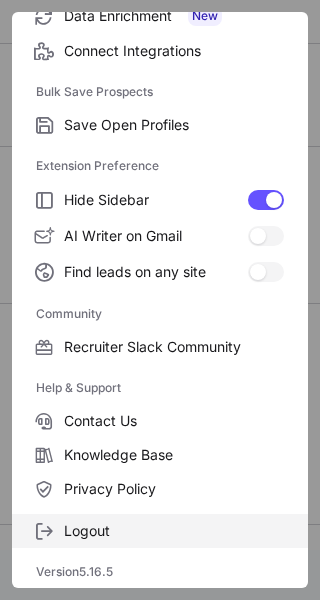 click on "Logout" at bounding box center [174, 531] 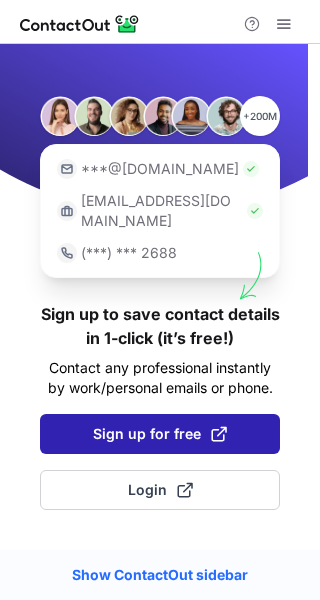 click on "Sign up for free" at bounding box center [160, 434] 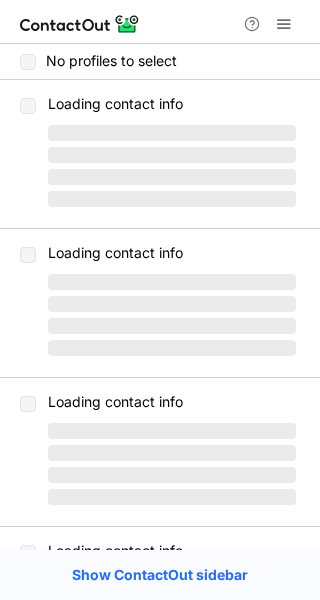 scroll, scrollTop: 0, scrollLeft: 0, axis: both 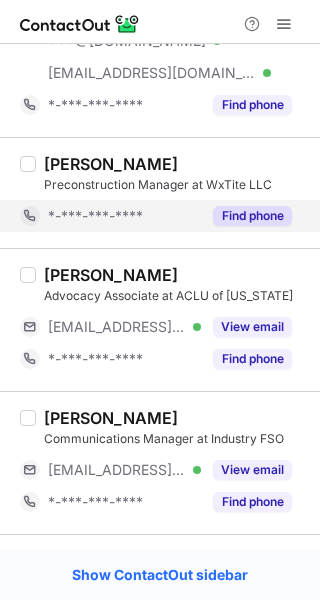 click on "Find phone" at bounding box center (252, 216) 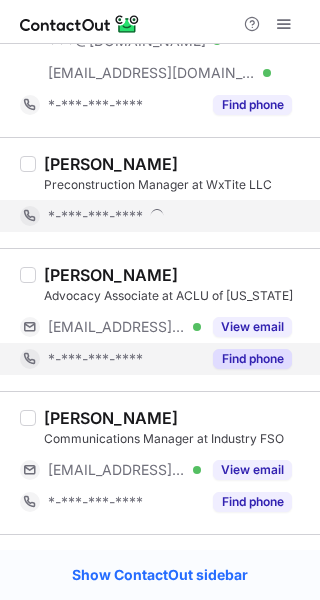 click on "Find phone" at bounding box center [252, 359] 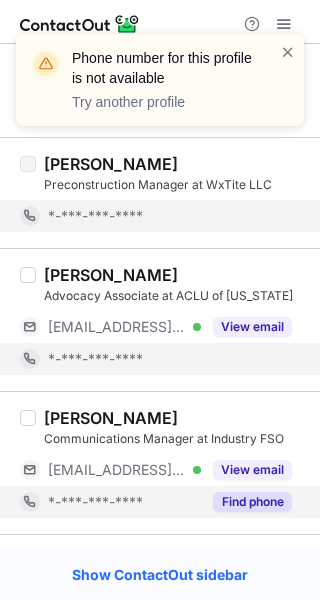 click on "Find phone" at bounding box center (246, 502) 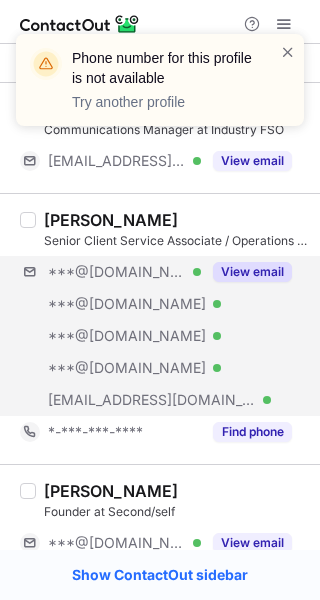 scroll, scrollTop: 1435, scrollLeft: 0, axis: vertical 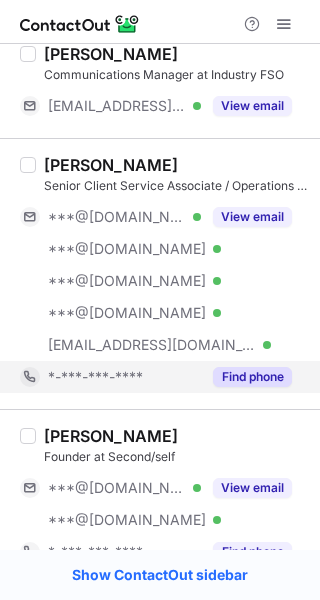 click on "Find phone" at bounding box center (252, 377) 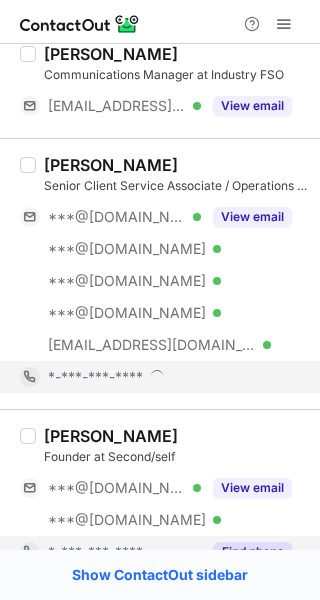 click on "Find phone" at bounding box center [246, 552] 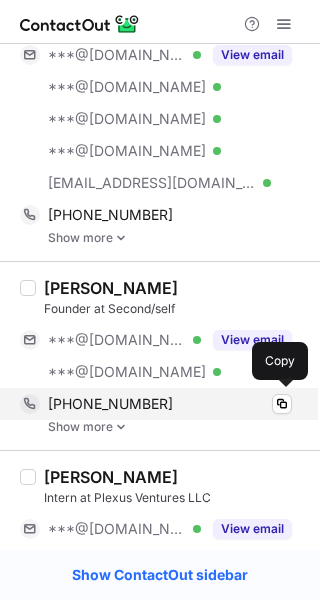 scroll, scrollTop: 1518, scrollLeft: 0, axis: vertical 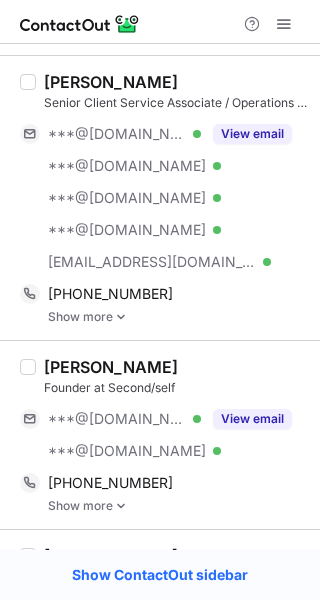 click on "[PERSON_NAME]" at bounding box center [111, 82] 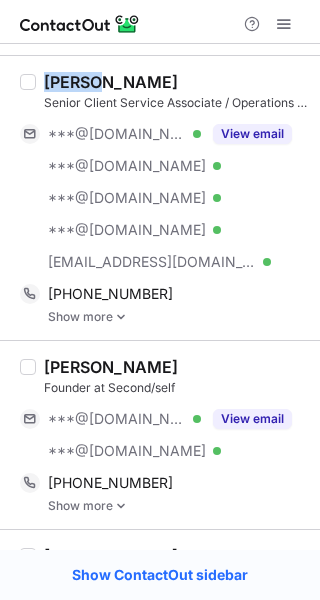 click on "[PERSON_NAME]" at bounding box center [111, 82] 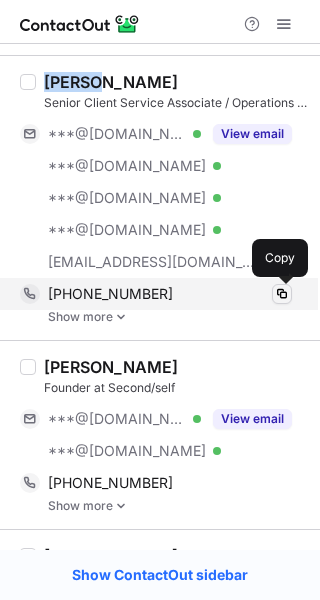click at bounding box center [282, 294] 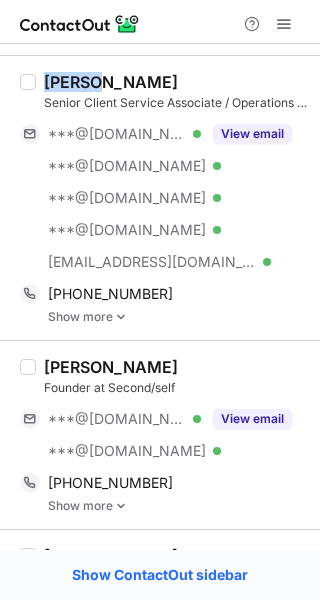 click on "[PERSON_NAME]" at bounding box center [111, 367] 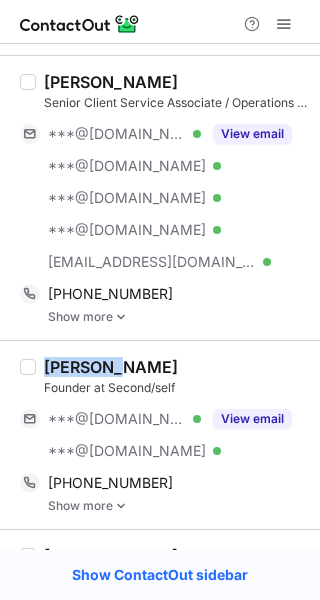click on "[PERSON_NAME]" at bounding box center [111, 367] 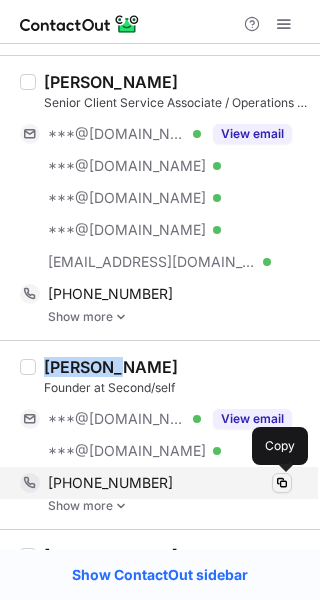 click at bounding box center (282, 483) 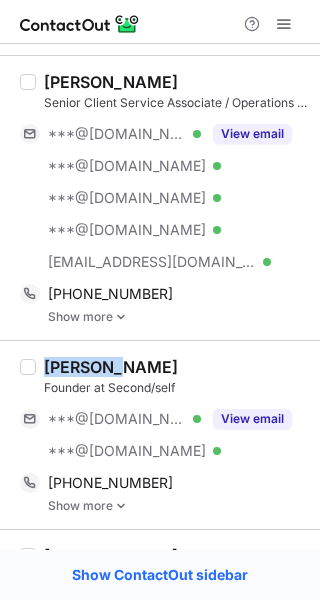 click on "[PERSON_NAME] Founder at Second/self ***@[DOMAIN_NAME] Verified ***@[DOMAIN_NAME] Verified View email [PHONE_NUMBER] Copy Show more" at bounding box center (160, 434) 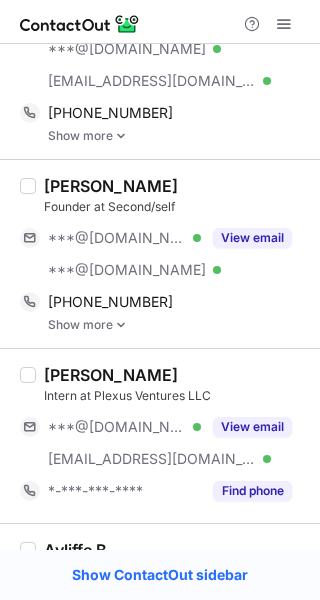 scroll, scrollTop: 1750, scrollLeft: 0, axis: vertical 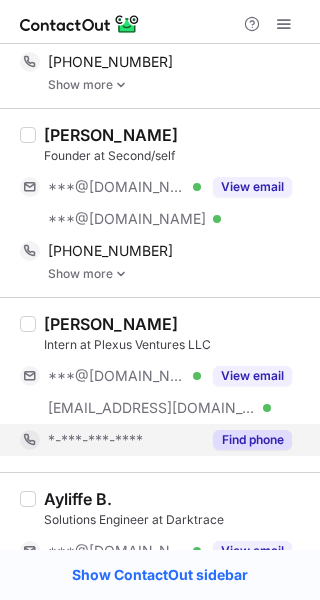 click on "Find phone" at bounding box center [252, 440] 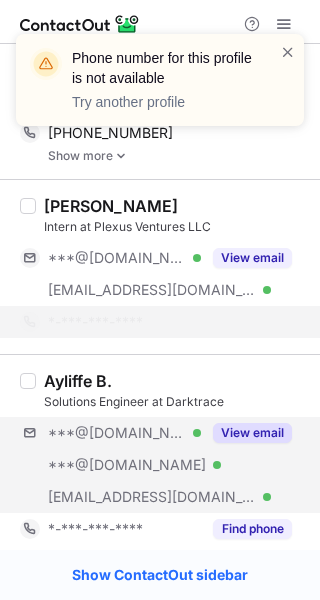 scroll, scrollTop: 1961, scrollLeft: 0, axis: vertical 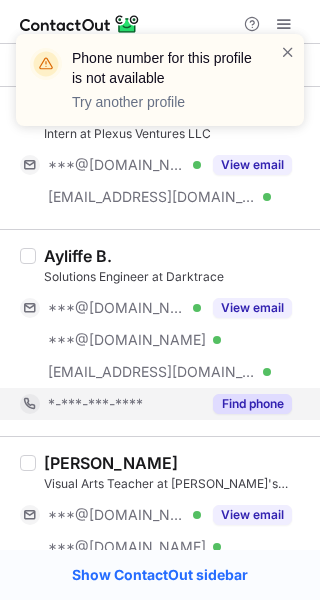 click on "Find phone" at bounding box center (252, 404) 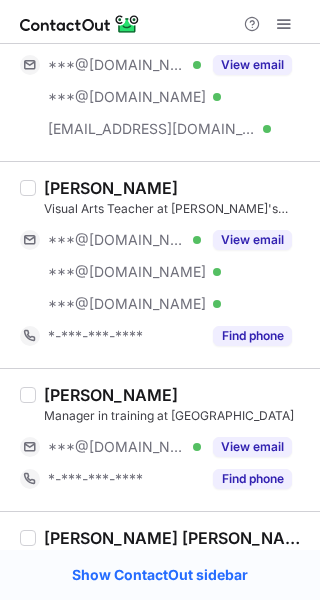 scroll, scrollTop: 2259, scrollLeft: 0, axis: vertical 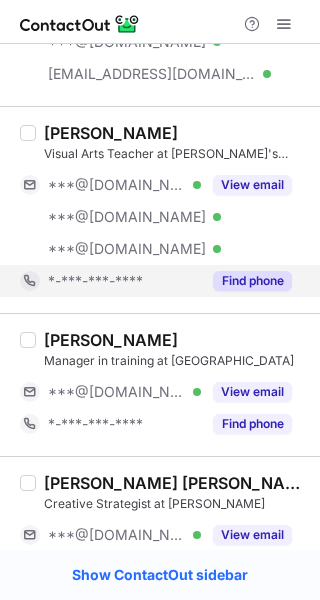 click on "Find phone" at bounding box center (252, 281) 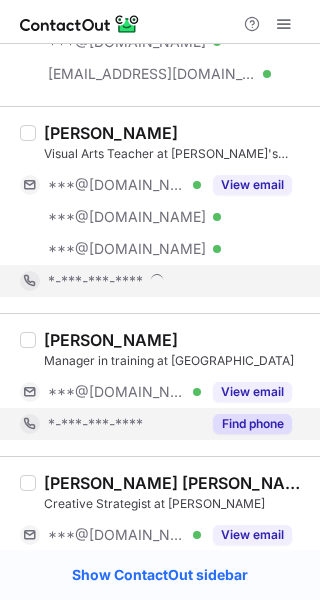 click on "Find phone" at bounding box center (252, 424) 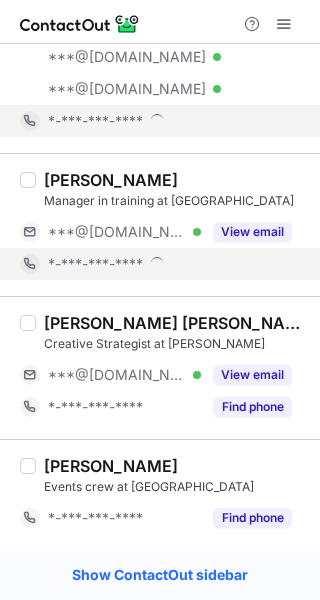 scroll, scrollTop: 2435, scrollLeft: 0, axis: vertical 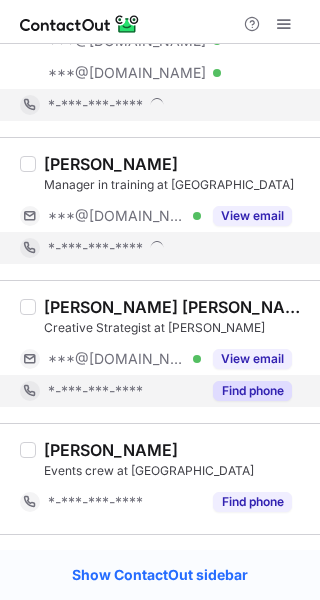 click on "Find phone" at bounding box center (252, 391) 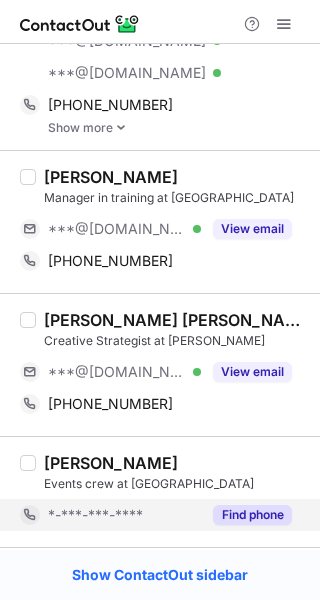 click on "Find phone" at bounding box center (252, 515) 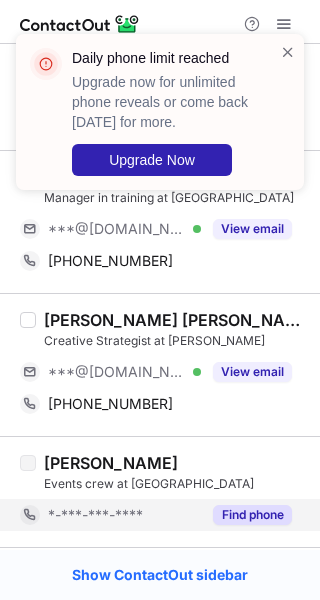 click on "Payton Rose Brown" at bounding box center [176, 320] 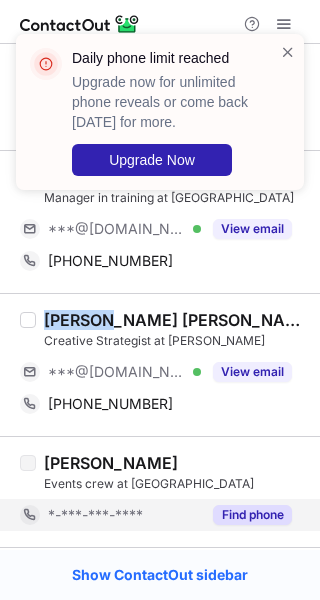 click on "Payton Rose Brown" at bounding box center (176, 320) 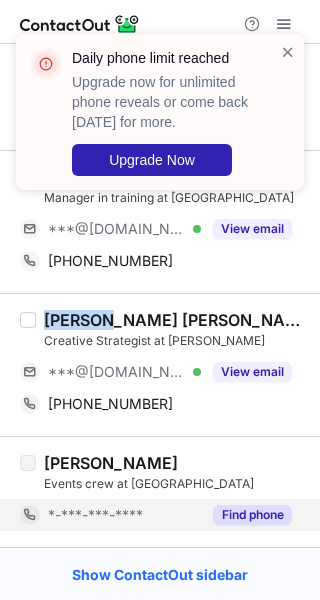 copy on "Payton" 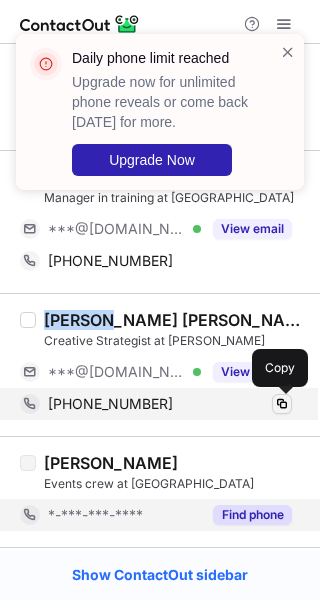 click at bounding box center (282, 404) 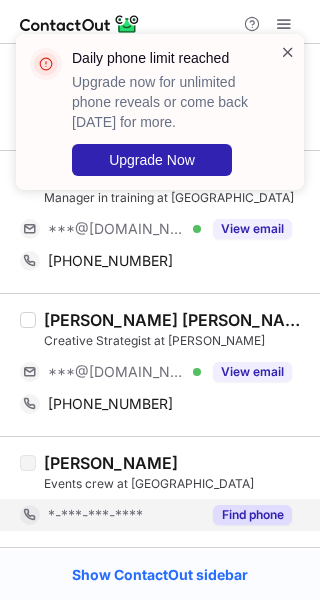 click at bounding box center (288, 52) 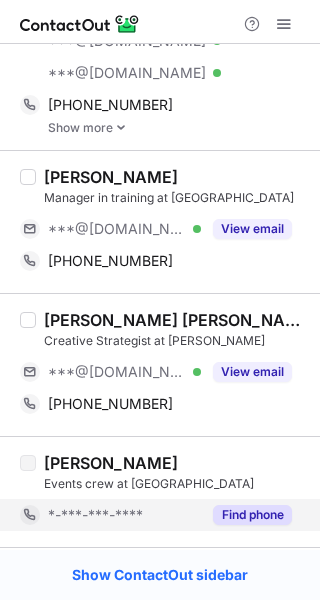 click at bounding box center (284, 24) 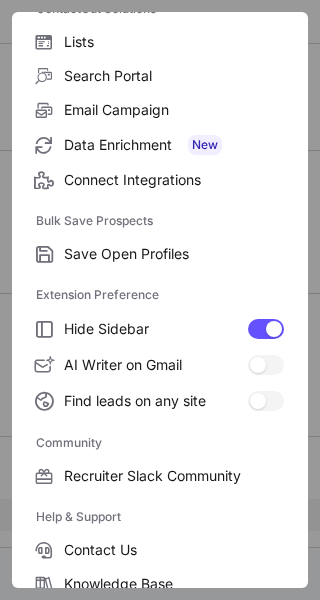 scroll, scrollTop: 307, scrollLeft: 0, axis: vertical 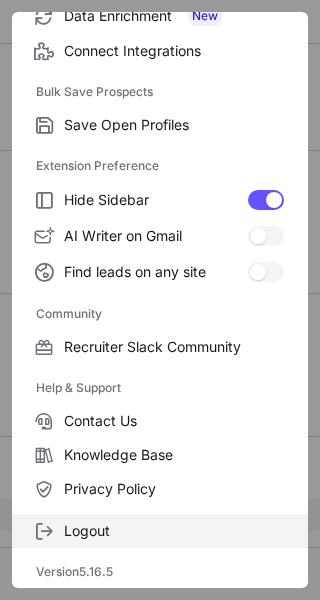 click on "Logout" at bounding box center [174, 531] 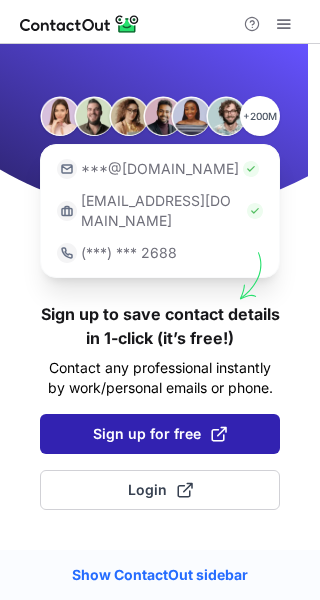 click on "Sign up for free" at bounding box center (160, 434) 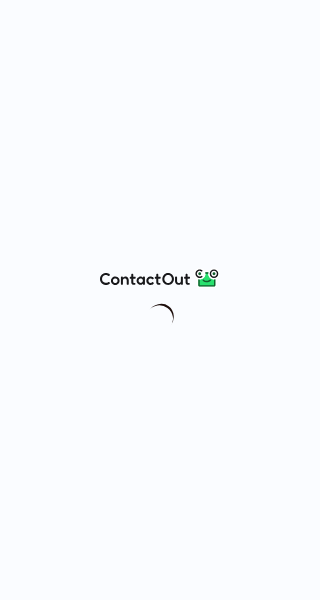scroll, scrollTop: 0, scrollLeft: 0, axis: both 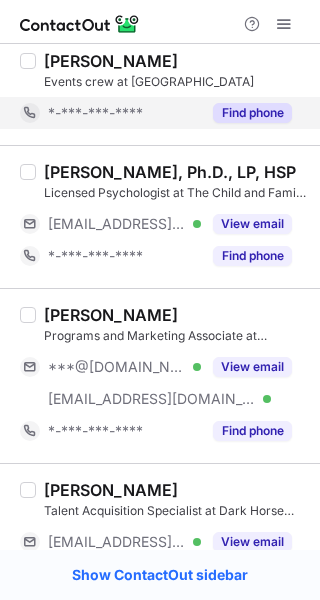 click on "Find phone" at bounding box center (252, 113) 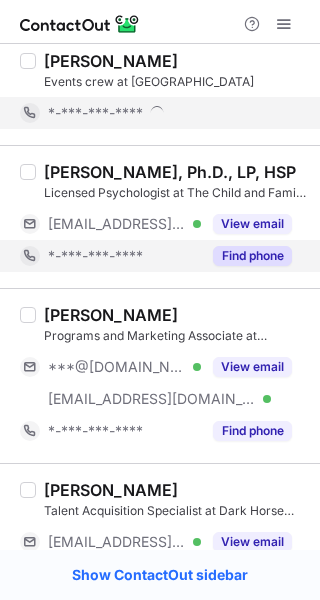 click on "Find phone" at bounding box center (252, 256) 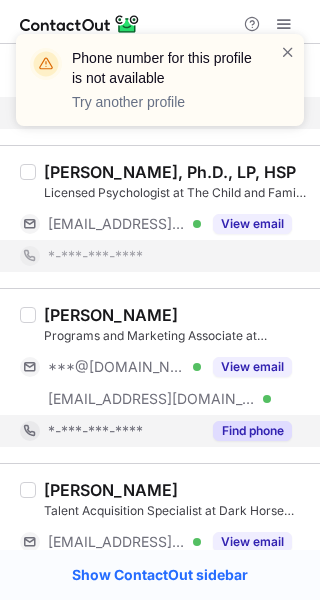 click on "Find phone" at bounding box center [246, 431] 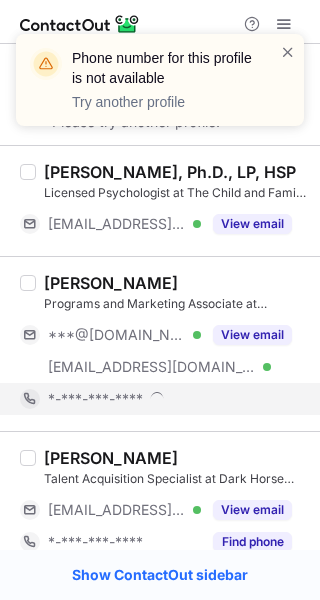 click on "Justin Brown" at bounding box center (176, 458) 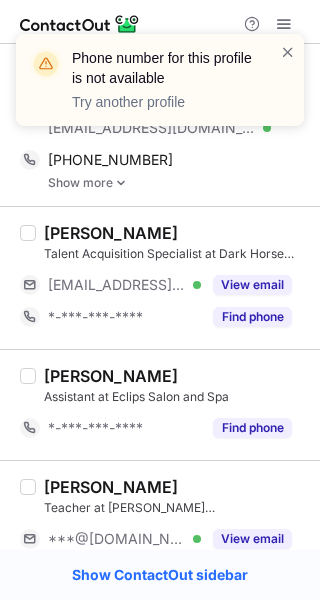 scroll, scrollTop: 3167, scrollLeft: 0, axis: vertical 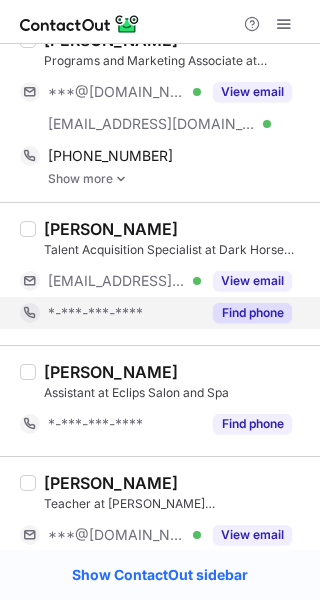 click on "Find phone" at bounding box center [252, 313] 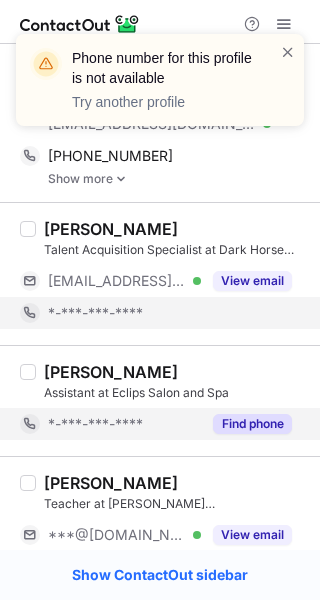 click on "Find phone" at bounding box center [252, 424] 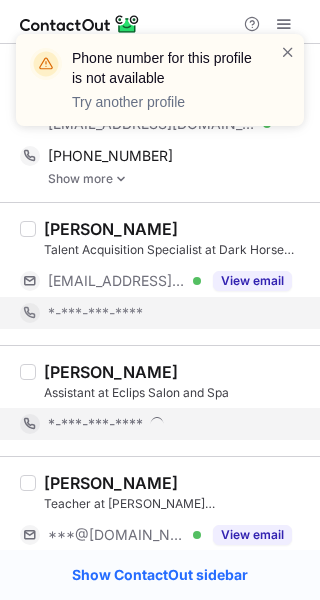 click on "*-***-***-****" at bounding box center (170, 424) 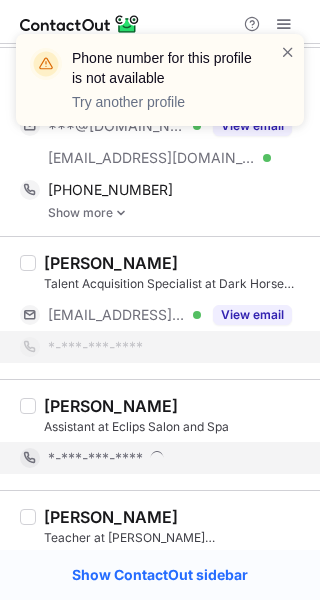 scroll, scrollTop: 3132, scrollLeft: 0, axis: vertical 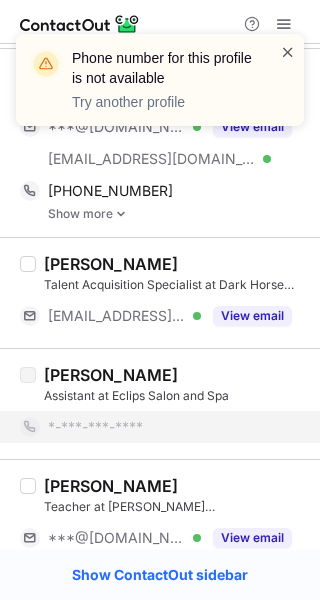 click at bounding box center (288, 52) 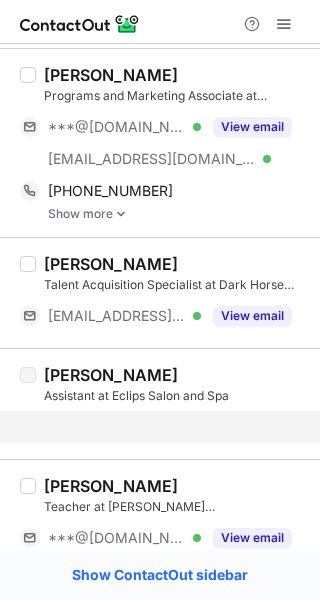 click on "***@sjica.org Verified" at bounding box center [124, 159] 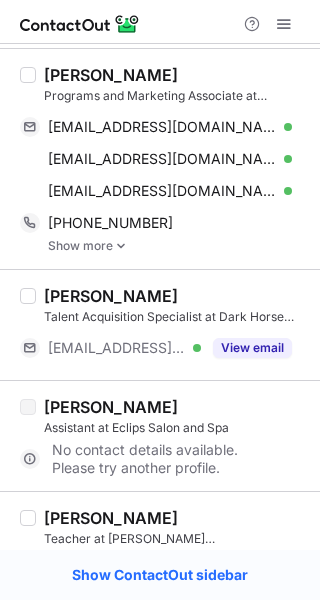 click on "Makeda Barr-Brown" at bounding box center (111, 75) 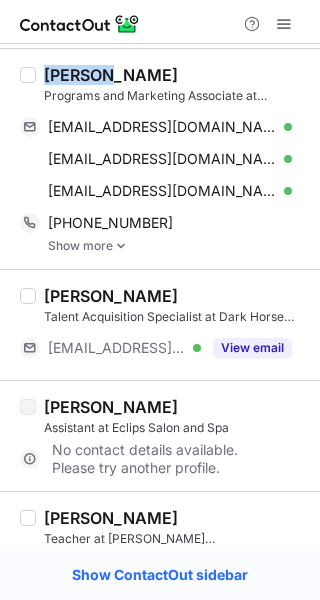 click on "Makeda Barr-Brown" at bounding box center (111, 75) 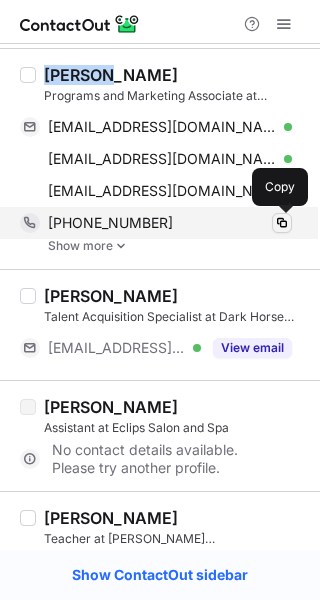click at bounding box center [282, 223] 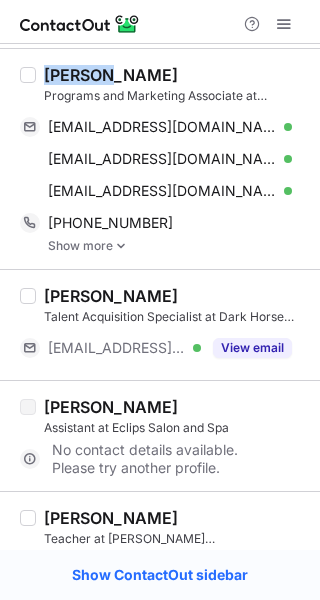 click on "Abigail Brown Assistant at Eclips Salon and Spa No contact details available. Please try another profile." at bounding box center (160, 435) 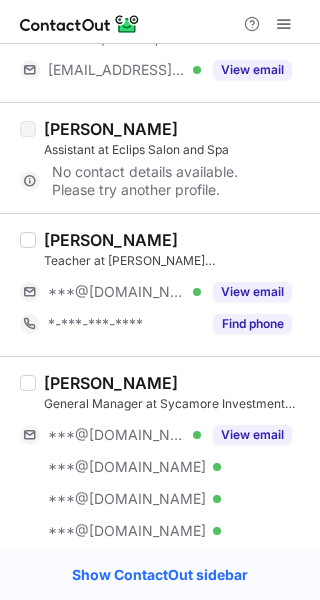 scroll, scrollTop: 3413, scrollLeft: 0, axis: vertical 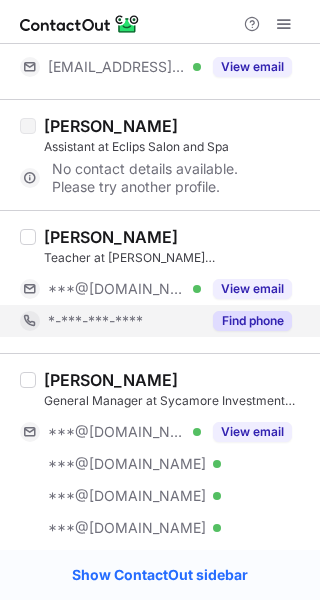 click on "Find phone" at bounding box center [252, 321] 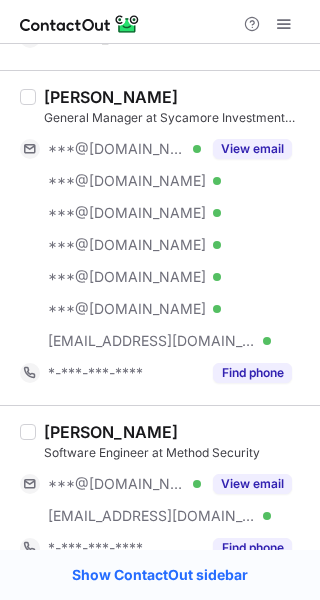 scroll, scrollTop: 3699, scrollLeft: 0, axis: vertical 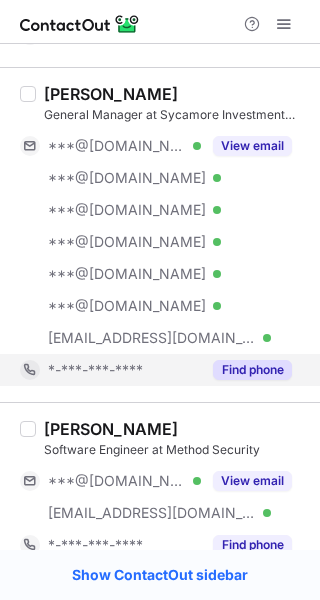click on "Find phone" at bounding box center (252, 370) 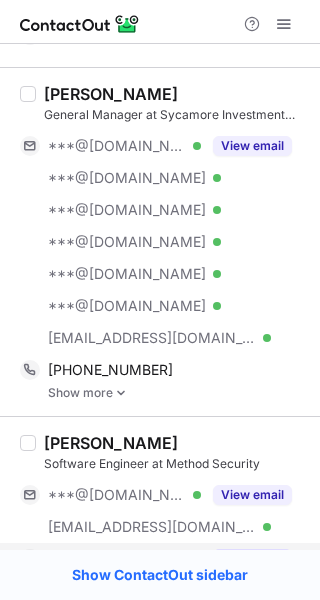 click on "***@gmail.com Verified ***@method.security Verified View email" at bounding box center [164, 511] 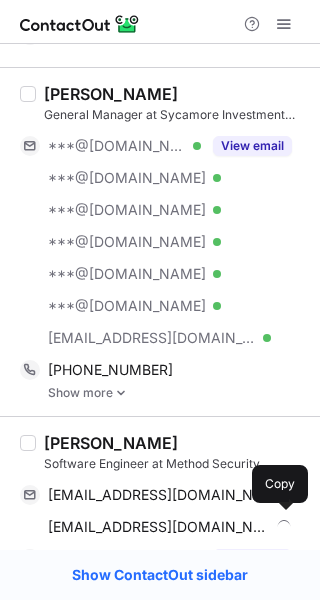 click on "abrown@method.security Copy" at bounding box center (156, 527) 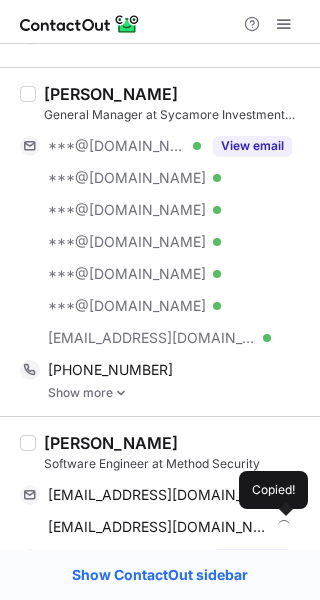 scroll, scrollTop: 3740, scrollLeft: 0, axis: vertical 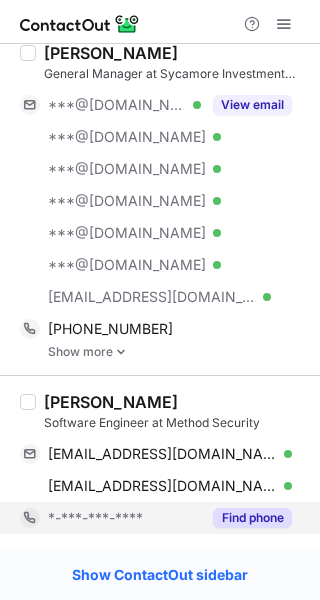 click on "Find phone" at bounding box center (252, 518) 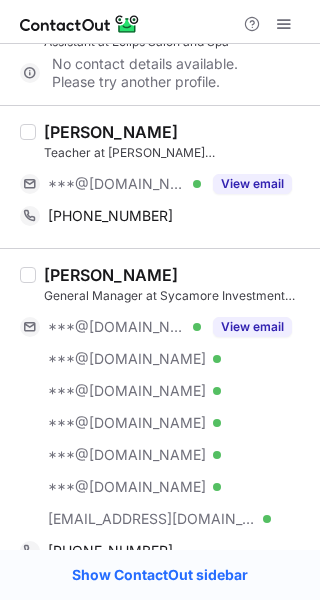 scroll, scrollTop: 3347, scrollLeft: 0, axis: vertical 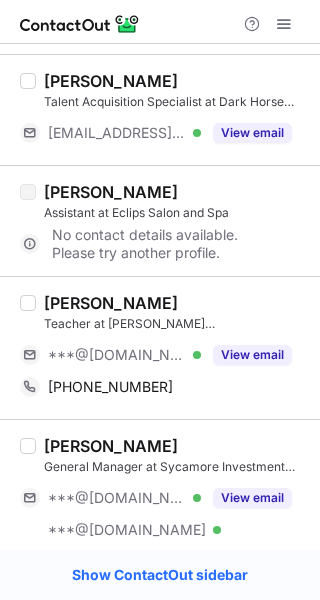 click on "Shayna Brown" at bounding box center [111, 303] 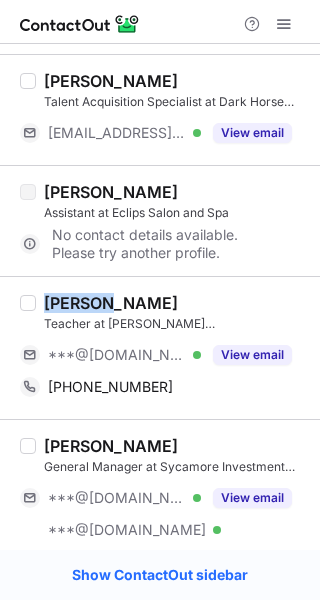 click on "Shayna Brown" at bounding box center (111, 303) 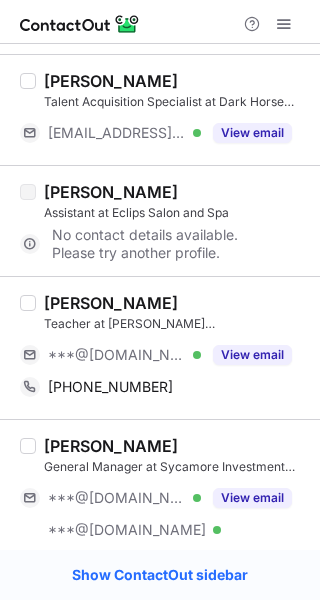 click on "Rodney Brown General Manager at Sycamore Investment Group ***@gmail.com Verified ***@gmail.com Verified ***@gmail.com Verified ***@yahoo.com Verified ***@yahoo.com Verified ***@aol.com Verified ***@verizon.net Verified View email +18644194537 Copy Show more" at bounding box center [160, 593] 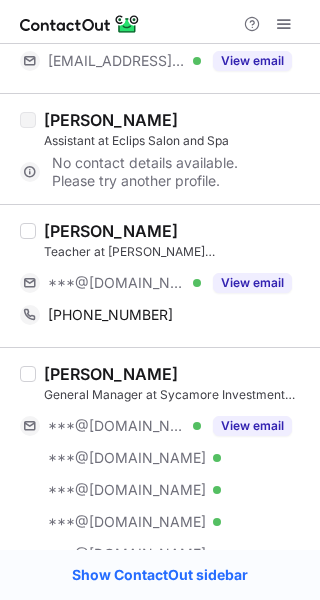 scroll, scrollTop: 3536, scrollLeft: 0, axis: vertical 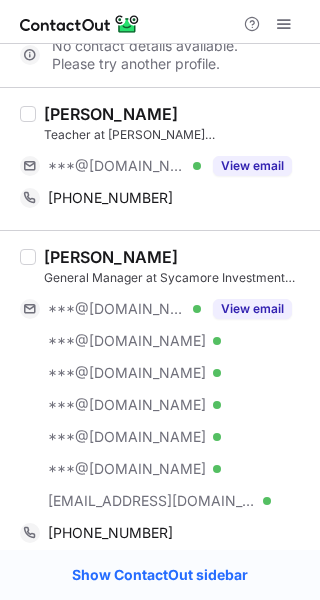 click on "Rodney Brown" at bounding box center [111, 257] 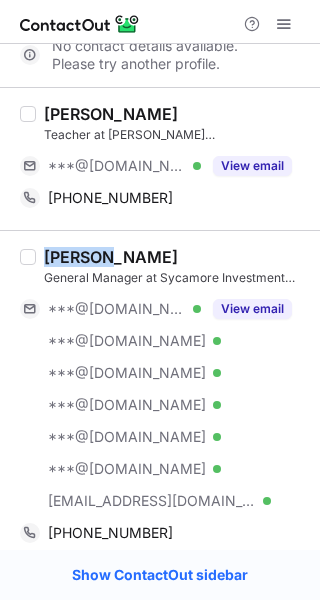 click on "Rodney Brown" at bounding box center (111, 257) 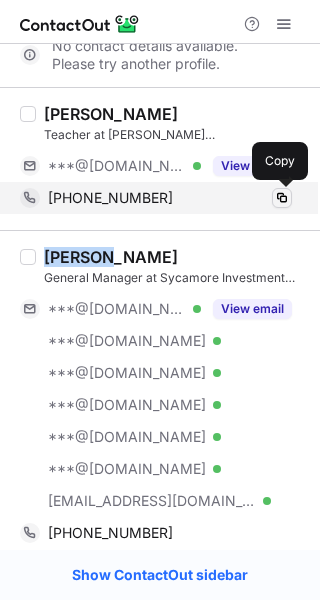 click at bounding box center (282, 198) 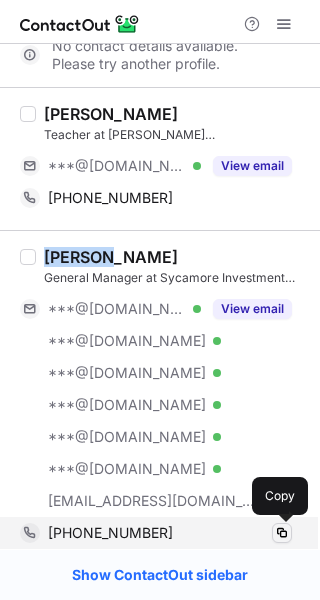 click at bounding box center [282, 533] 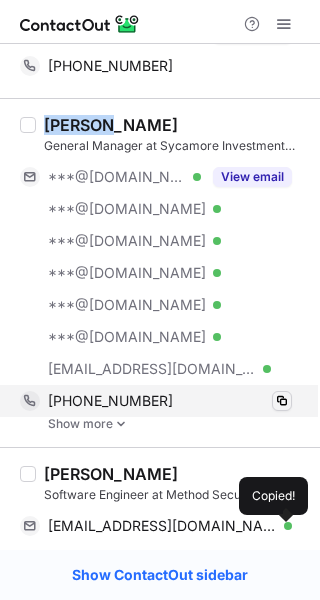 scroll, scrollTop: 3740, scrollLeft: 0, axis: vertical 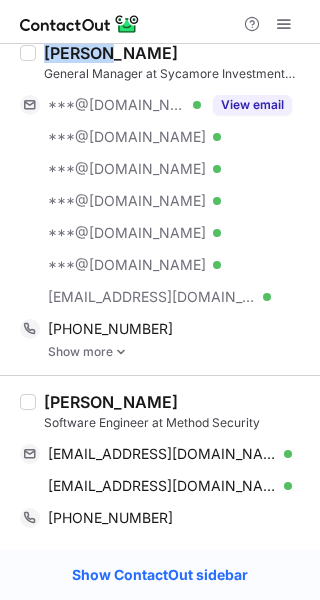 click on "Austin Brown" at bounding box center [111, 402] 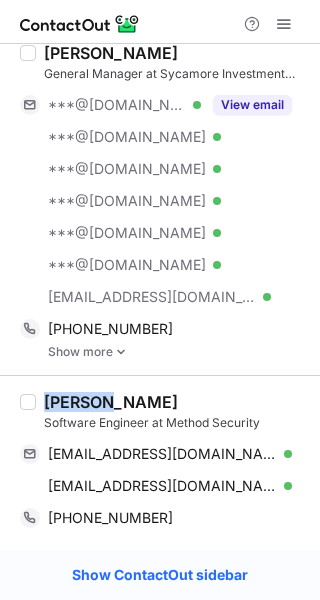 click on "Austin Brown" at bounding box center [111, 402] 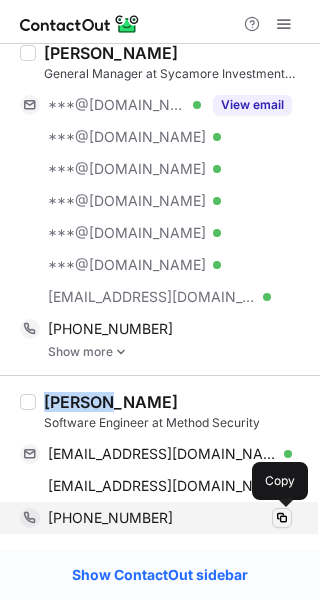 click at bounding box center (282, 518) 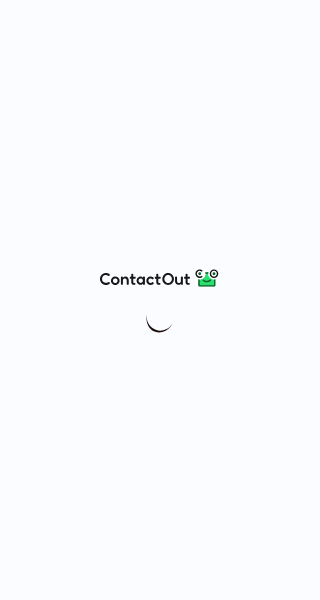 scroll, scrollTop: 0, scrollLeft: 0, axis: both 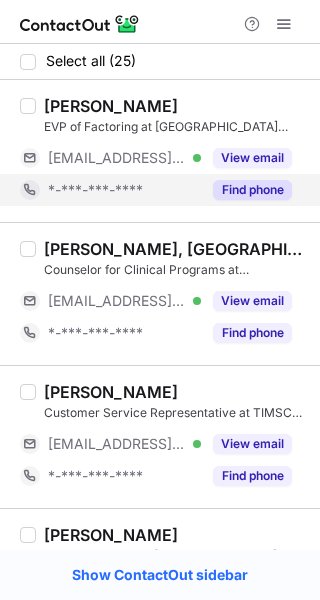 click on "Find phone" at bounding box center (246, 190) 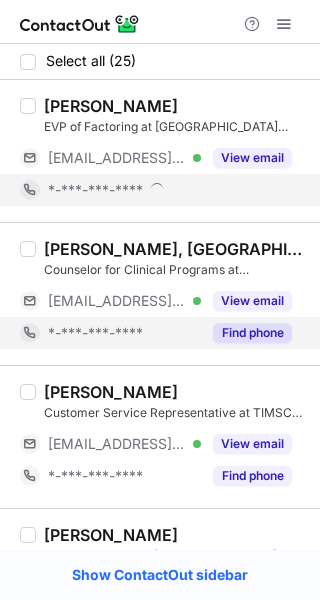 click on "Find phone" at bounding box center [252, 333] 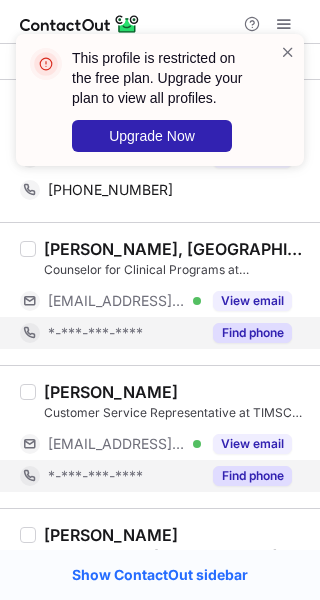 click on "Find phone" at bounding box center (252, 476) 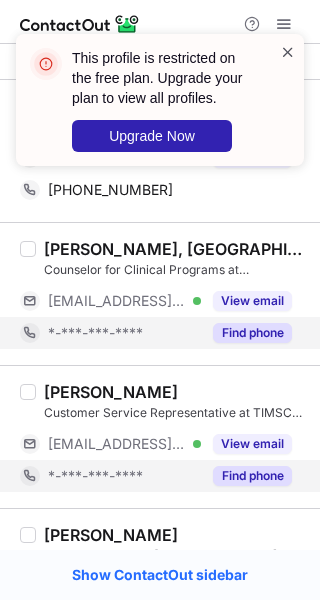 click at bounding box center [288, 52] 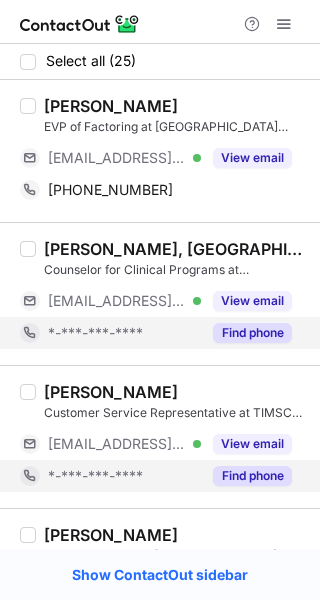 click on "[PERSON_NAME]" at bounding box center [111, 106] 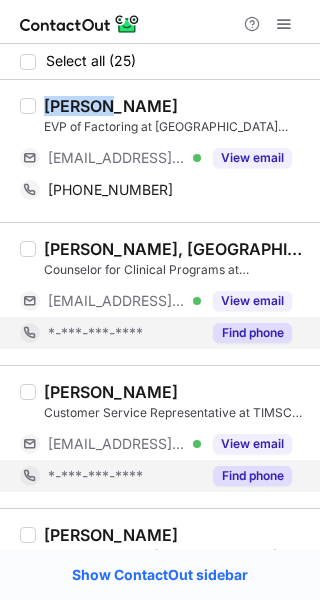 click on "[PERSON_NAME]" at bounding box center (111, 106) 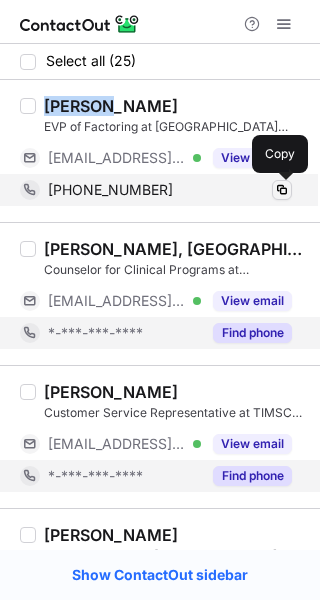 click at bounding box center [282, 190] 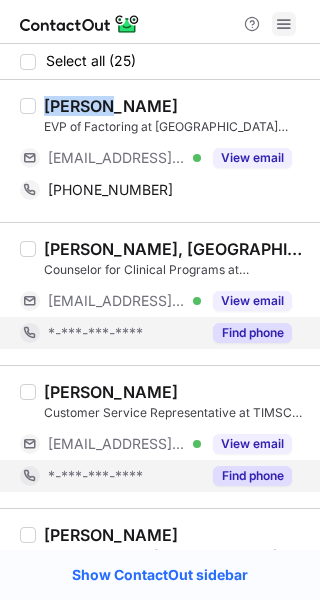 click at bounding box center (284, 24) 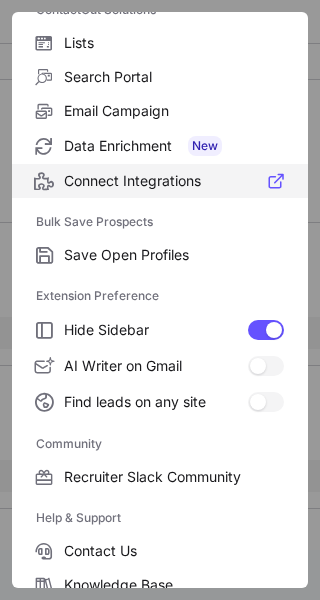 scroll, scrollTop: 307, scrollLeft: 0, axis: vertical 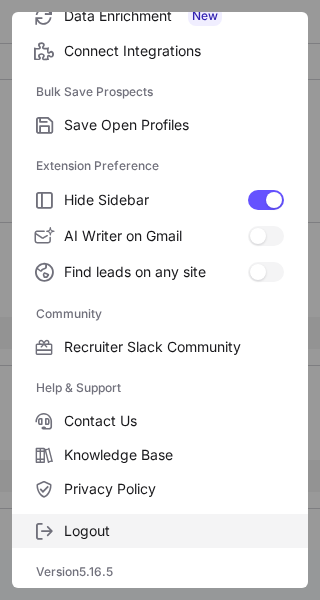 click on "Logout" at bounding box center [160, 531] 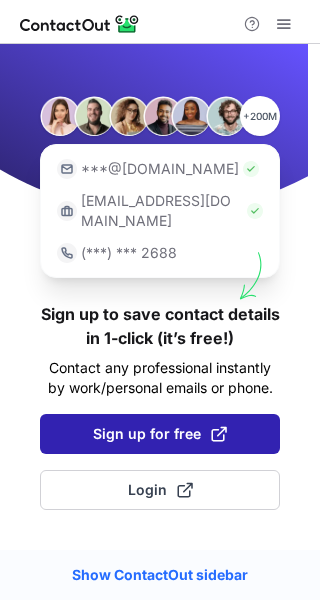 click on "Sign up for free" at bounding box center (160, 434) 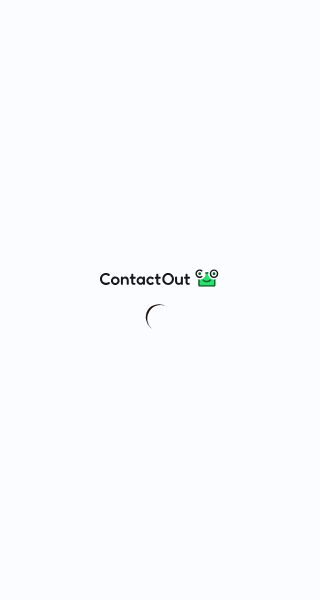 scroll, scrollTop: 0, scrollLeft: 0, axis: both 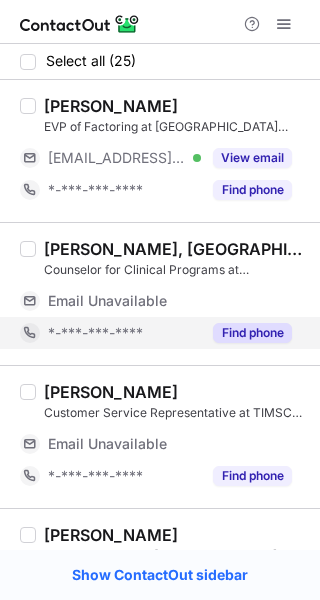 click on "Find phone" at bounding box center (252, 333) 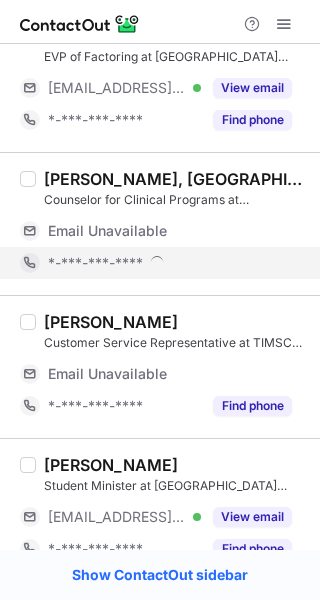 scroll, scrollTop: 81, scrollLeft: 0, axis: vertical 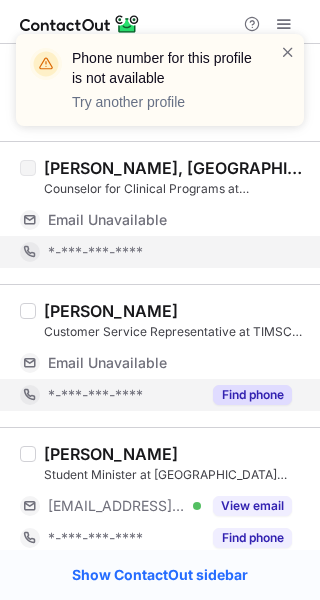 click on "Find phone" at bounding box center (252, 395) 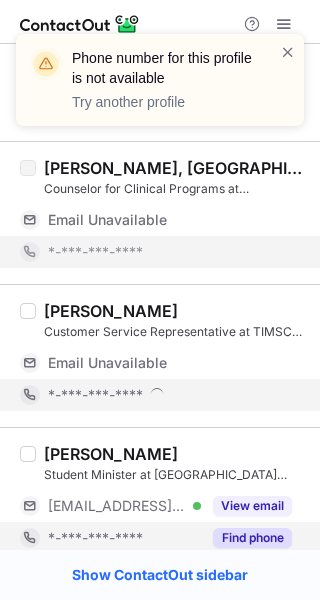 click on "Find phone" at bounding box center (252, 538) 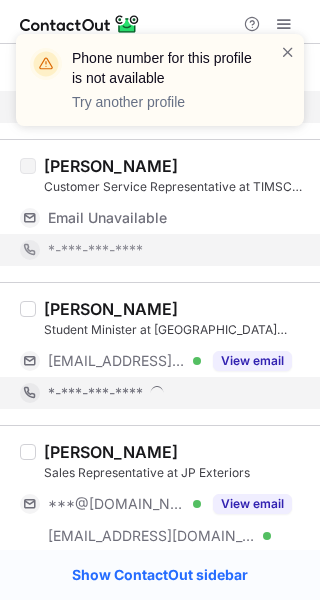 scroll, scrollTop: 283, scrollLeft: 0, axis: vertical 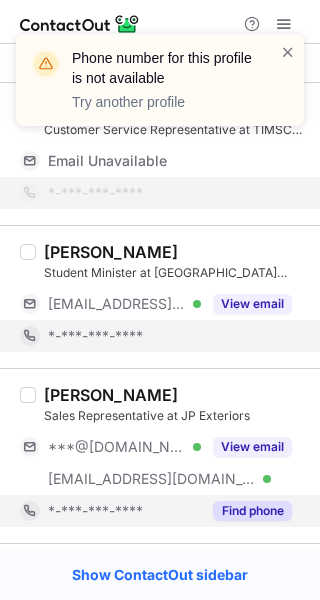 click on "Find phone" at bounding box center (246, 511) 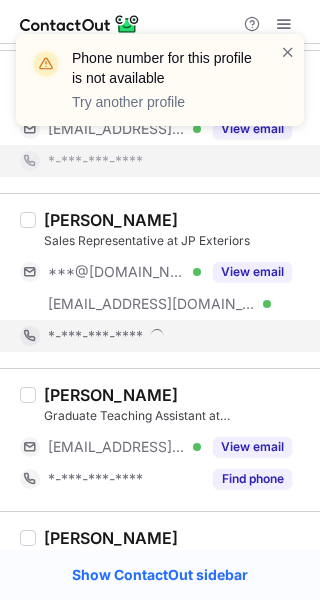 scroll, scrollTop: 515, scrollLeft: 0, axis: vertical 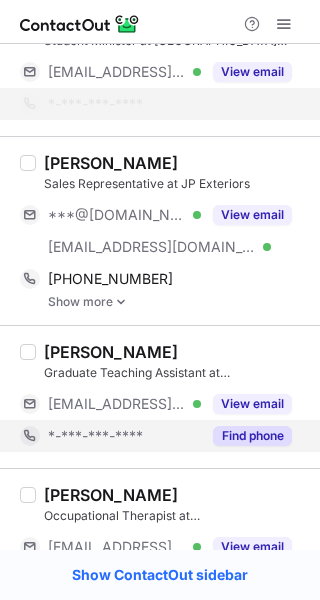 click on "Find phone" at bounding box center [252, 436] 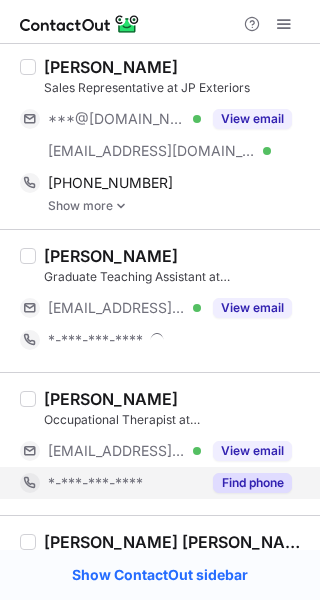 scroll, scrollTop: 451, scrollLeft: 0, axis: vertical 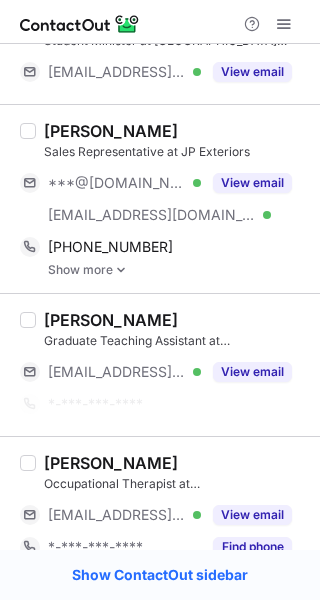 click on "[PERSON_NAME]" at bounding box center [111, 131] 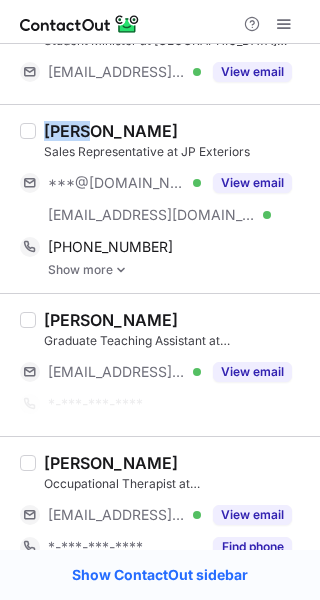 click on "[PERSON_NAME]" at bounding box center [111, 131] 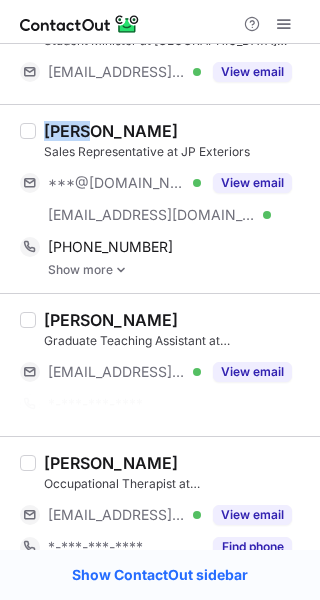 copy on "[PERSON_NAME]" 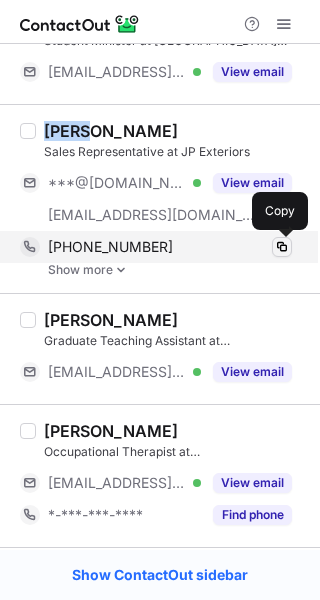 click at bounding box center (282, 247) 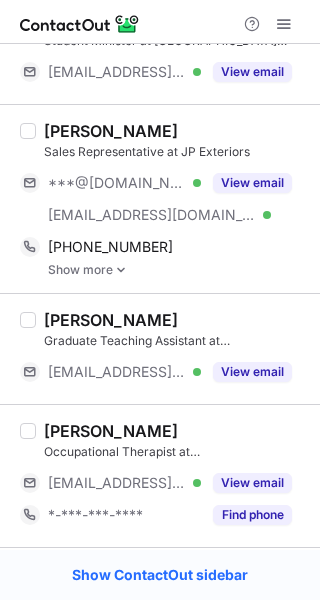 click on "Graduate Teaching Assistant at [PERSON_NAME][GEOGRAPHIC_DATA][US_STATE] Department of Political Science" at bounding box center (176, 341) 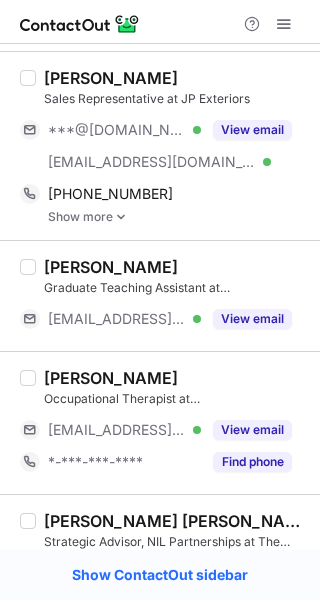 scroll, scrollTop: 674, scrollLeft: 0, axis: vertical 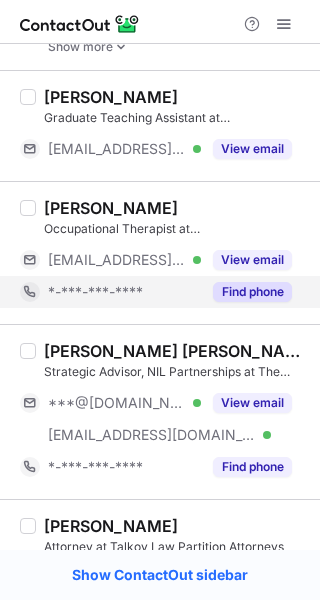 click on "Find phone" at bounding box center (246, 292) 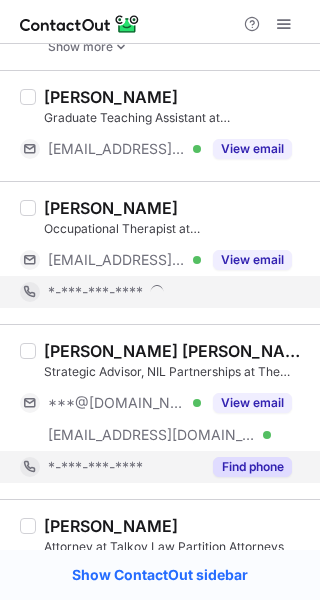 click on "Find phone" at bounding box center (252, 467) 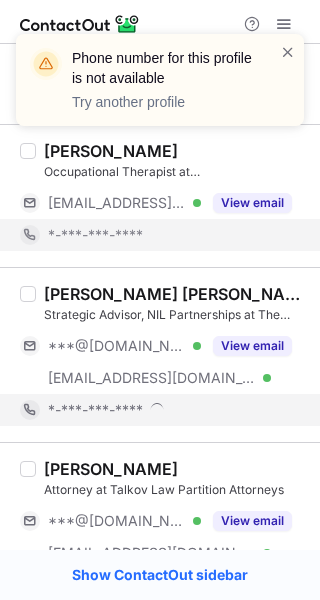 scroll, scrollTop: 741, scrollLeft: 0, axis: vertical 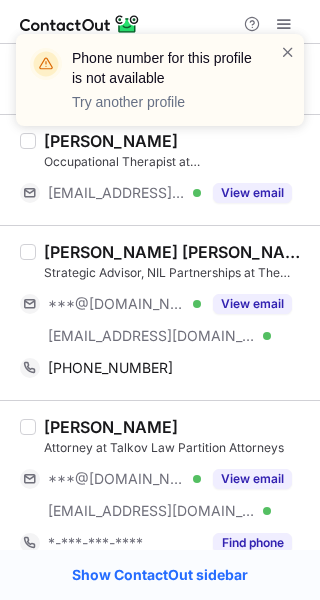 click on "[PERSON_NAME] [PERSON_NAME]" at bounding box center [176, 252] 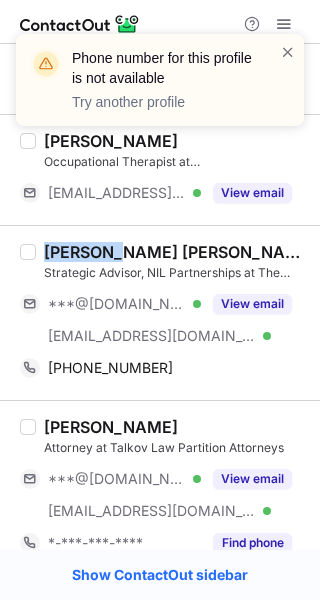 click on "[PERSON_NAME] [PERSON_NAME]" at bounding box center [176, 252] 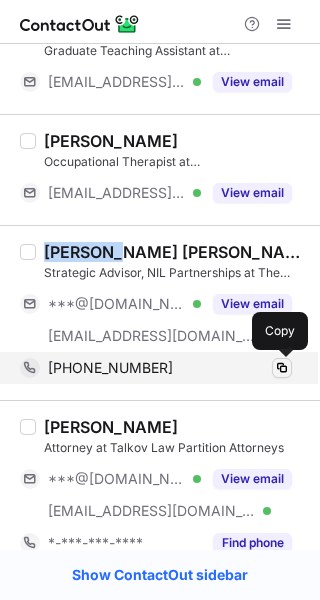 click at bounding box center [282, 368] 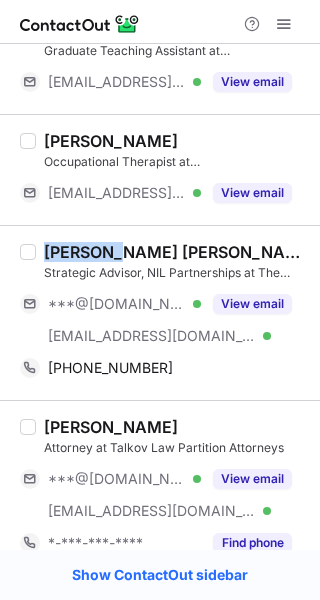 click on "[PERSON_NAME]" at bounding box center [176, 427] 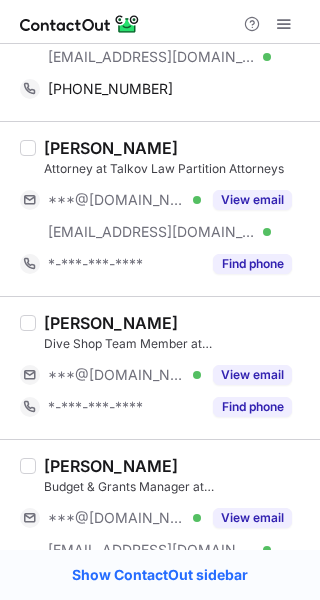 scroll, scrollTop: 1039, scrollLeft: 0, axis: vertical 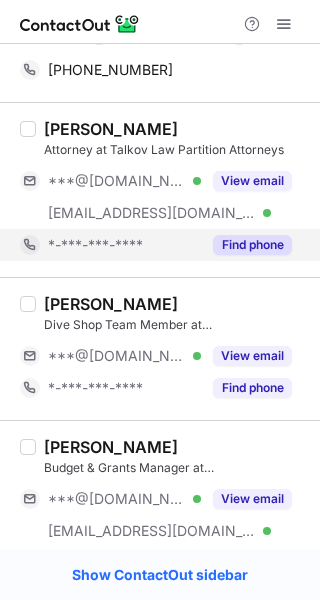 click on "Find phone" at bounding box center (252, 245) 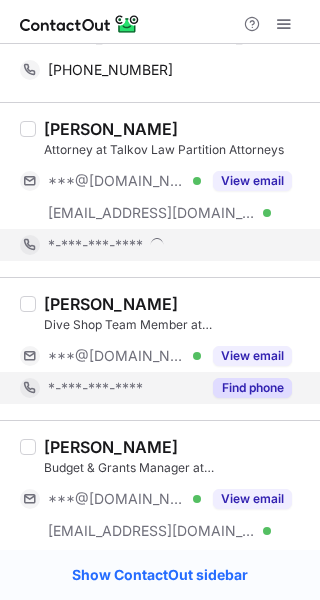 click on "Find phone" at bounding box center [246, 388] 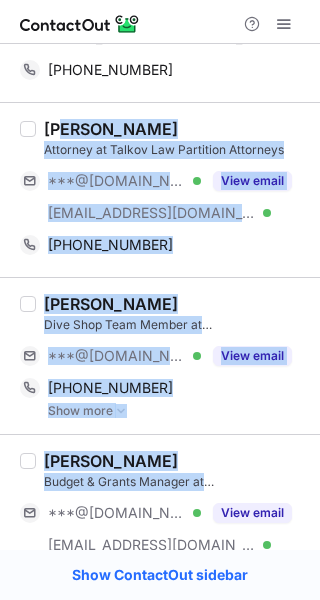 drag, startPoint x: 251, startPoint y: 480, endPoint x: 59, endPoint y: 129, distance: 400.08124 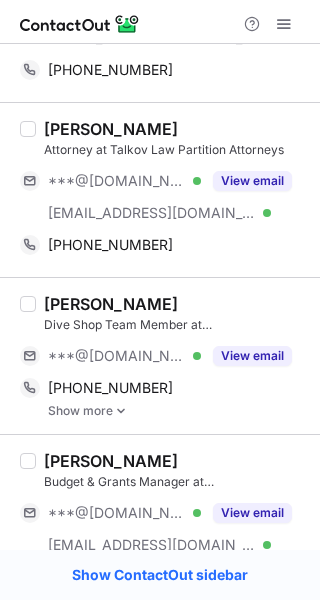 click on "[PERSON_NAME]" at bounding box center [111, 129] 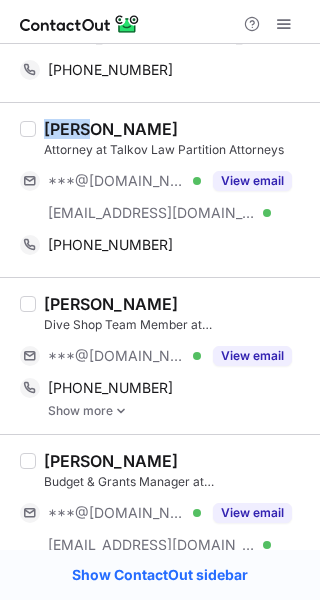 click on "[PERSON_NAME]" at bounding box center [111, 129] 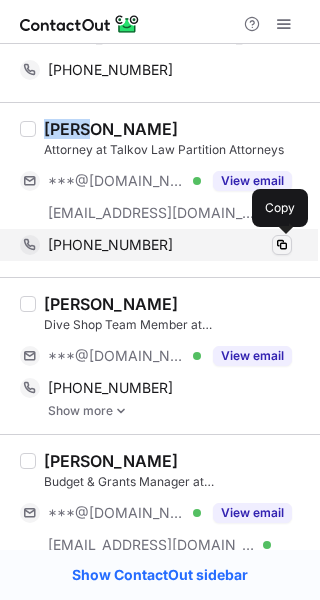 click at bounding box center (282, 245) 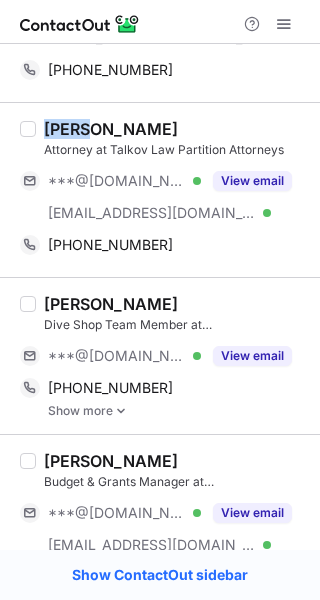 click on "[PERSON_NAME]" at bounding box center (111, 304) 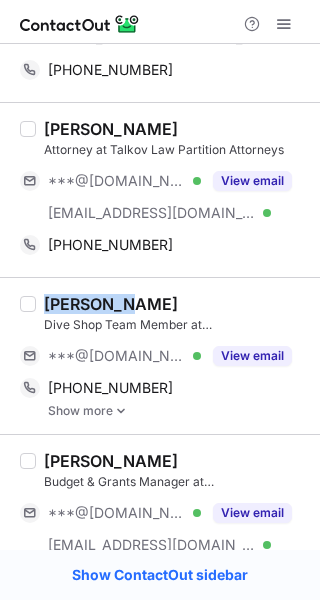 click on "[PERSON_NAME]" at bounding box center [111, 304] 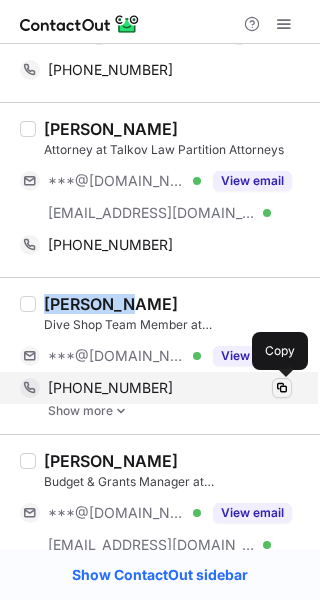 click at bounding box center [282, 388] 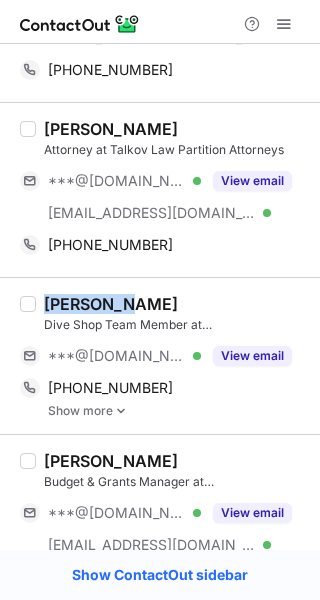 click on "[PERSON_NAME]" at bounding box center [176, 461] 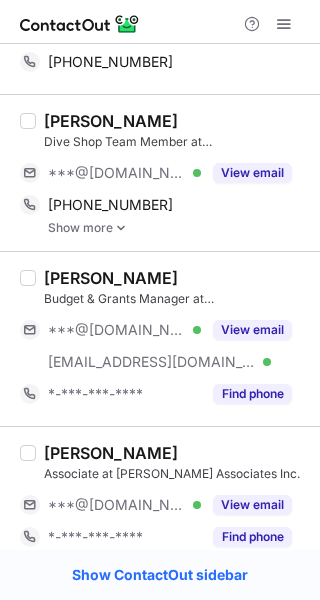 scroll, scrollTop: 1257, scrollLeft: 0, axis: vertical 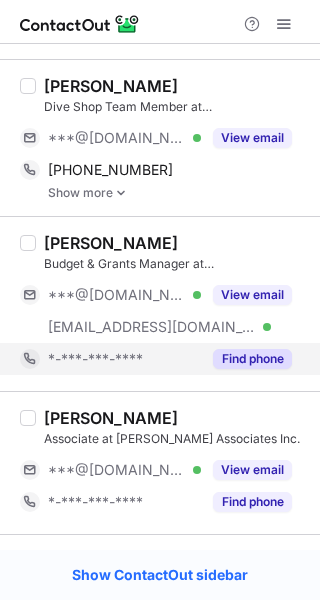 click on "Find phone" at bounding box center (252, 359) 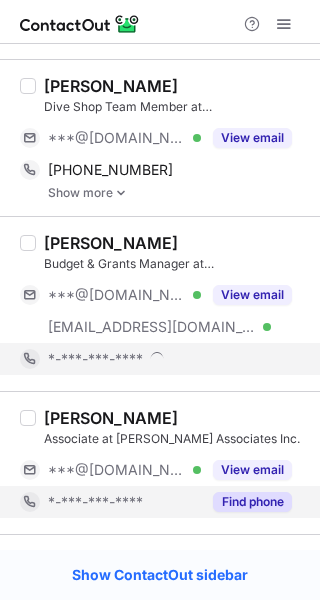 click on "Find phone" at bounding box center (252, 502) 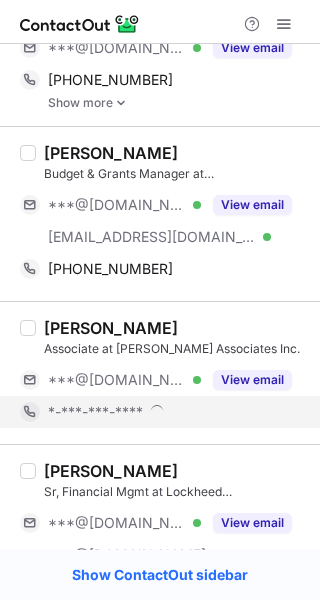 scroll, scrollTop: 1404, scrollLeft: 0, axis: vertical 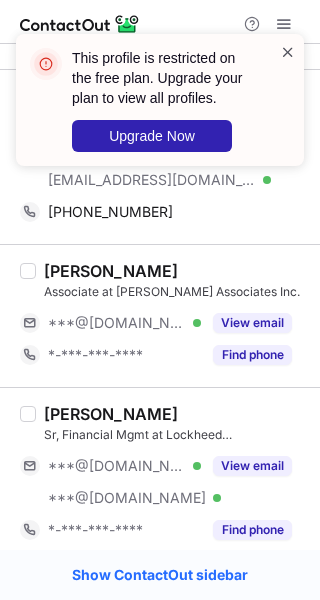 click at bounding box center [288, 52] 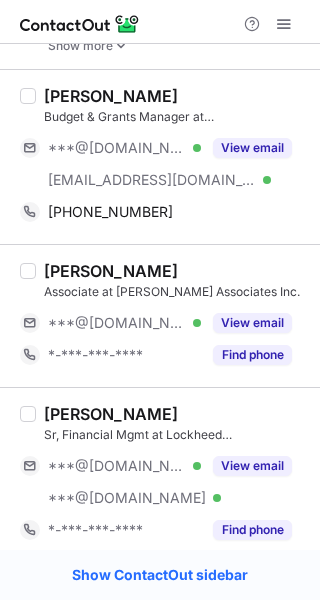 click on "[PERSON_NAME]" at bounding box center [111, 96] 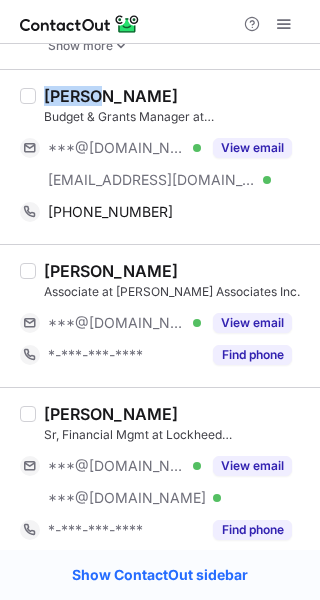 click on "[PERSON_NAME]" at bounding box center [111, 96] 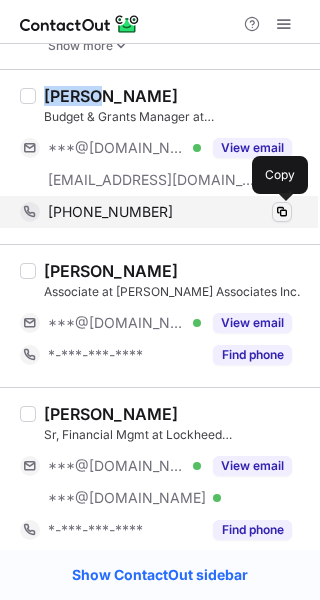 drag, startPoint x: 281, startPoint y: 209, endPoint x: 285, endPoint y: 219, distance: 10.770329 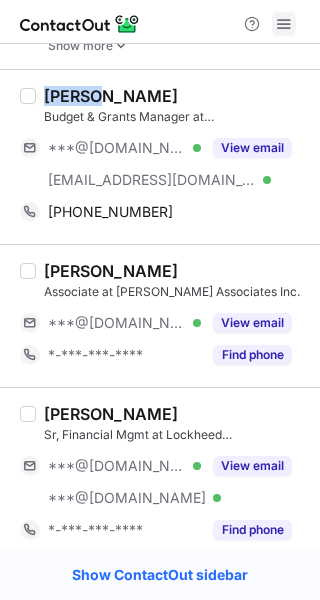 click at bounding box center [284, 24] 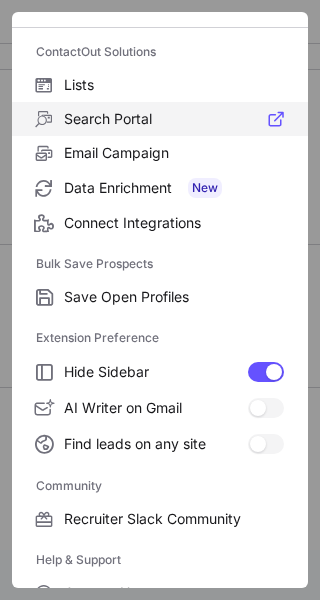 scroll, scrollTop: 307, scrollLeft: 0, axis: vertical 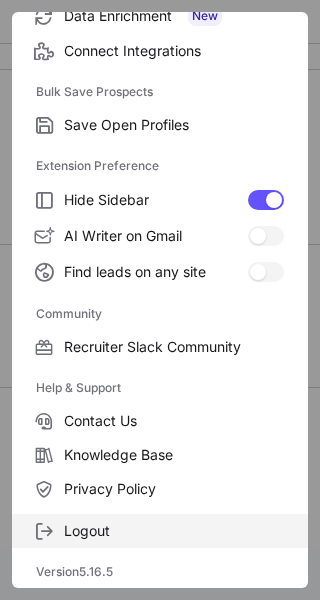 click on "Logout" at bounding box center (160, 531) 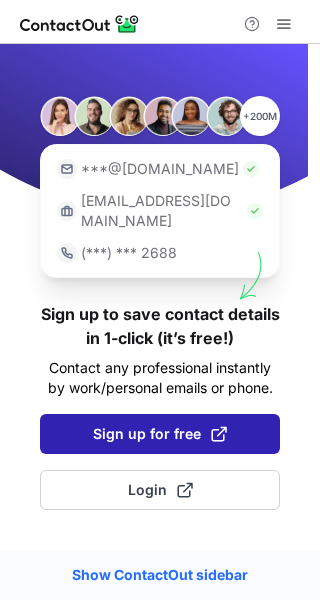 click on "Sign up for free" at bounding box center [160, 434] 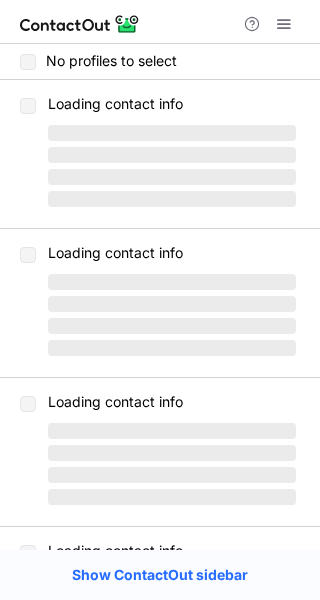 scroll, scrollTop: 0, scrollLeft: 0, axis: both 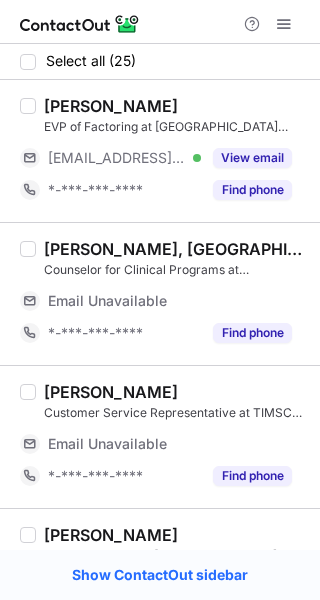 click on "Email Unavailable" at bounding box center [170, 301] 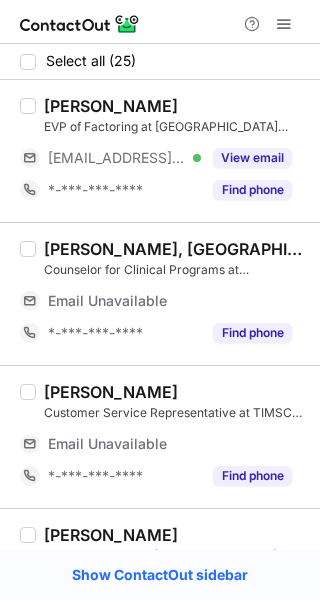 click on "[PERSON_NAME], [GEOGRAPHIC_DATA]" at bounding box center [176, 249] 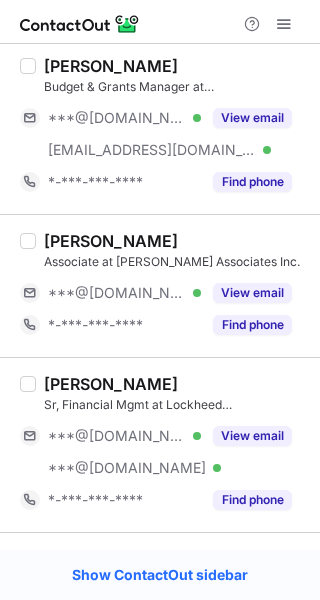 scroll, scrollTop: 1502, scrollLeft: 0, axis: vertical 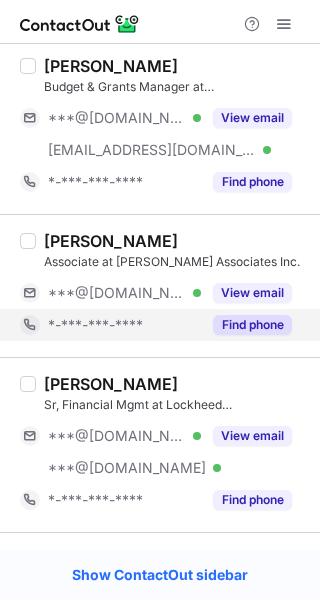 click on "Find phone" at bounding box center (252, 325) 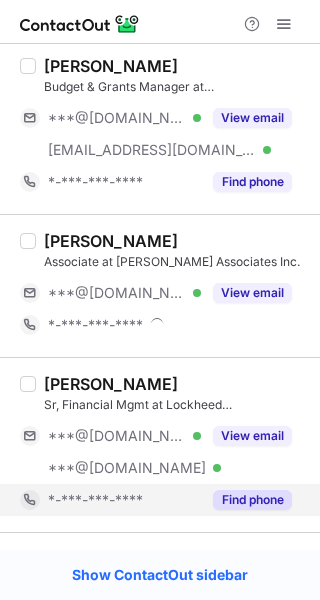 click on "Find phone" at bounding box center [246, 500] 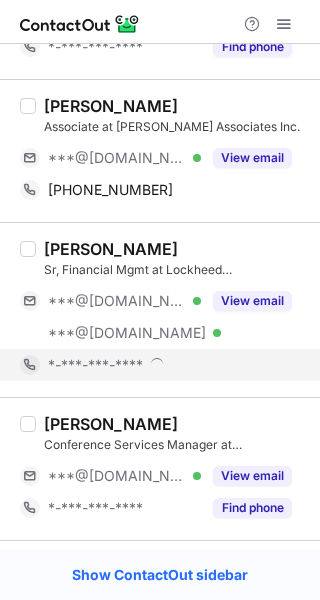 scroll, scrollTop: 1655, scrollLeft: 0, axis: vertical 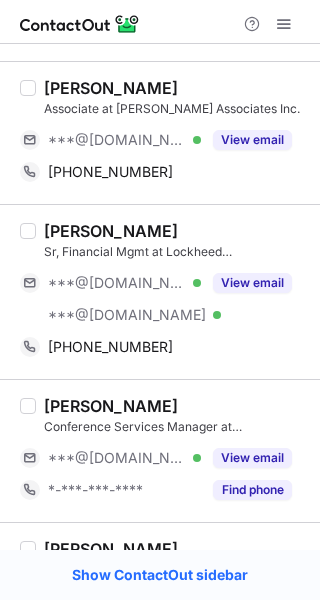 click on "[PERSON_NAME]" at bounding box center (111, 88) 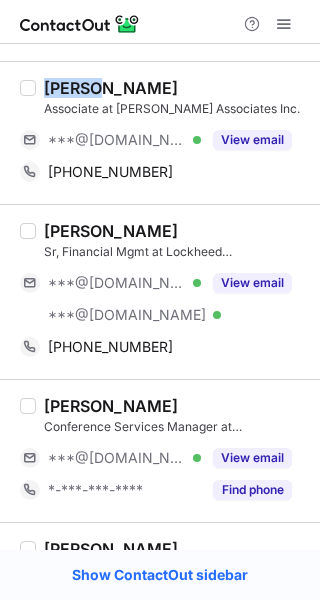 click on "[PERSON_NAME]" at bounding box center (111, 88) 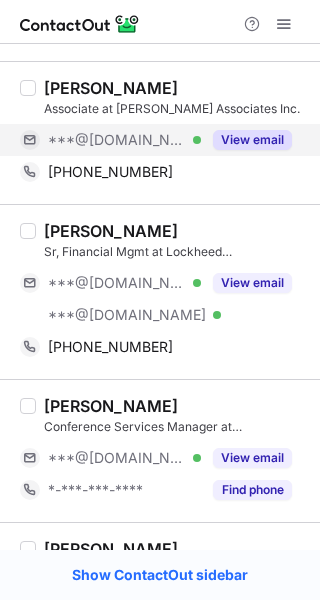 click on "View email" at bounding box center [246, 140] 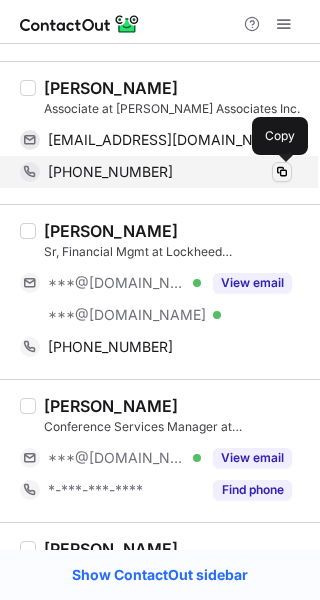 click at bounding box center [282, 172] 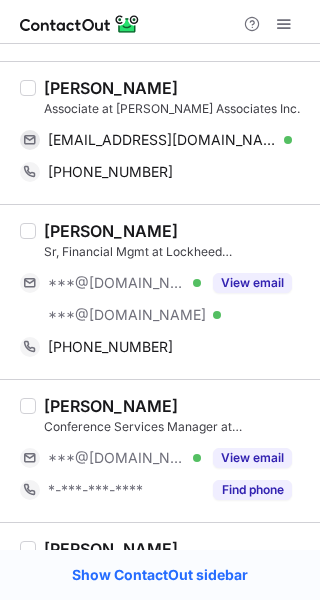 click on "[PERSON_NAME]" at bounding box center (111, 231) 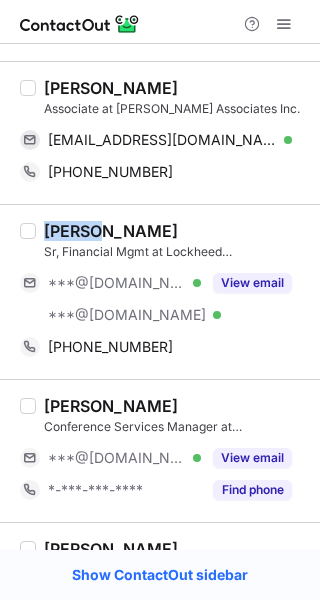 click on "[PERSON_NAME]" at bounding box center [111, 231] 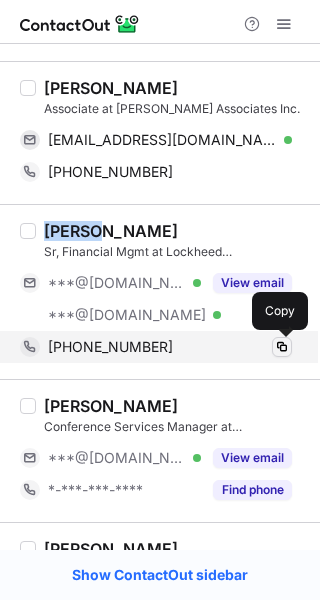 click at bounding box center (282, 347) 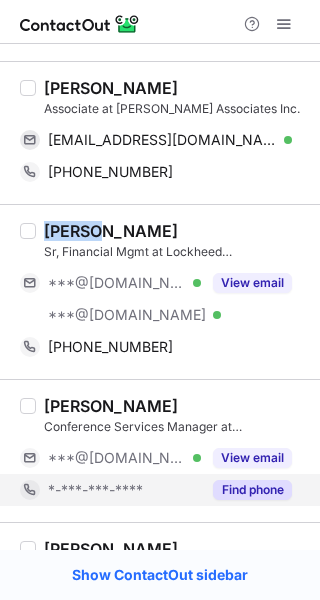 click on "Find phone" at bounding box center [252, 490] 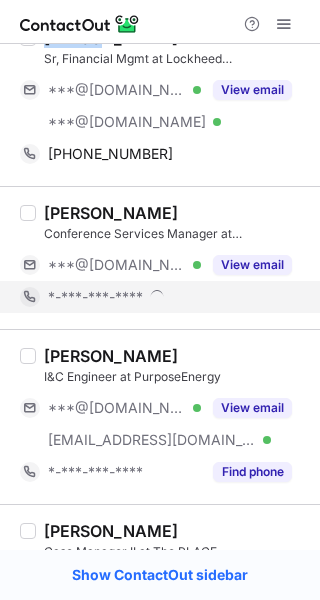scroll, scrollTop: 1905, scrollLeft: 0, axis: vertical 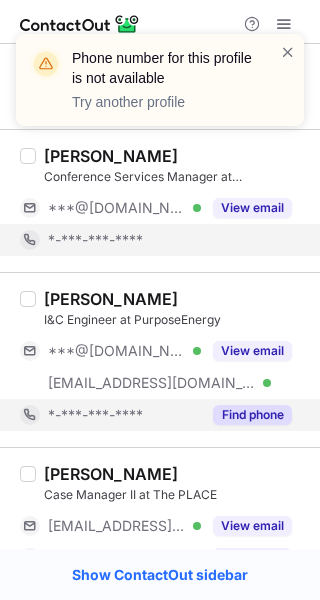 click on "Find phone" at bounding box center (252, 415) 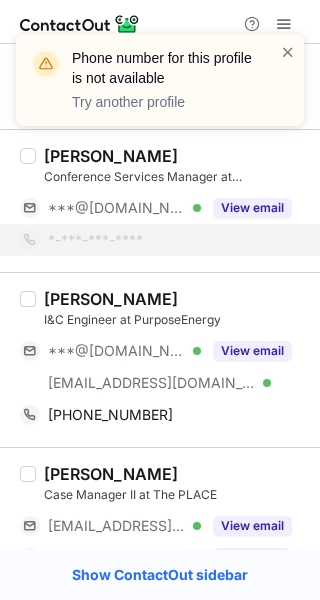 click on "[PERSON_NAME]" at bounding box center [176, 474] 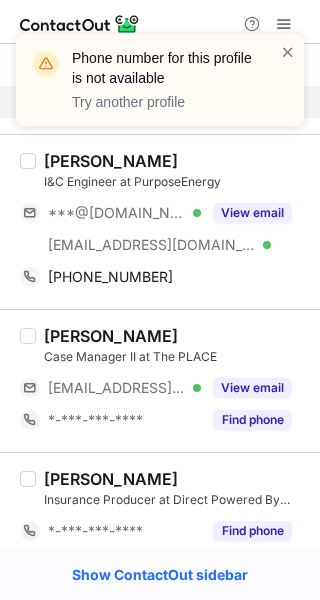 scroll, scrollTop: 2052, scrollLeft: 0, axis: vertical 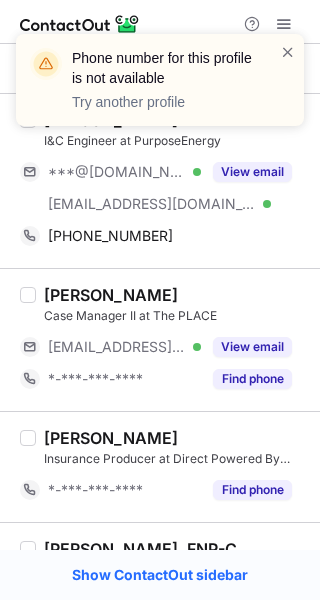 click on "Phone number for this profile is not available Try another profile" at bounding box center [160, 80] 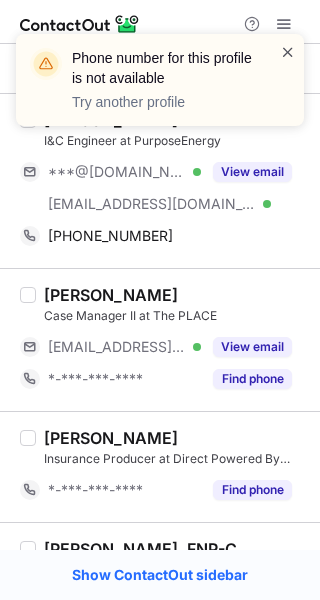 click at bounding box center [288, 52] 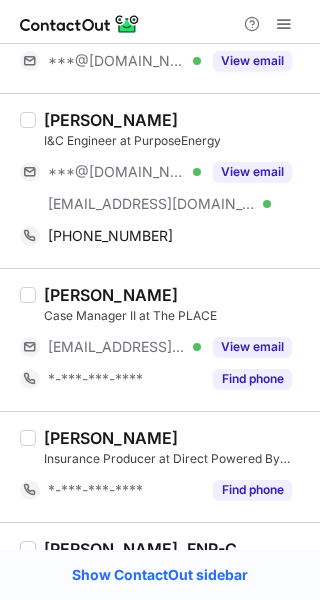 click on "[PERSON_NAME]" at bounding box center [111, 120] 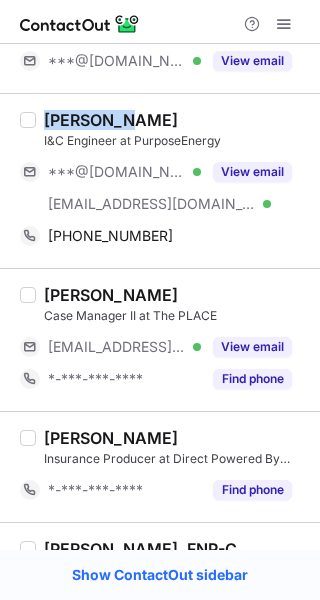 click on "[PERSON_NAME]" at bounding box center (111, 120) 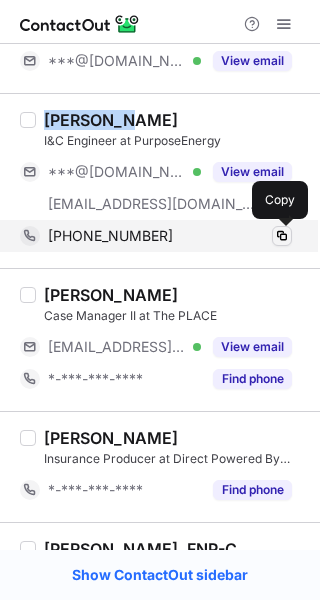 click at bounding box center [282, 236] 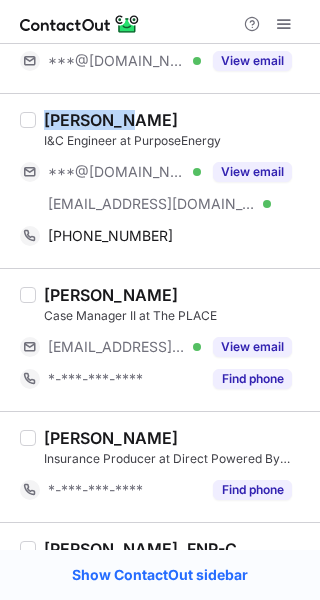 drag, startPoint x: 237, startPoint y: 382, endPoint x: 241, endPoint y: 399, distance: 17.464249 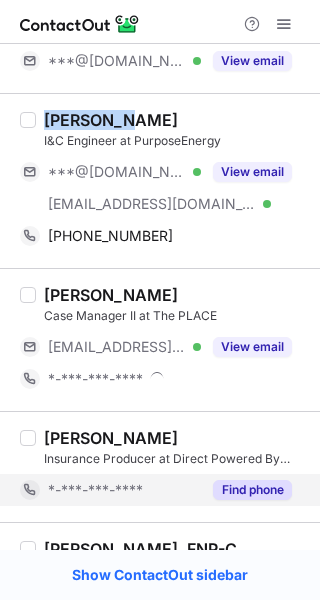 click on "Find phone" at bounding box center [252, 490] 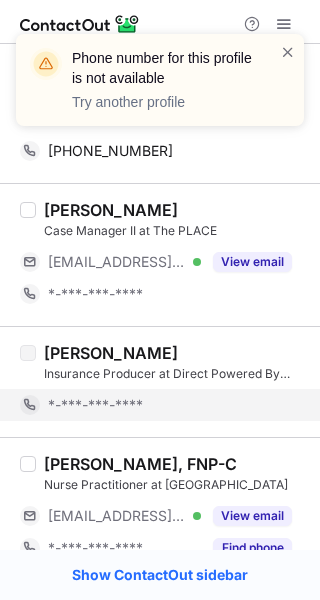 scroll, scrollTop: 2178, scrollLeft: 0, axis: vertical 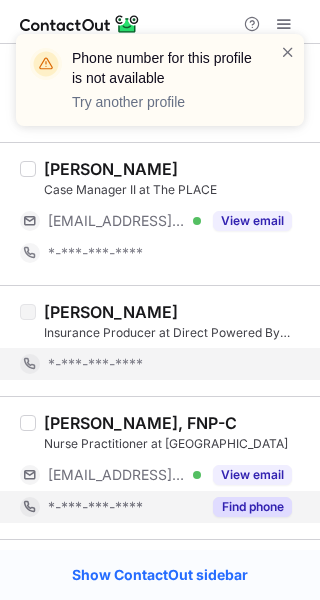 click on "Find phone" at bounding box center [252, 507] 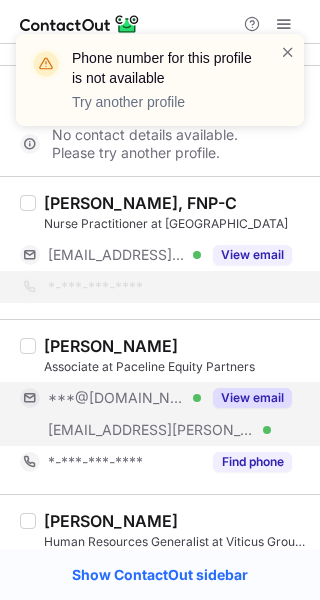 scroll, scrollTop: 2383, scrollLeft: 0, axis: vertical 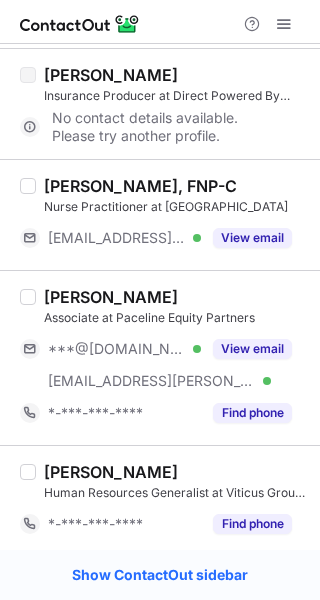 click on "[PERSON_NAME] Associate at Paceline Equity Partners ***@[DOMAIN_NAME] Verified [EMAIL_ADDRESS][PERSON_NAME][DOMAIN_NAME] Verified View email *-***-***-**** Find phone" at bounding box center (160, 357) 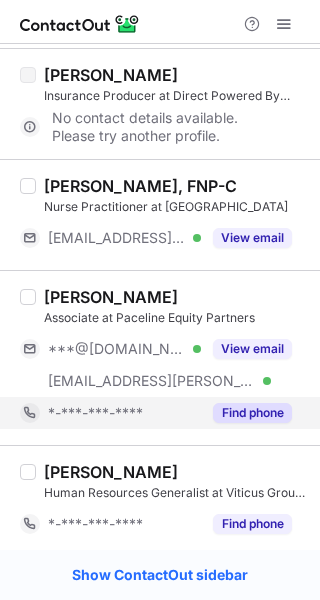 click on "Find phone" at bounding box center [252, 413] 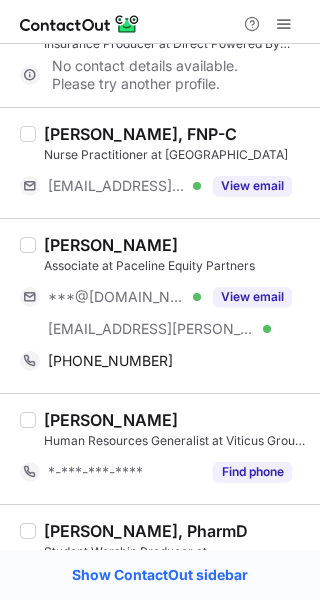 scroll, scrollTop: 2510, scrollLeft: 0, axis: vertical 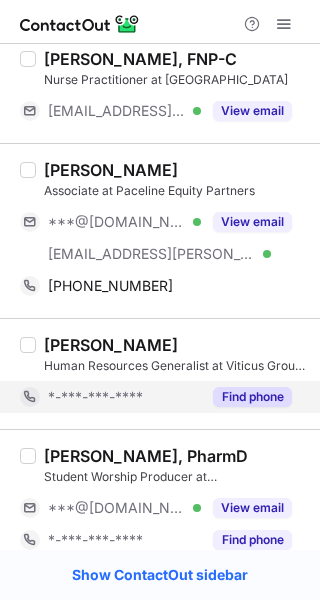 click on "Find phone" at bounding box center (246, 397) 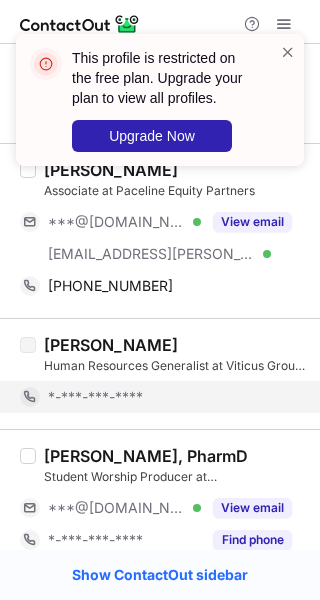 click on "This profile is restricted on the free plan. Upgrade your plan to view all profiles. Upgrade Now" at bounding box center (160, 108) 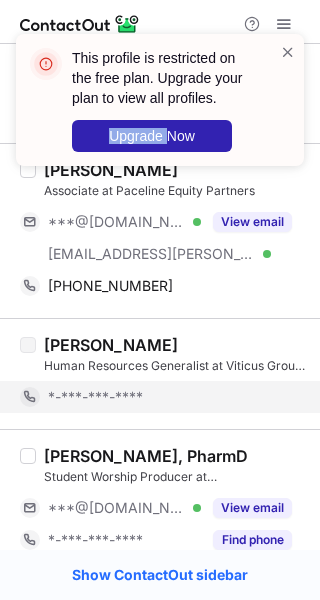 click on "This profile is restricted on the free plan. Upgrade your plan to view all profiles. Upgrade Now" at bounding box center [160, 108] 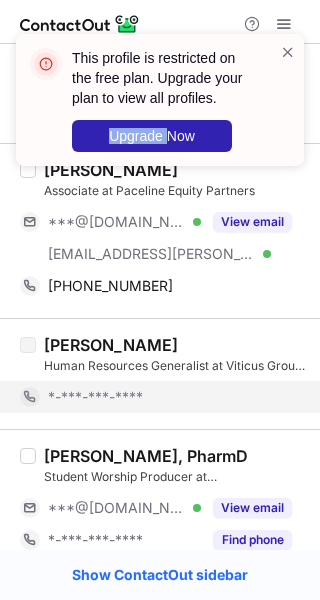 copy on "Upgrade" 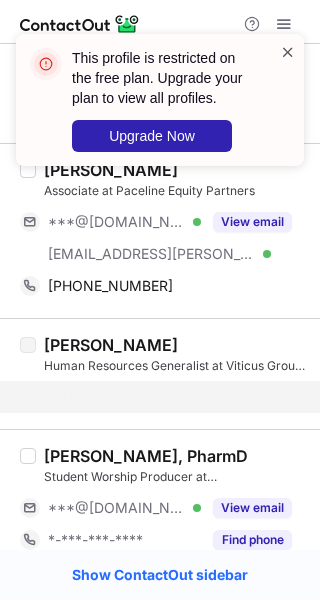 click at bounding box center [288, 52] 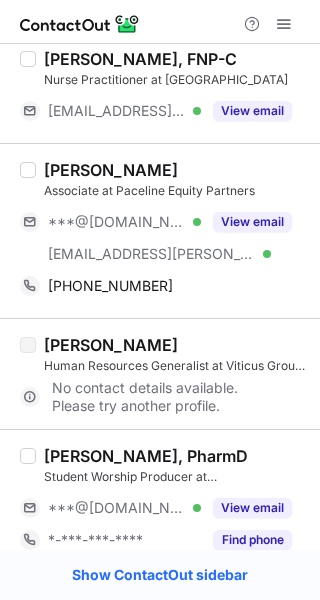click on "[PERSON_NAME]" at bounding box center (111, 170) 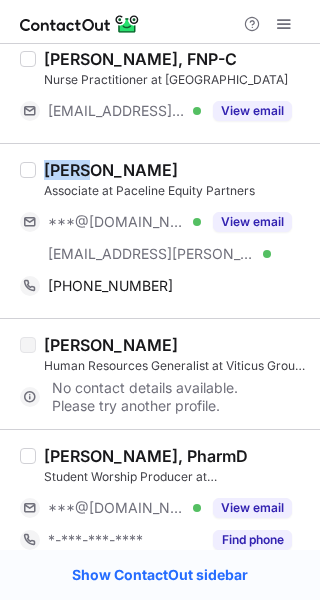 click on "[PERSON_NAME]" at bounding box center (111, 170) 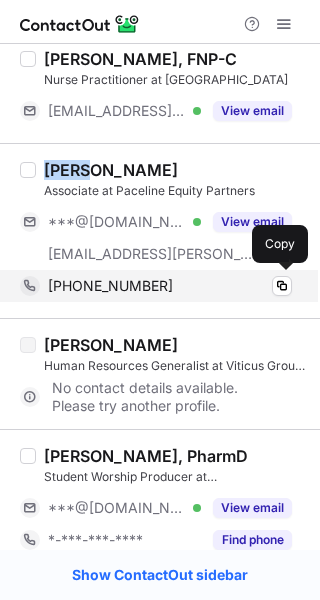 click on "[PHONE_NUMBER]" at bounding box center [170, 286] 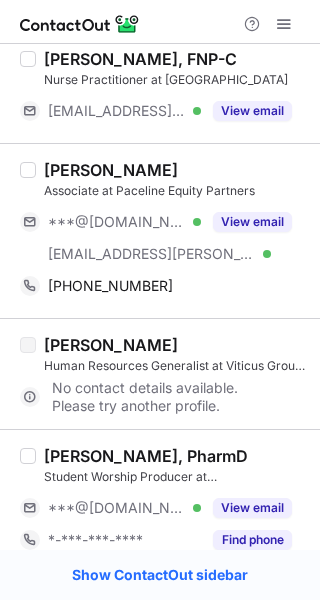 click on "[PERSON_NAME] Human Resources Generalist at Viticus Group - Animal Health (Formerly WVC) No contact details available. Please try another profile." at bounding box center (160, 373) 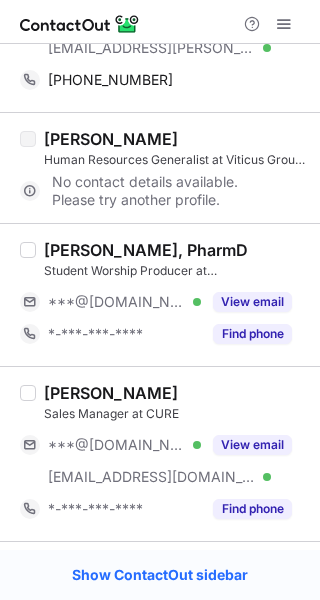 scroll, scrollTop: 2753, scrollLeft: 0, axis: vertical 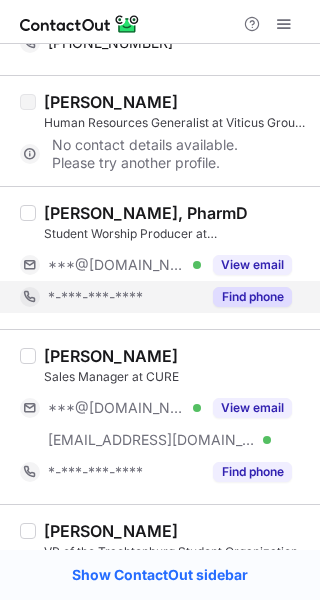 click on "Find phone" at bounding box center (252, 297) 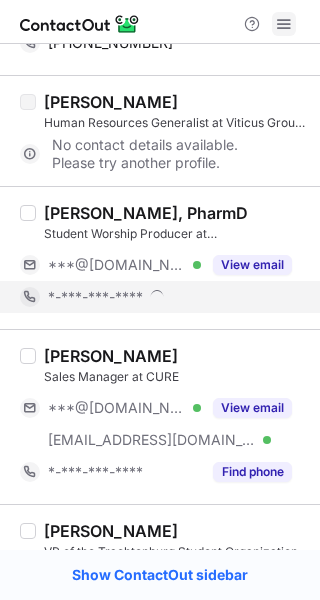 click at bounding box center (284, 24) 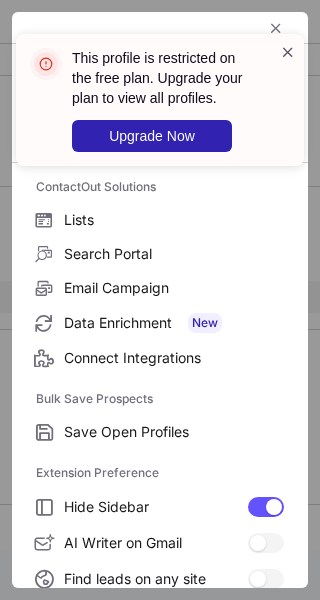 click at bounding box center [288, 52] 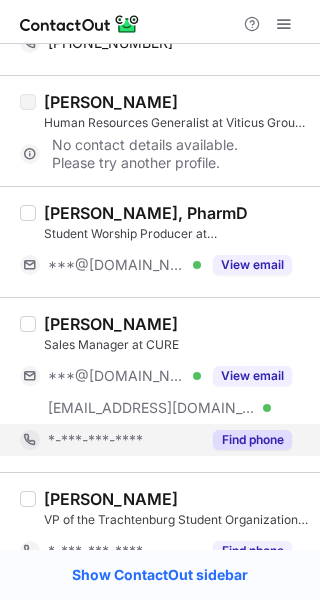 click on "Find phone" at bounding box center [252, 440] 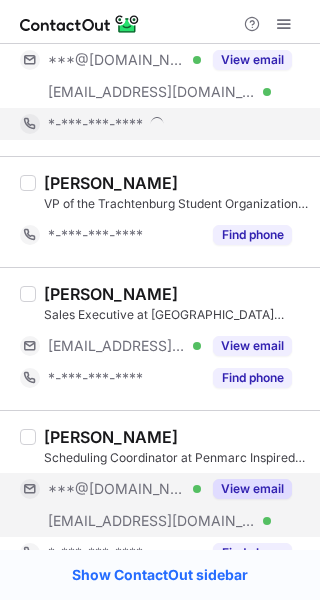 scroll, scrollTop: 3104, scrollLeft: 0, axis: vertical 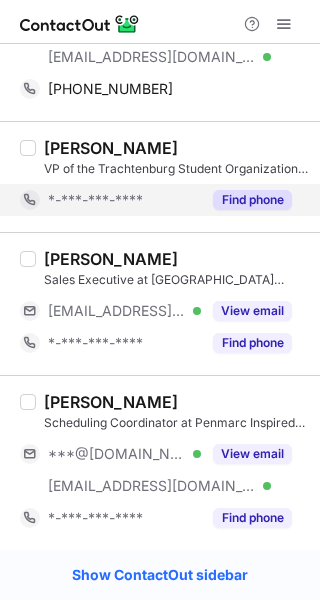 click on "Find phone" at bounding box center [252, 200] 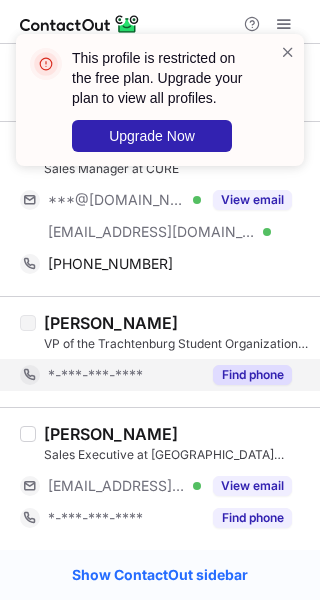 scroll, scrollTop: 2922, scrollLeft: 0, axis: vertical 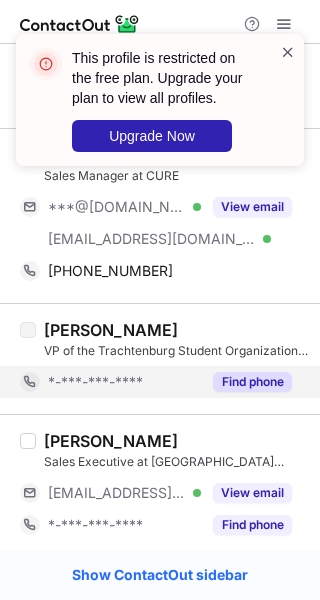click at bounding box center (288, 52) 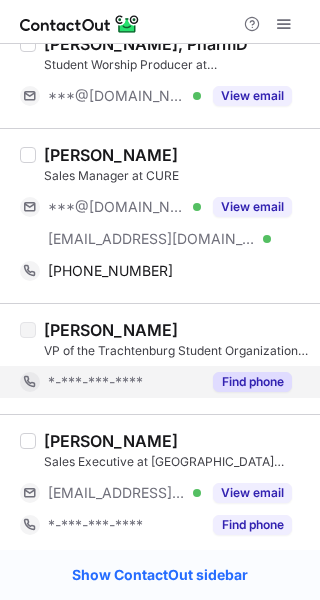 click on "[PERSON_NAME]" at bounding box center (111, 155) 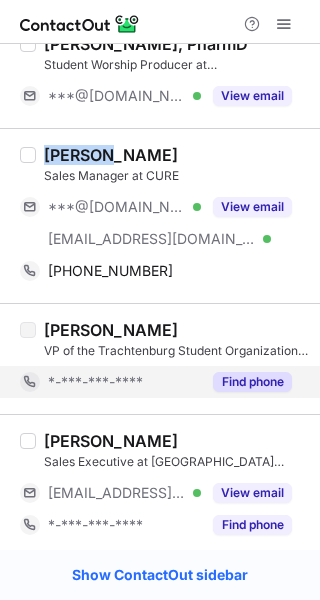 click on "[PERSON_NAME]" at bounding box center [111, 155] 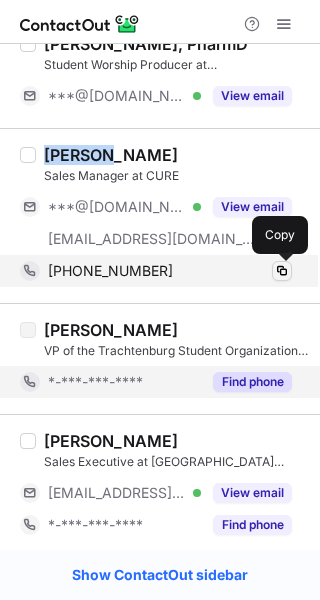 click at bounding box center [282, 271] 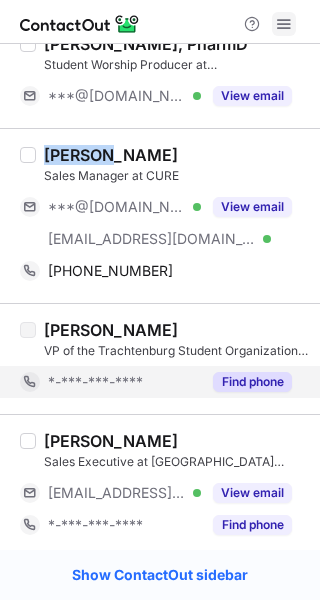 click at bounding box center [284, 24] 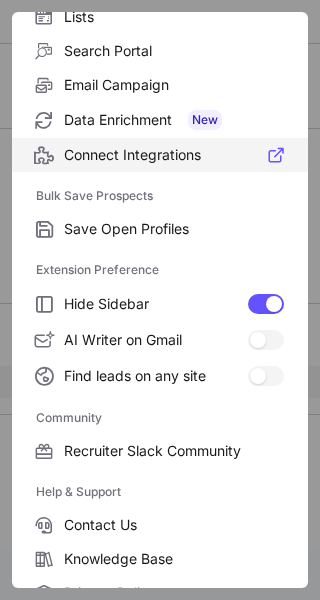 scroll, scrollTop: 307, scrollLeft: 0, axis: vertical 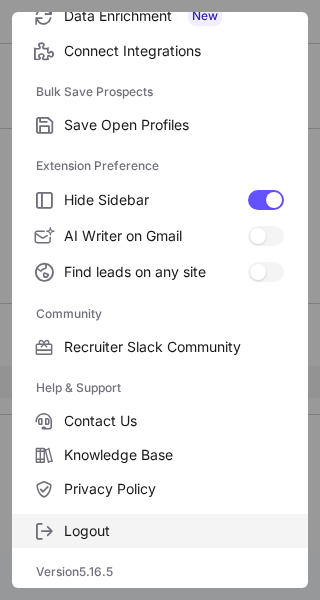 click on "Logout" at bounding box center [174, 531] 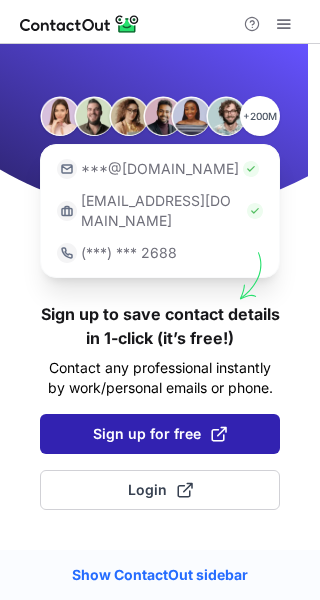 click on "Sign up for free" at bounding box center (160, 434) 